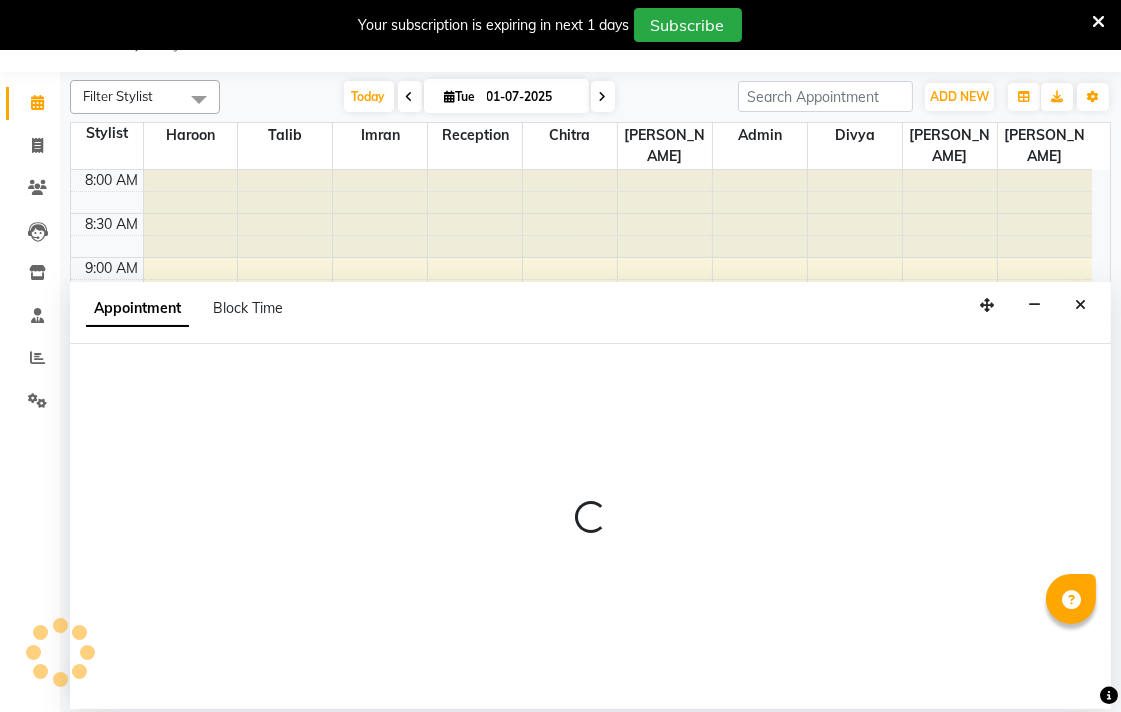 select on "49920" 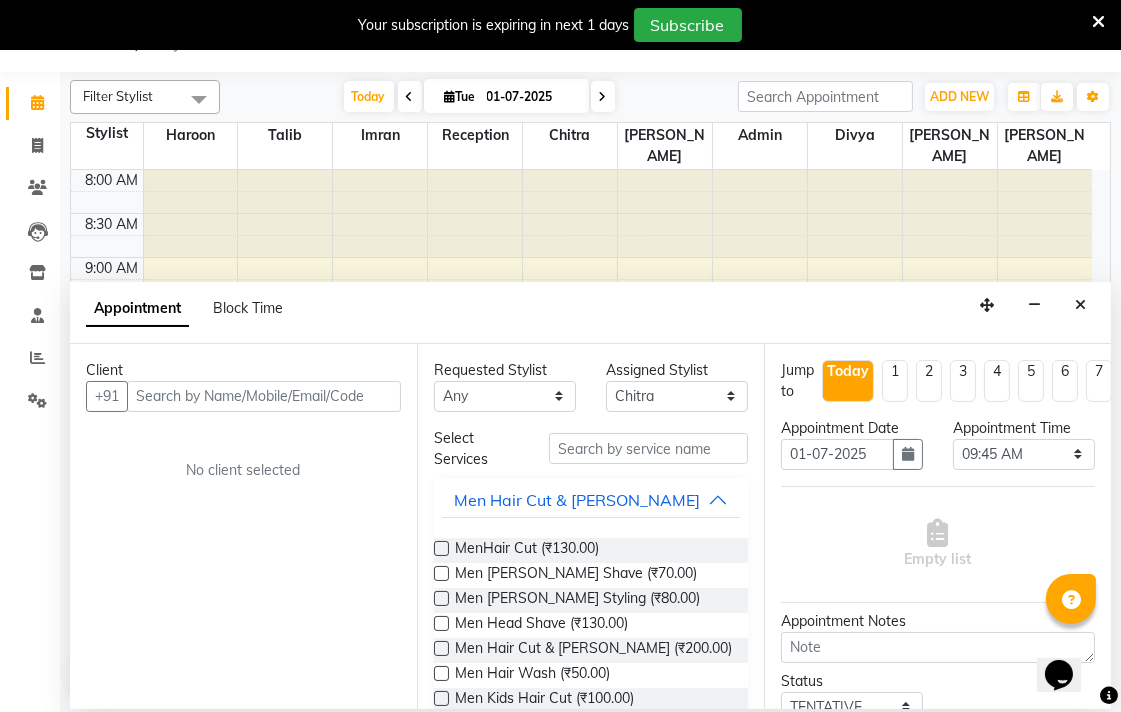 scroll, scrollTop: 50, scrollLeft: 0, axis: vertical 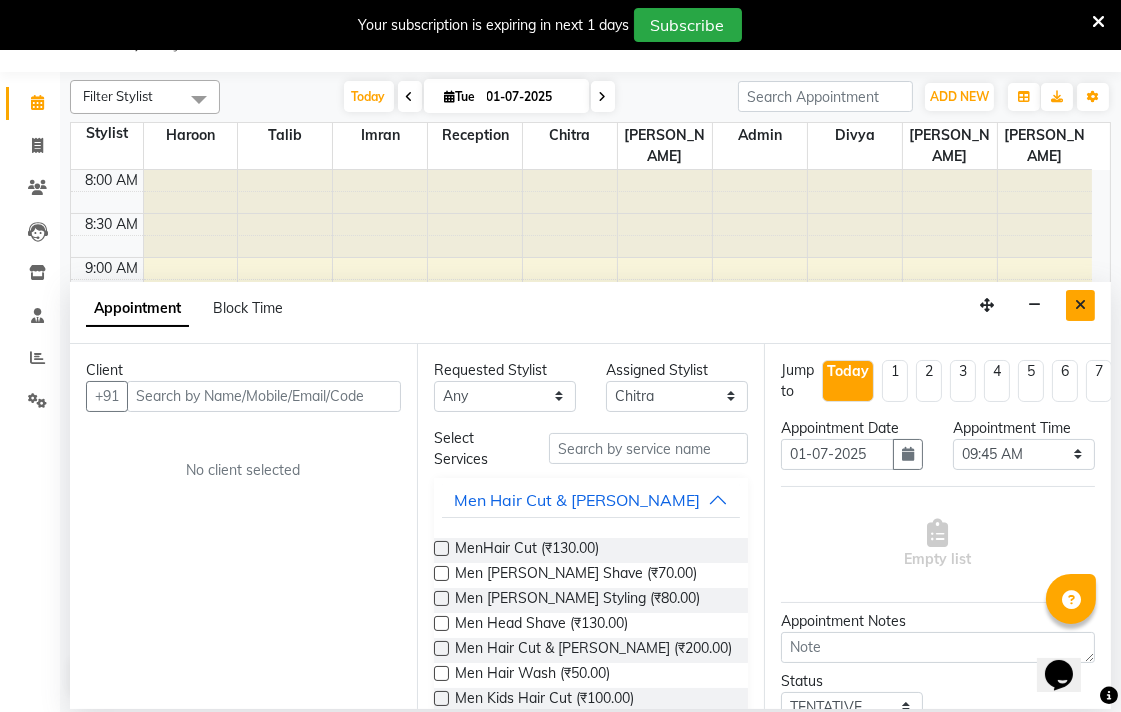 click at bounding box center [1080, 305] 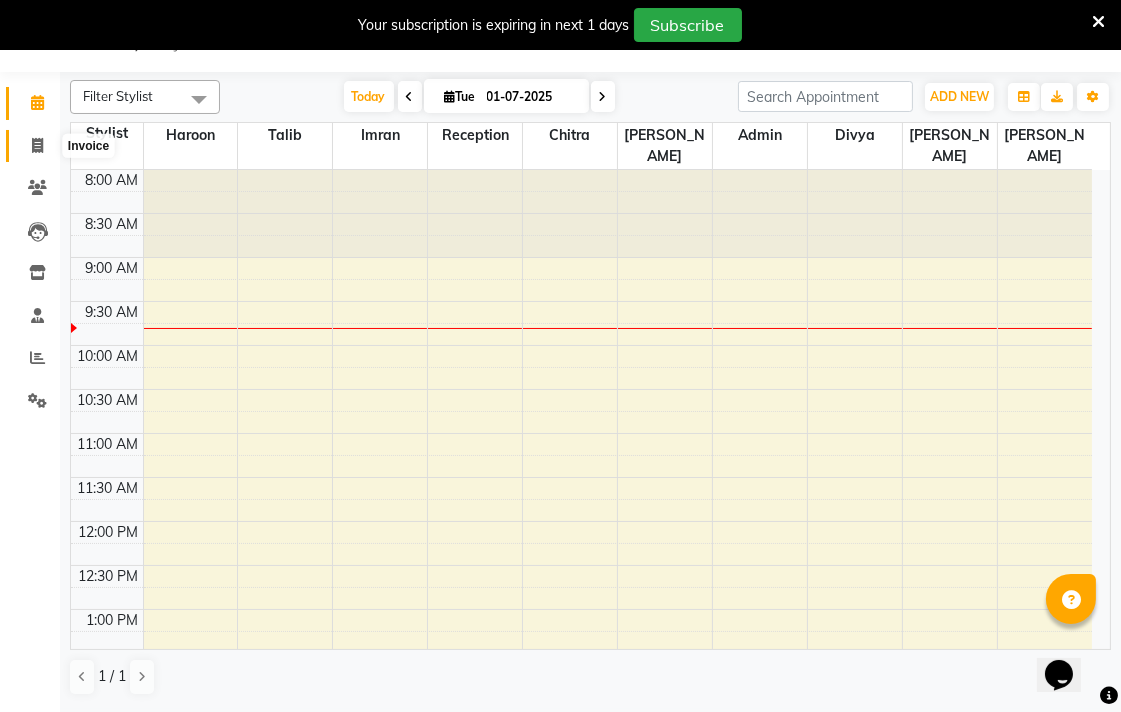 click 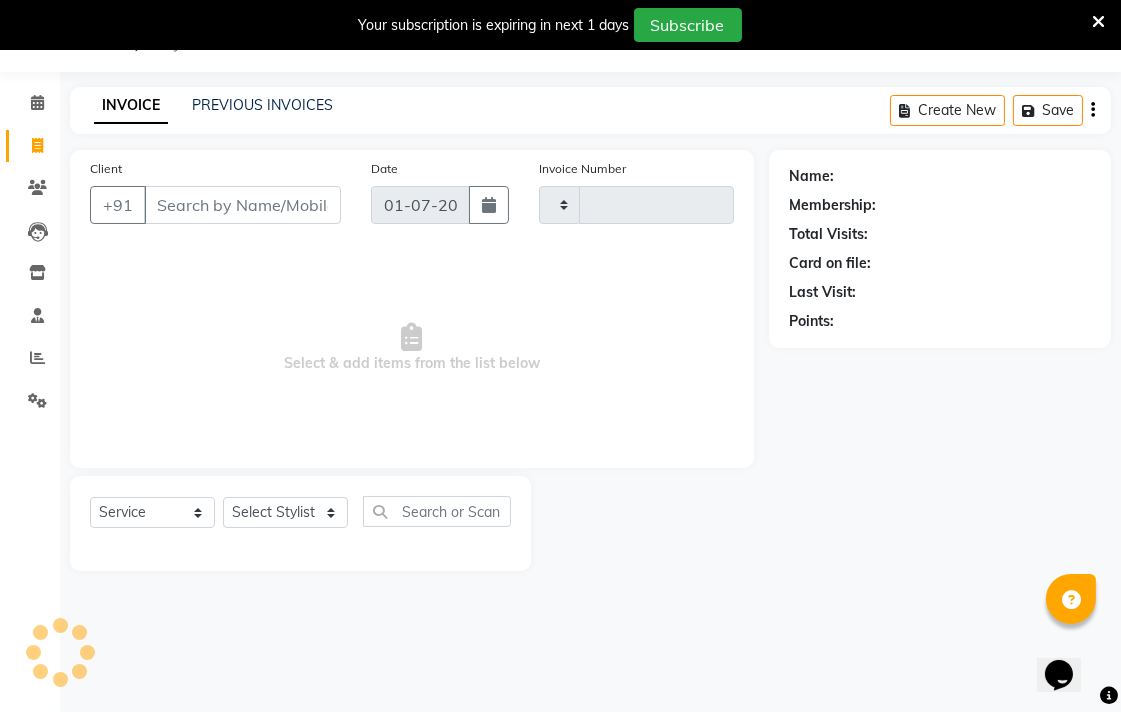 type on "3974" 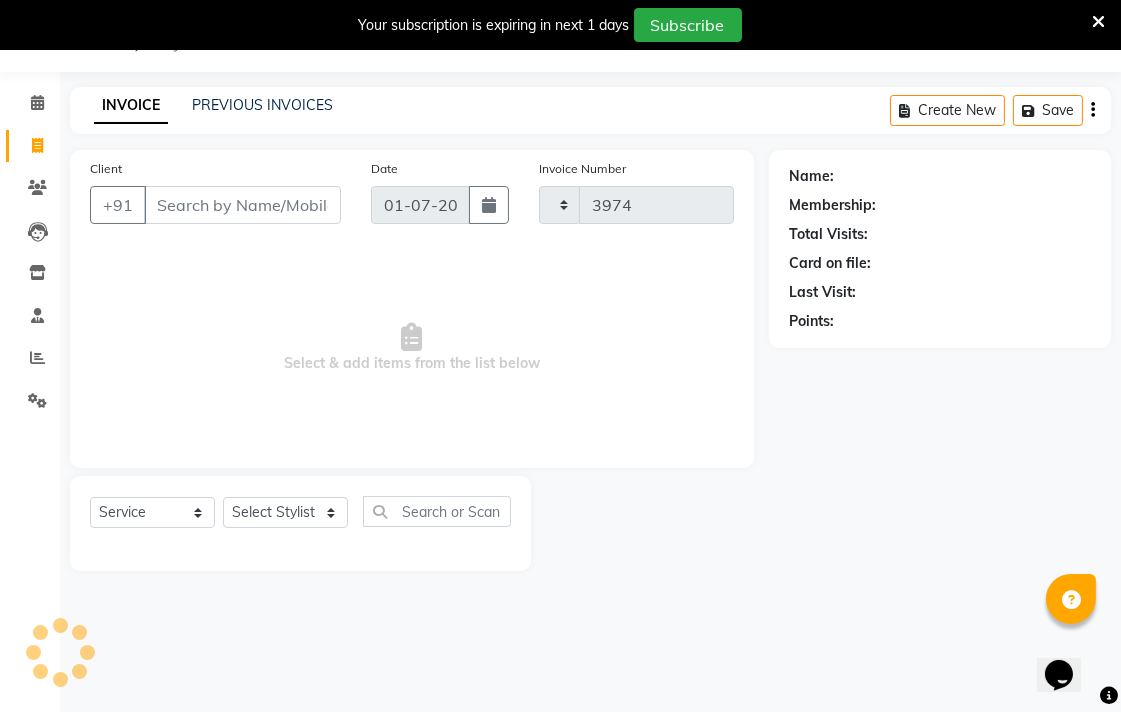 select on "6523" 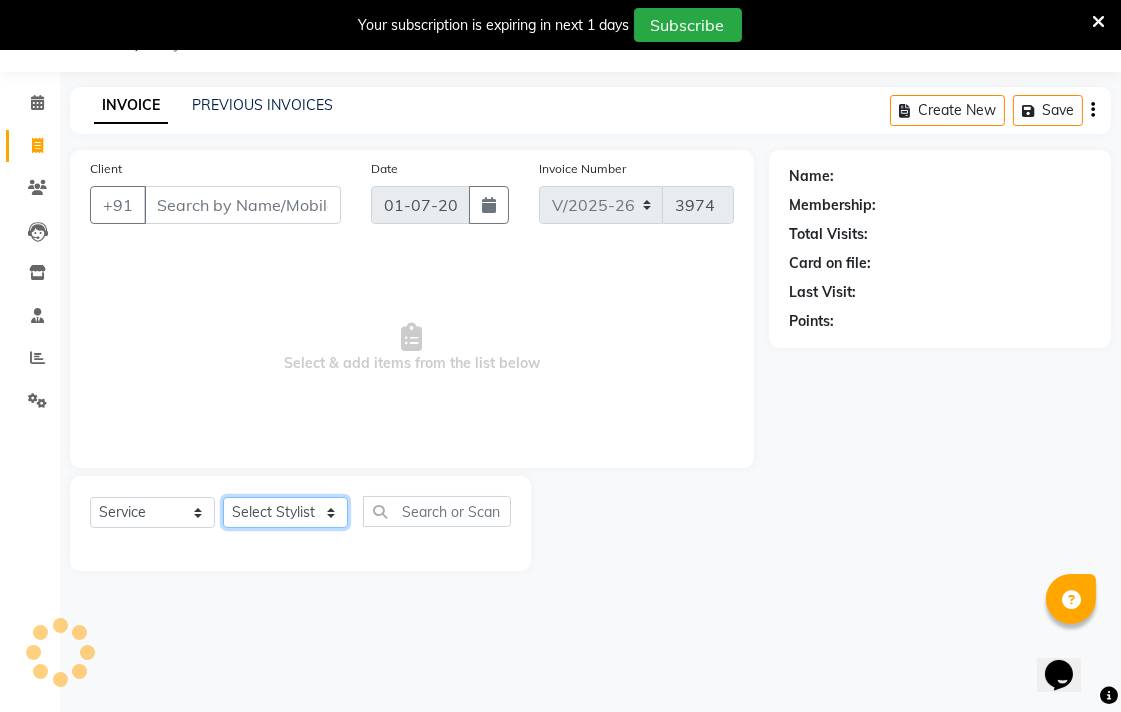click on "Select Stylist" 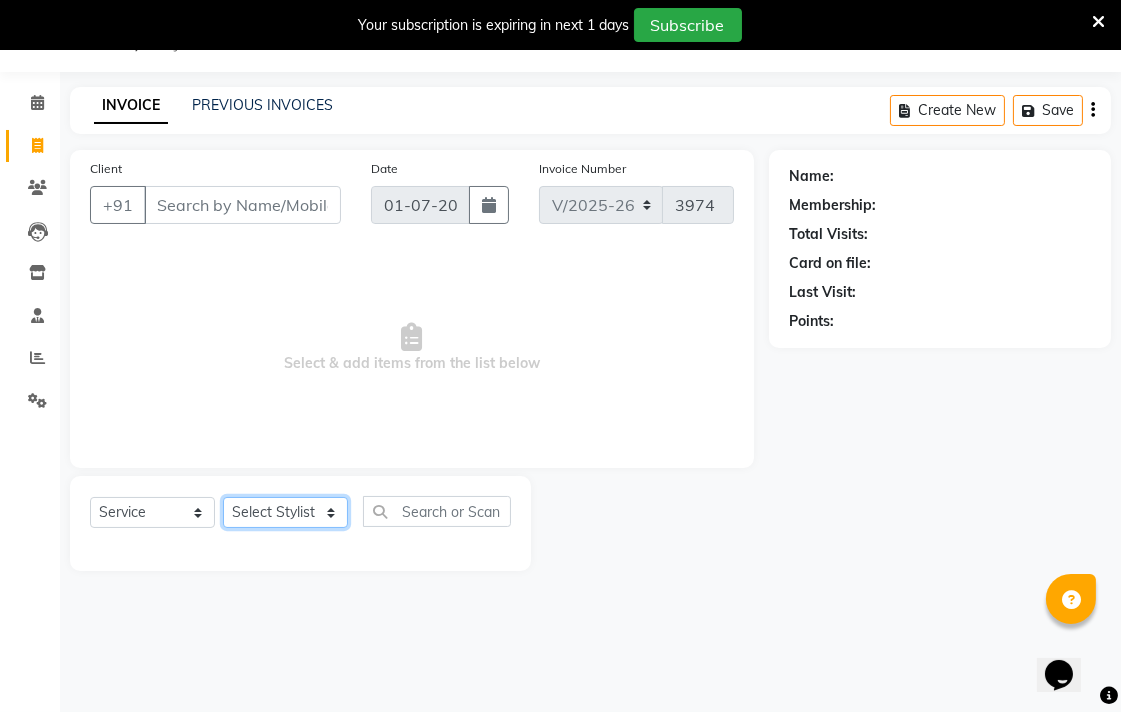 click on "Select Stylist Admin Chitra divya [PERSON_NAME] [PERSON_NAME] Reception [PERSON_NAME] [PERSON_NAME] Talib" 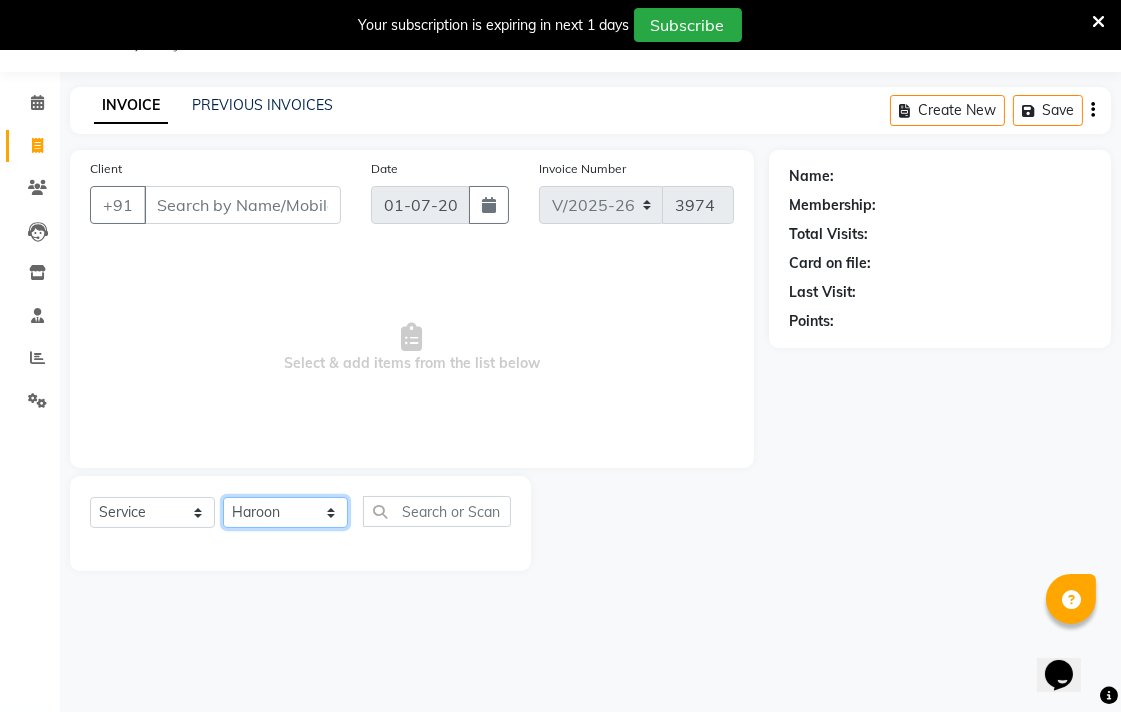 click on "Select Stylist Admin Chitra divya [PERSON_NAME] [PERSON_NAME] Reception [PERSON_NAME] [PERSON_NAME] Talib" 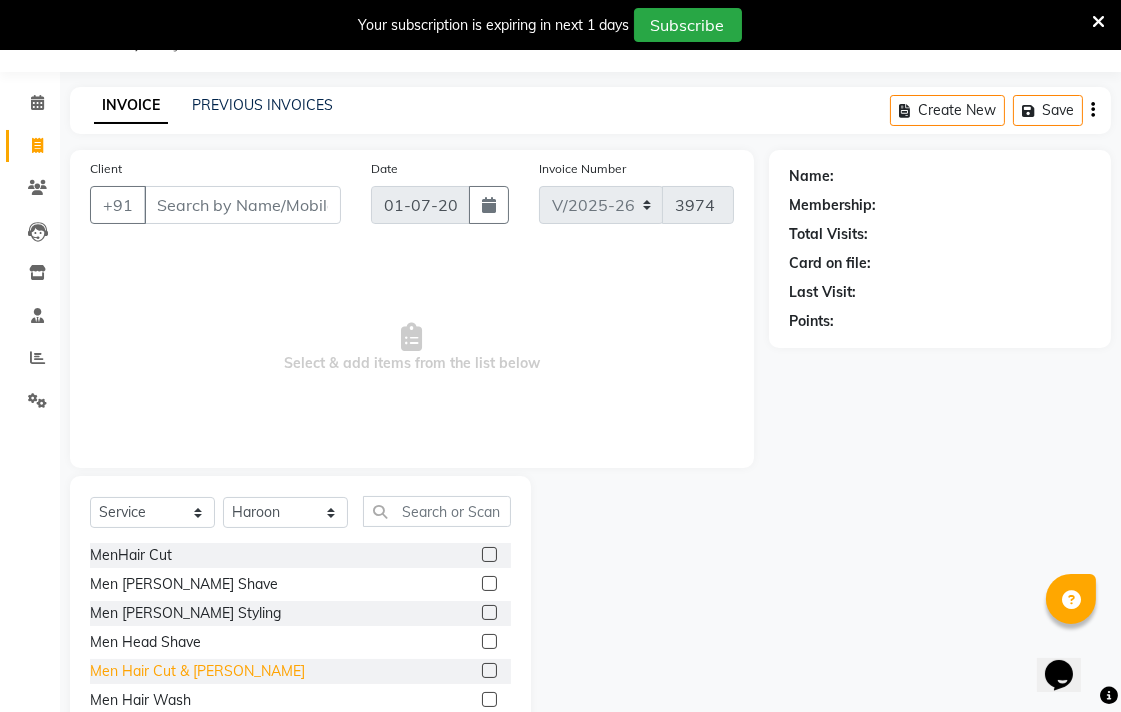 click on "Men Hair Cut & [PERSON_NAME]" 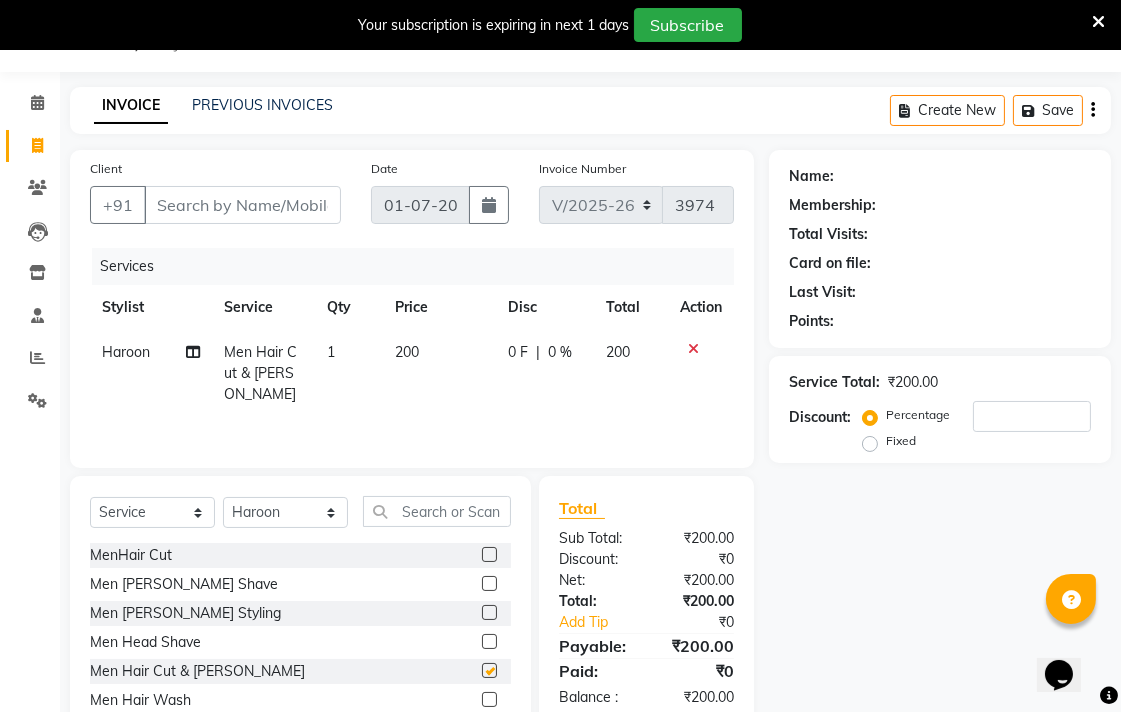 checkbox on "false" 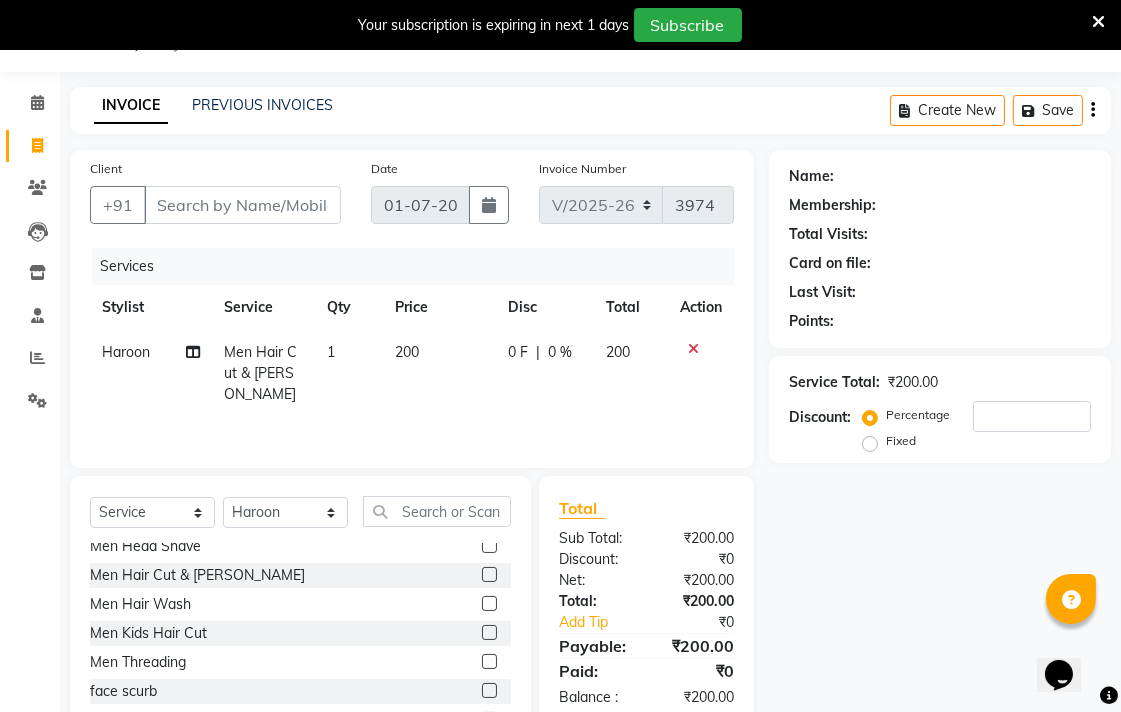 scroll, scrollTop: 222, scrollLeft: 0, axis: vertical 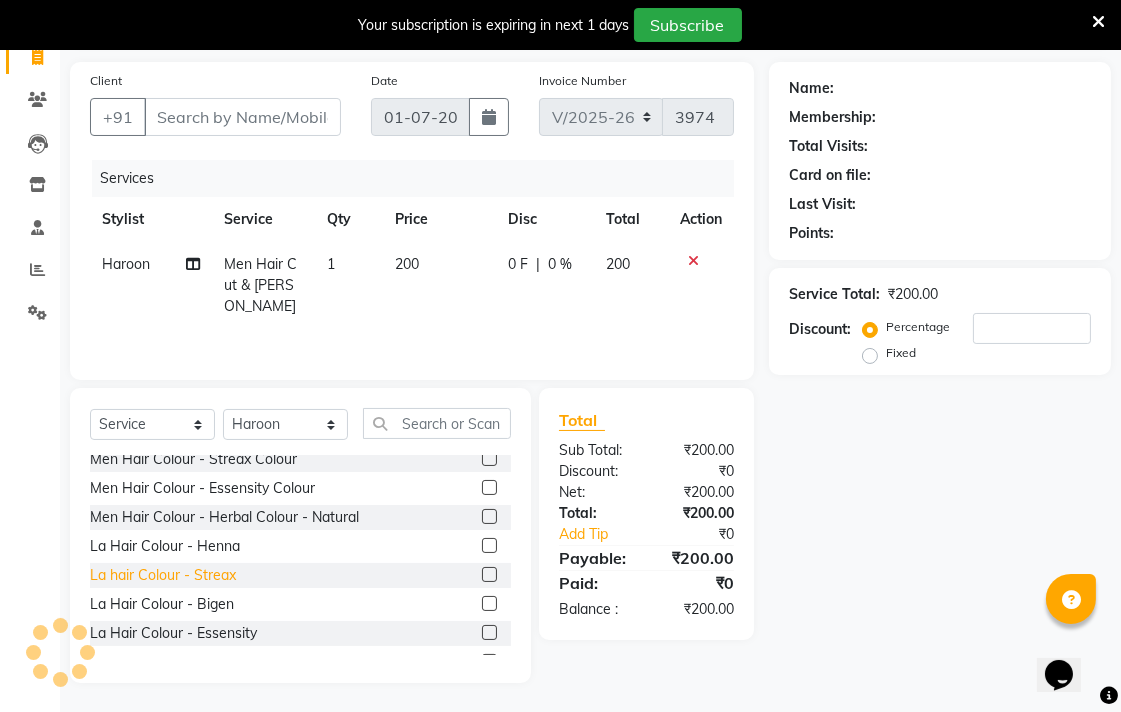 click on "La hair Colour - Streax" 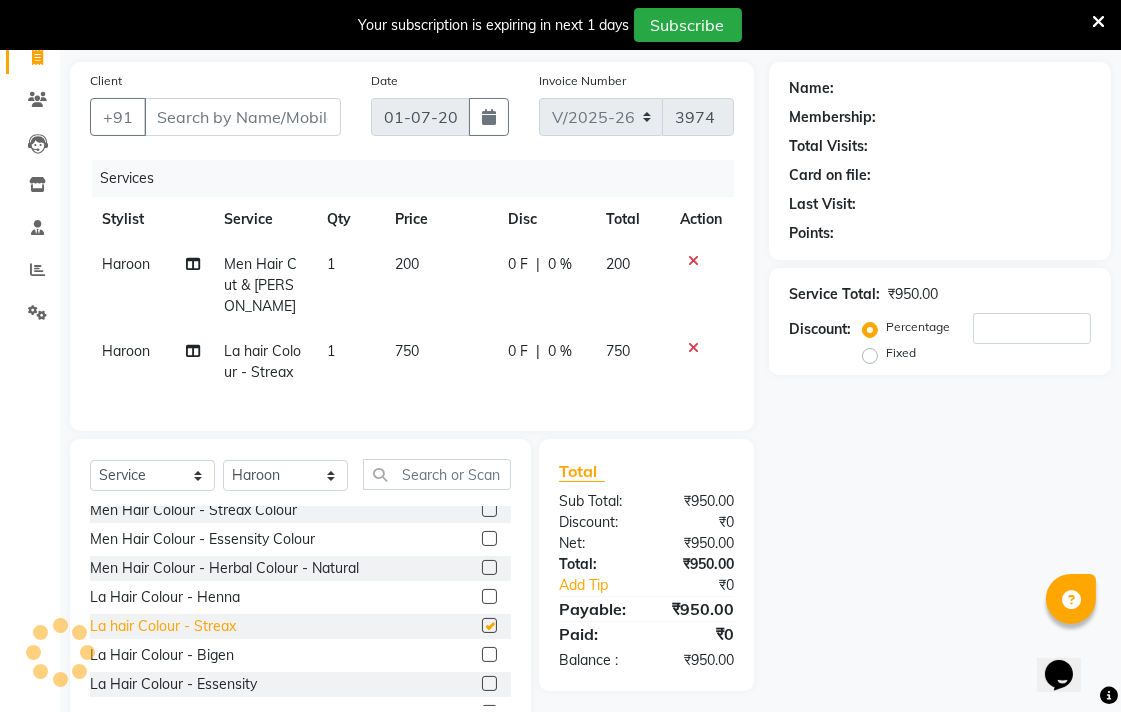 checkbox on "false" 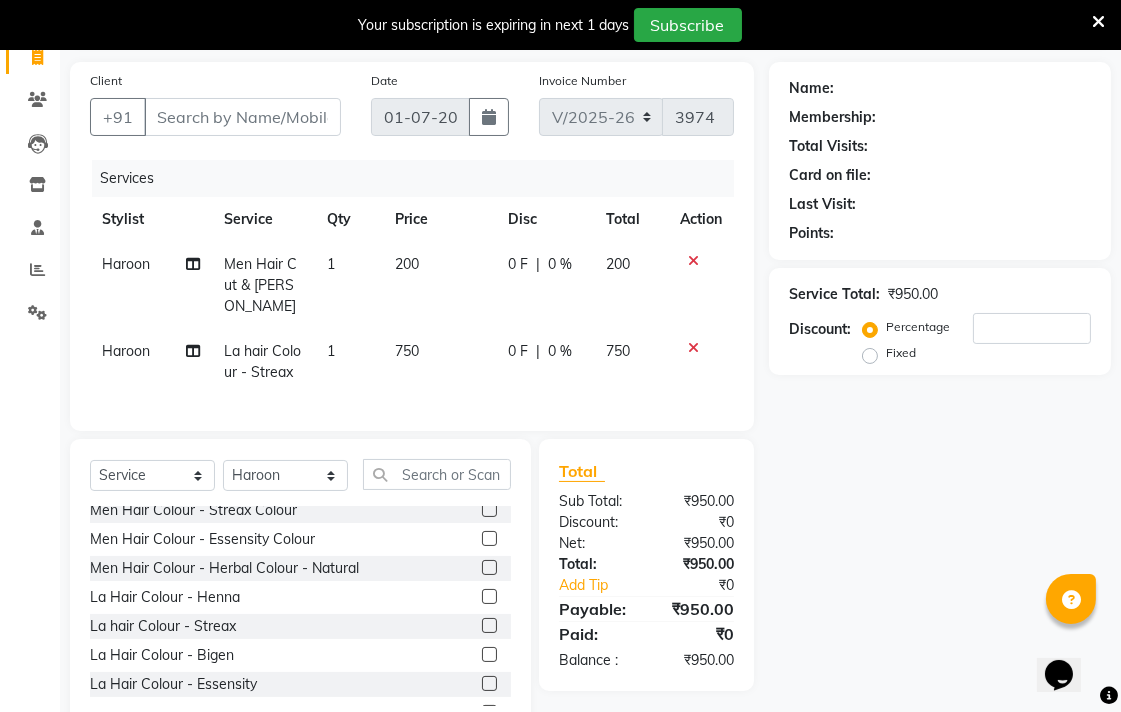click 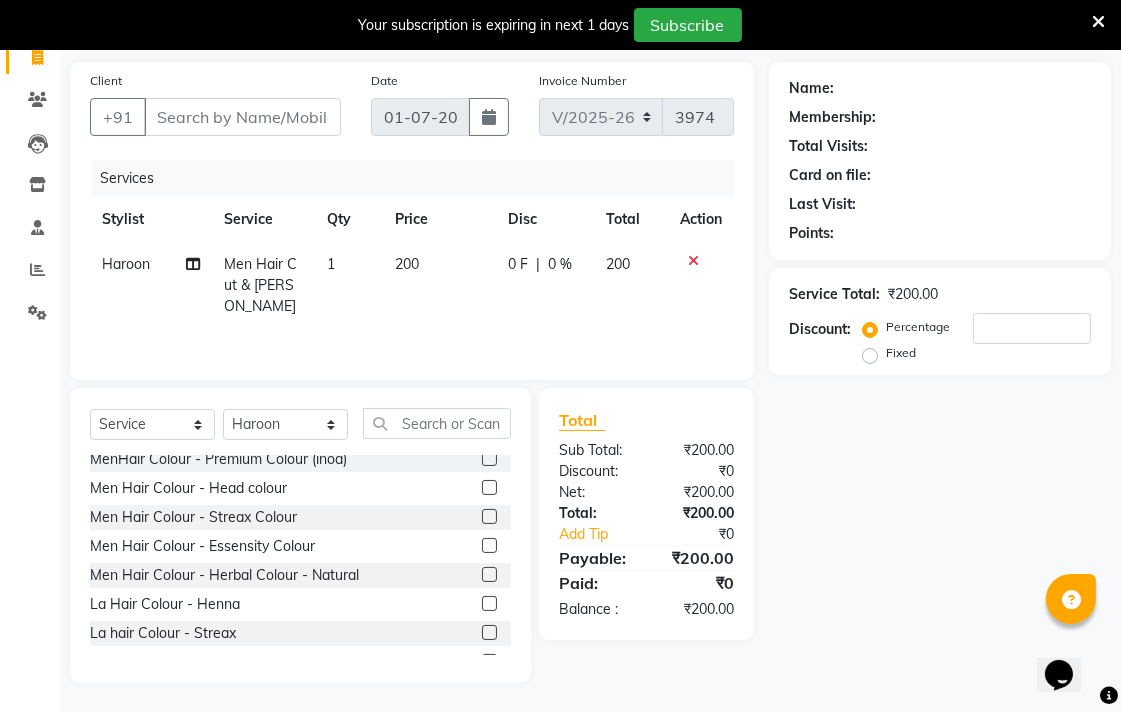 scroll, scrollTop: 777, scrollLeft: 0, axis: vertical 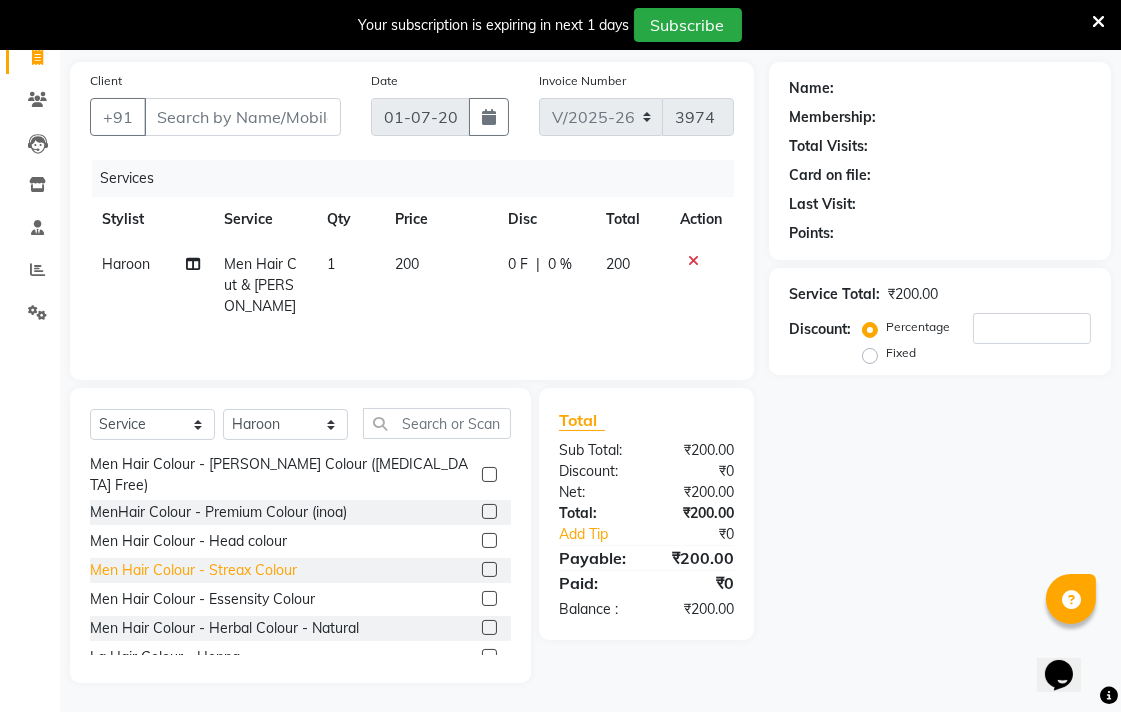 click on "Men Hair Colour - Streax Colour" 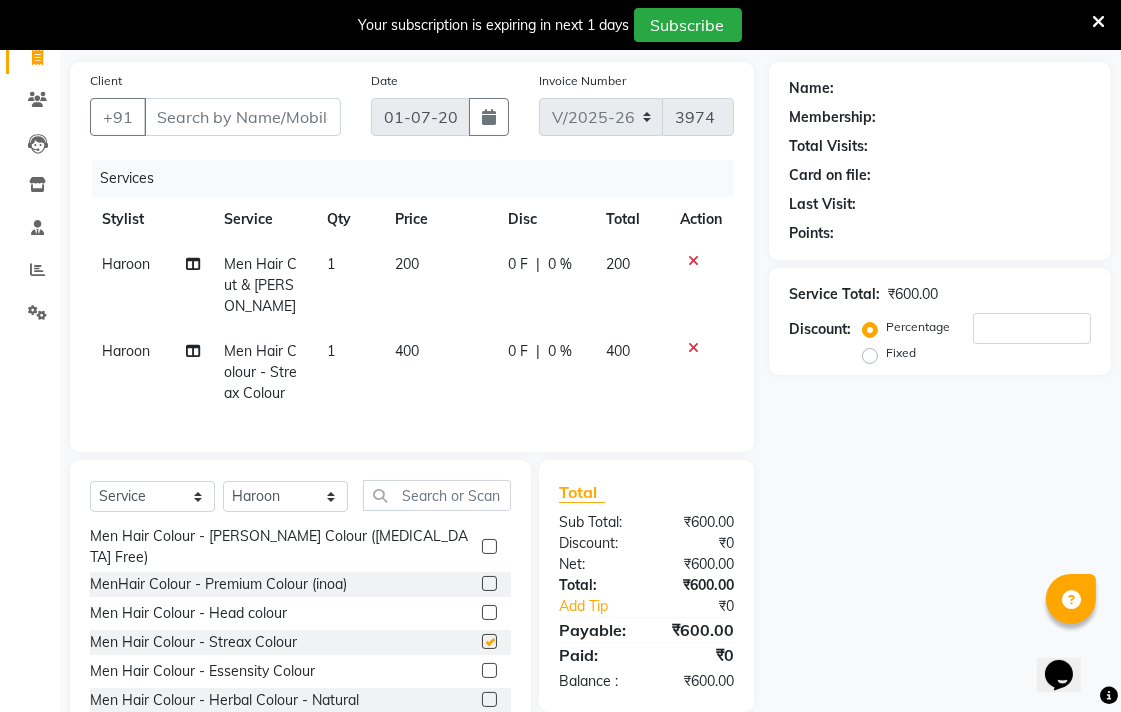 checkbox on "false" 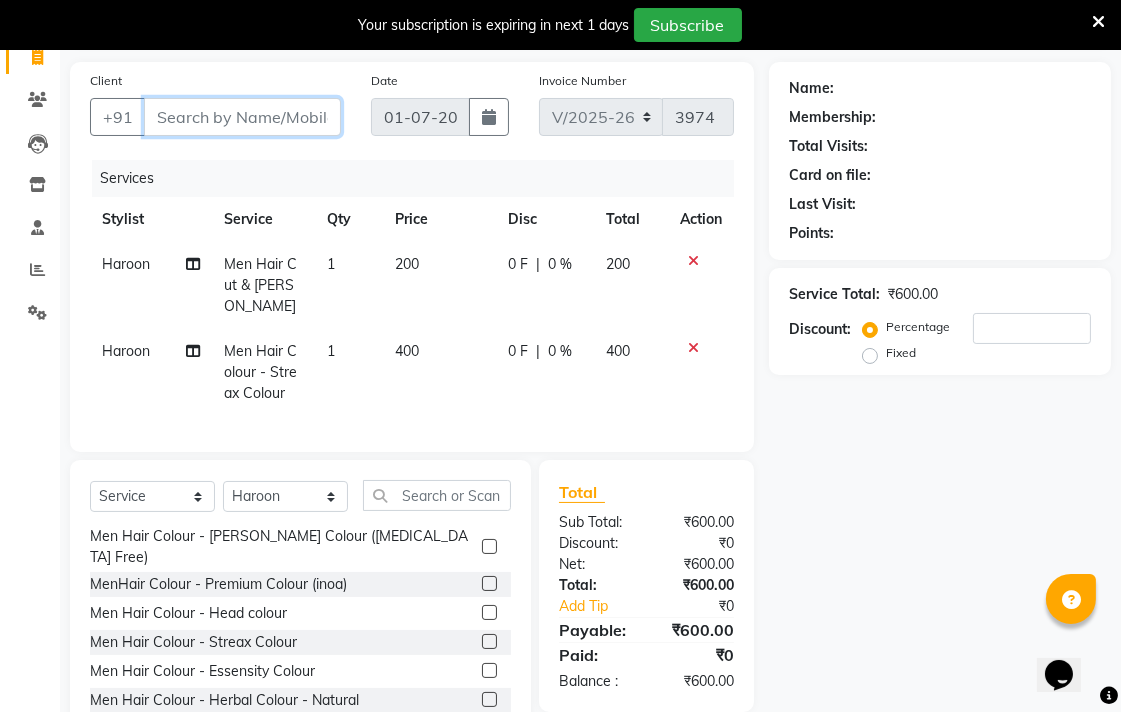 click on "Client" at bounding box center [242, 117] 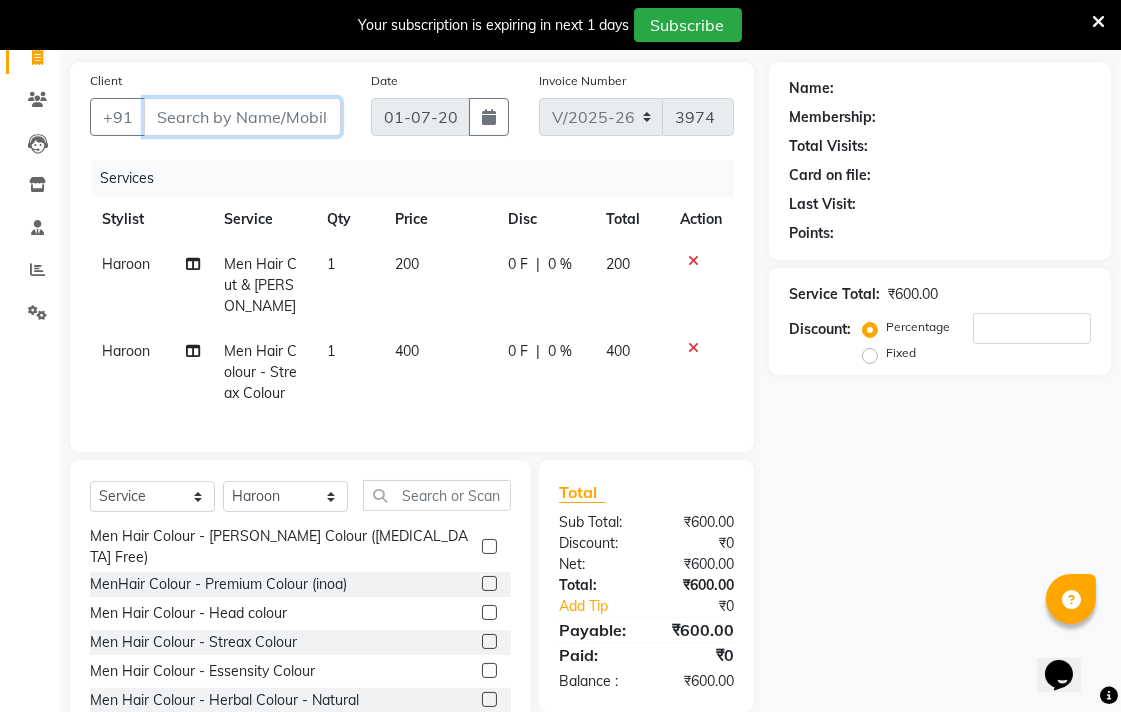 type on "9" 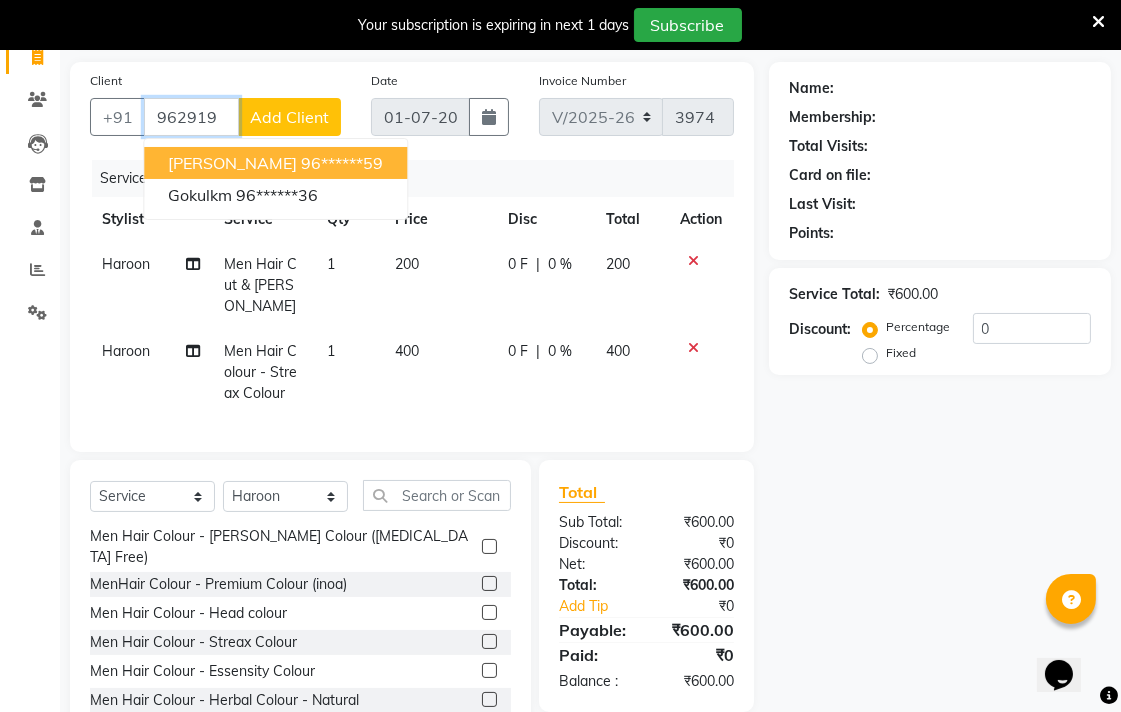 click on "96******59" at bounding box center [342, 163] 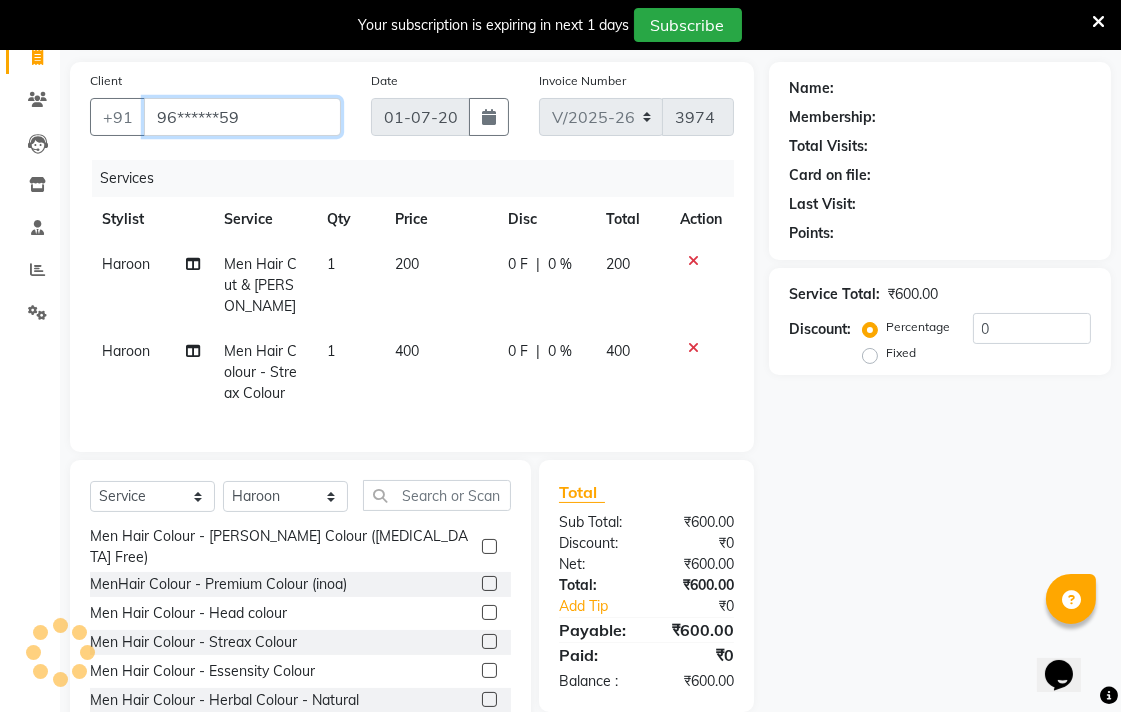 type on "96******59" 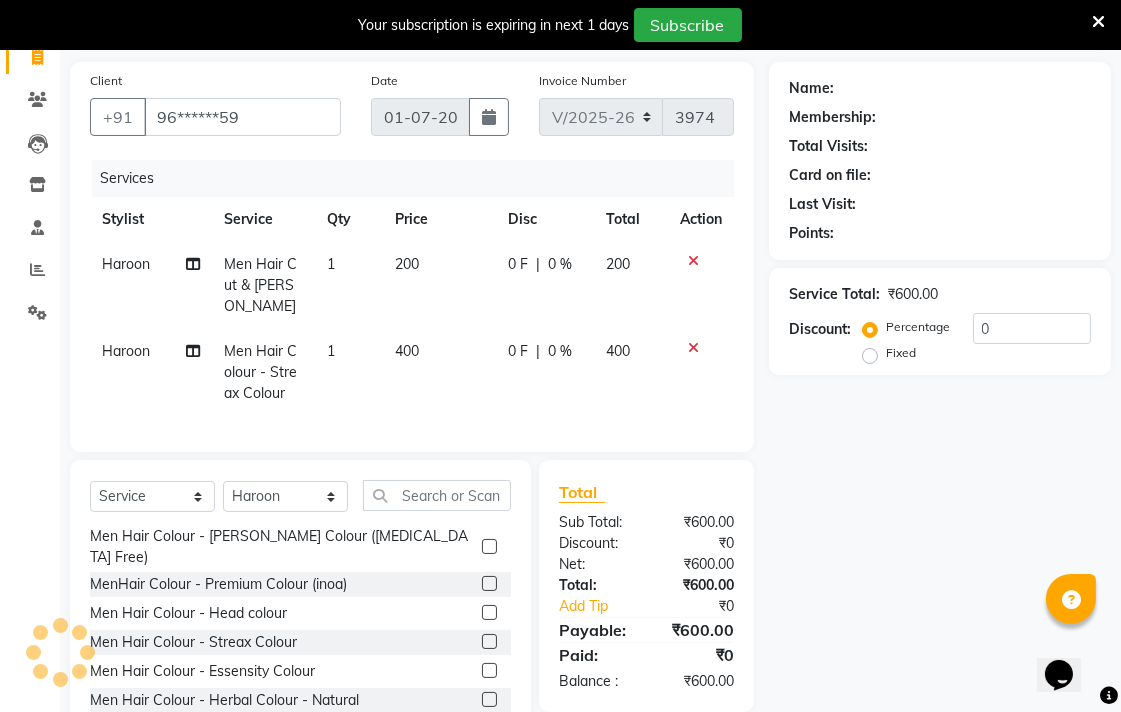 select on "1: Object" 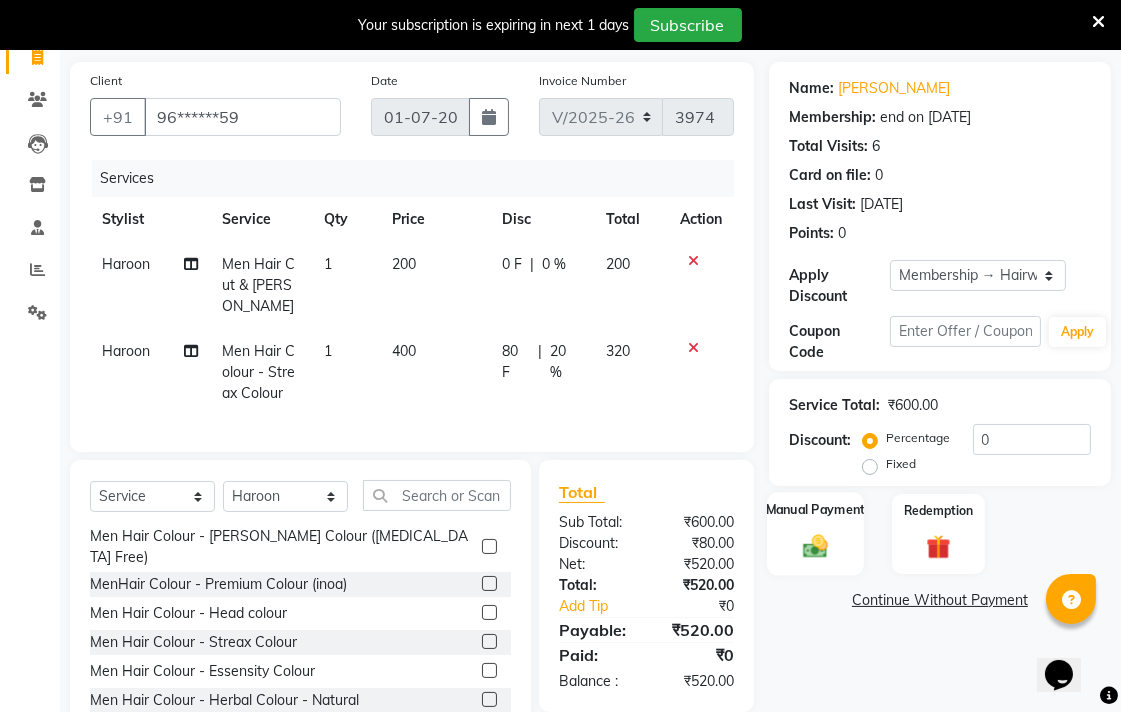 click 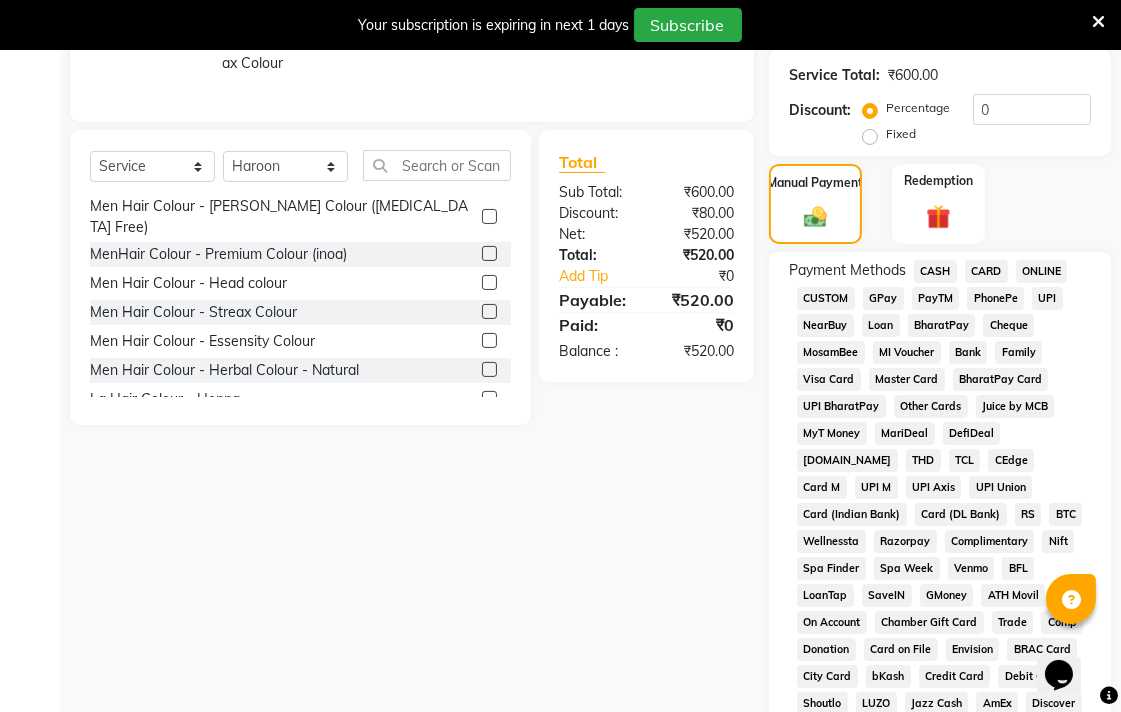 scroll, scrollTop: 472, scrollLeft: 0, axis: vertical 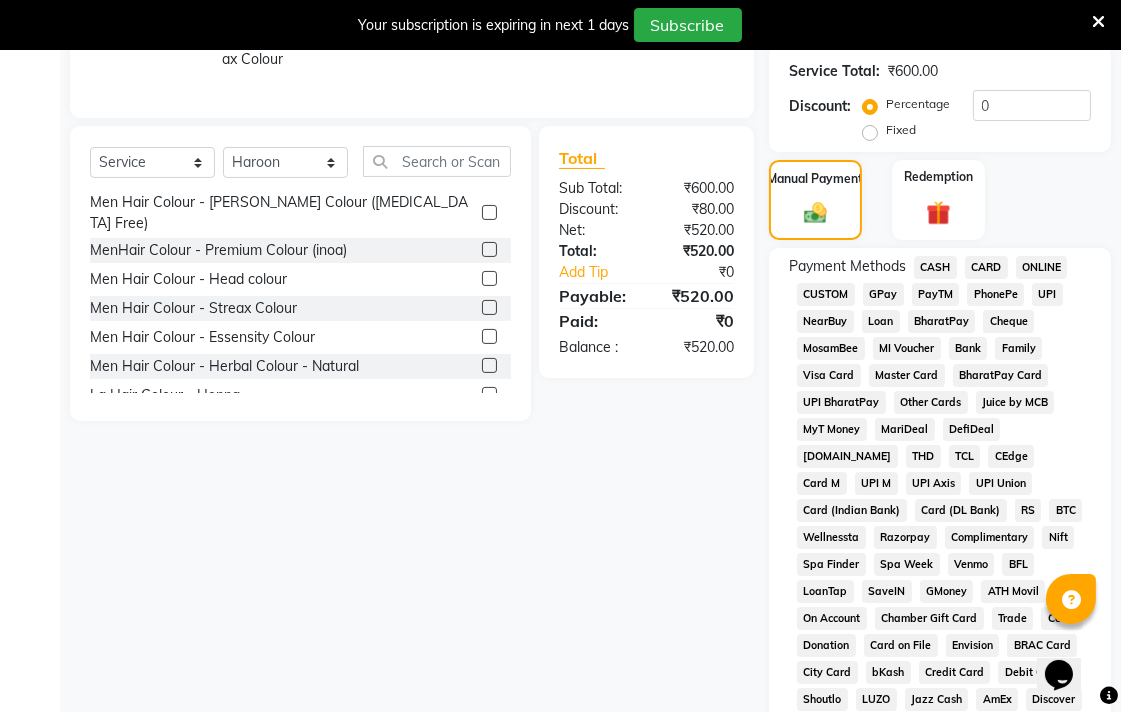 click on "UPI" 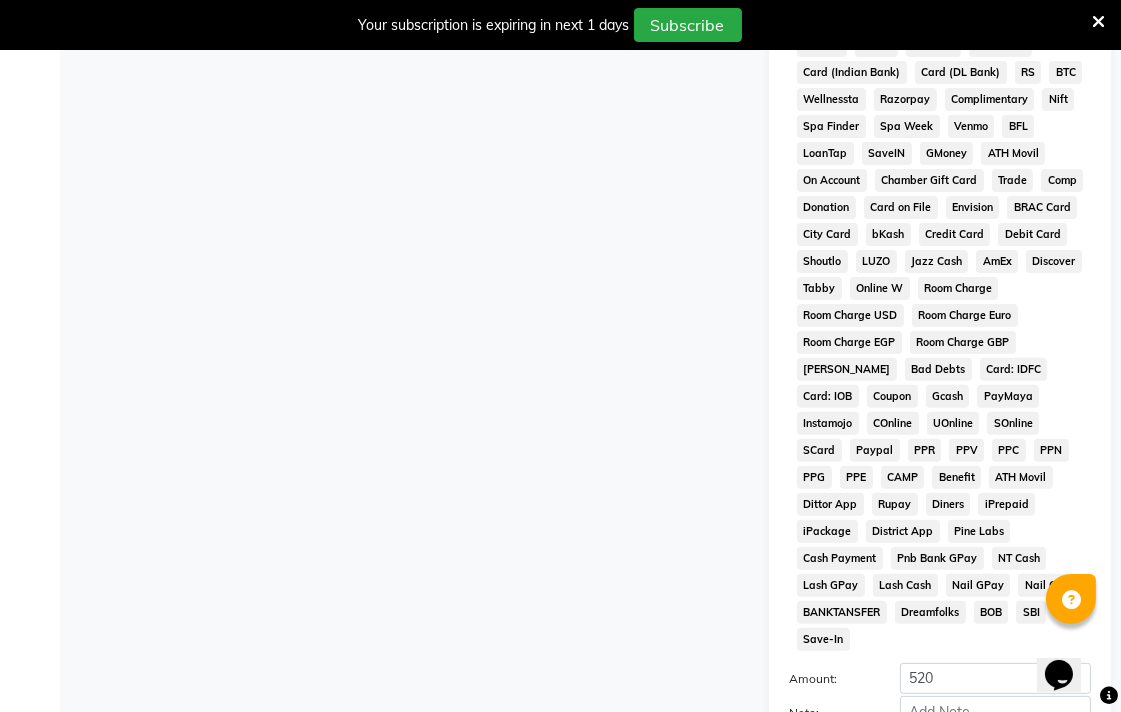 scroll, scrollTop: 1018, scrollLeft: 0, axis: vertical 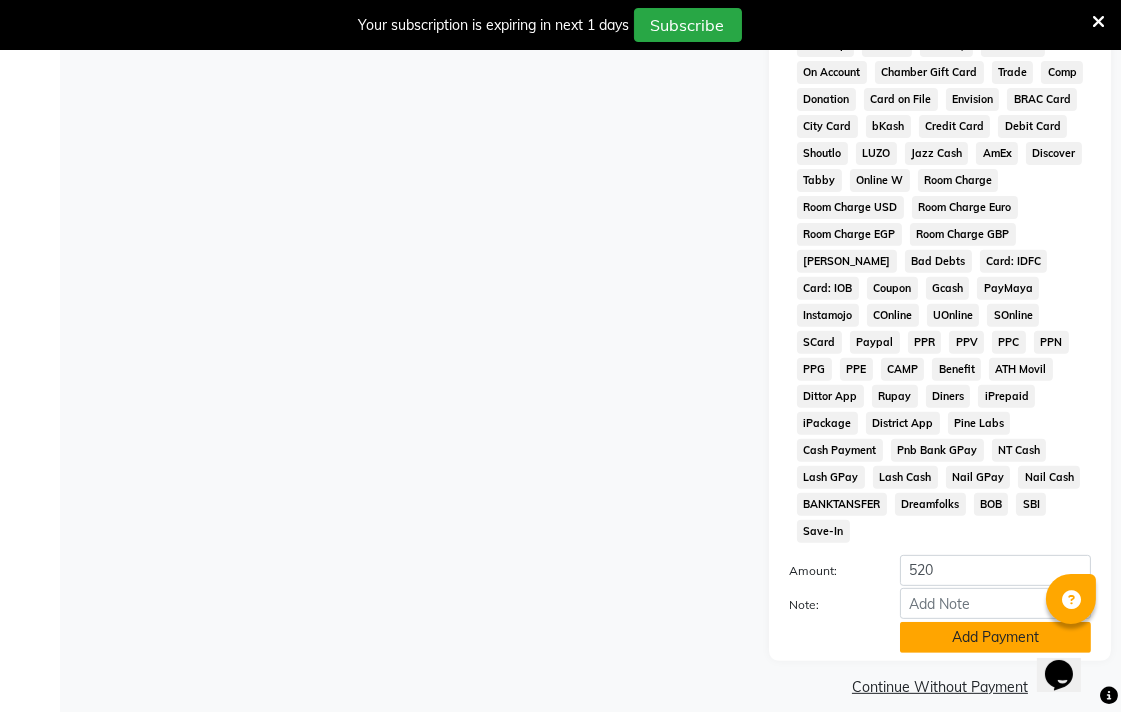 click on "Add Payment" 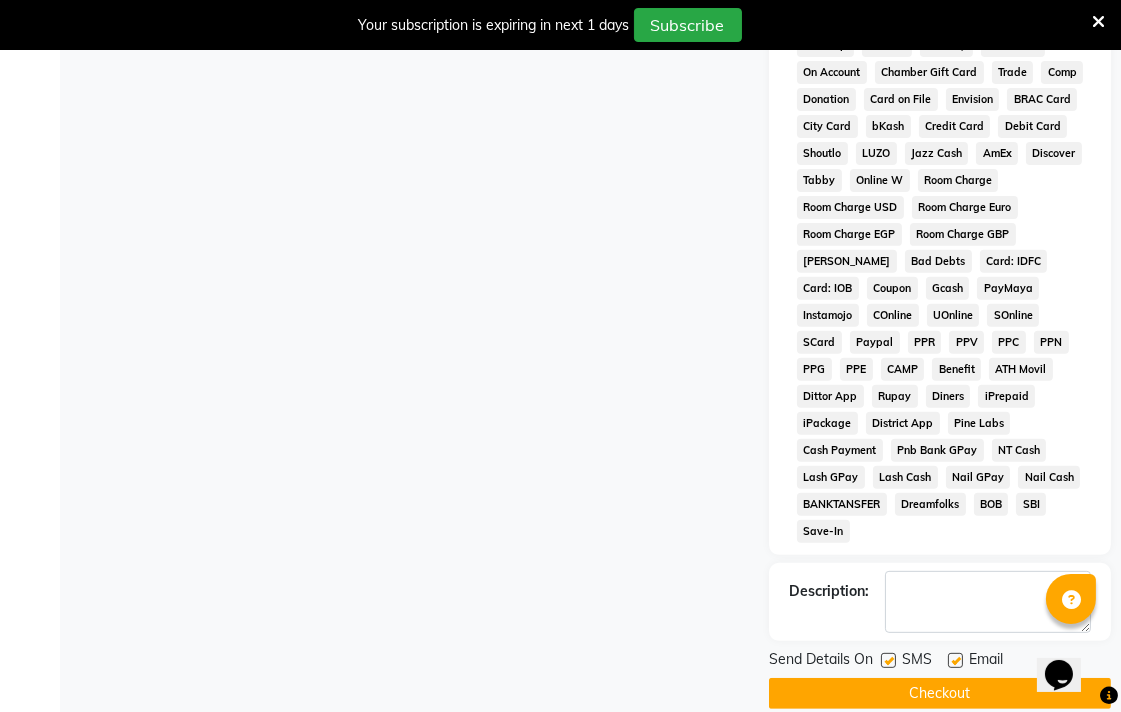 scroll, scrollTop: 1025, scrollLeft: 0, axis: vertical 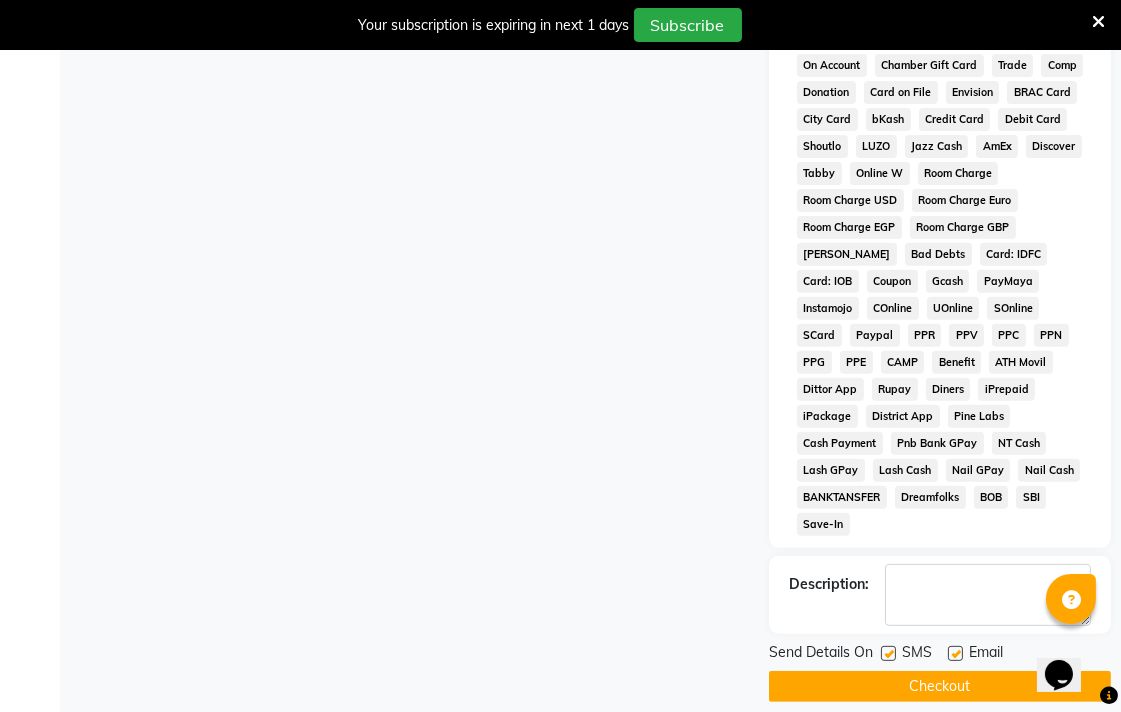 click on "Checkout" 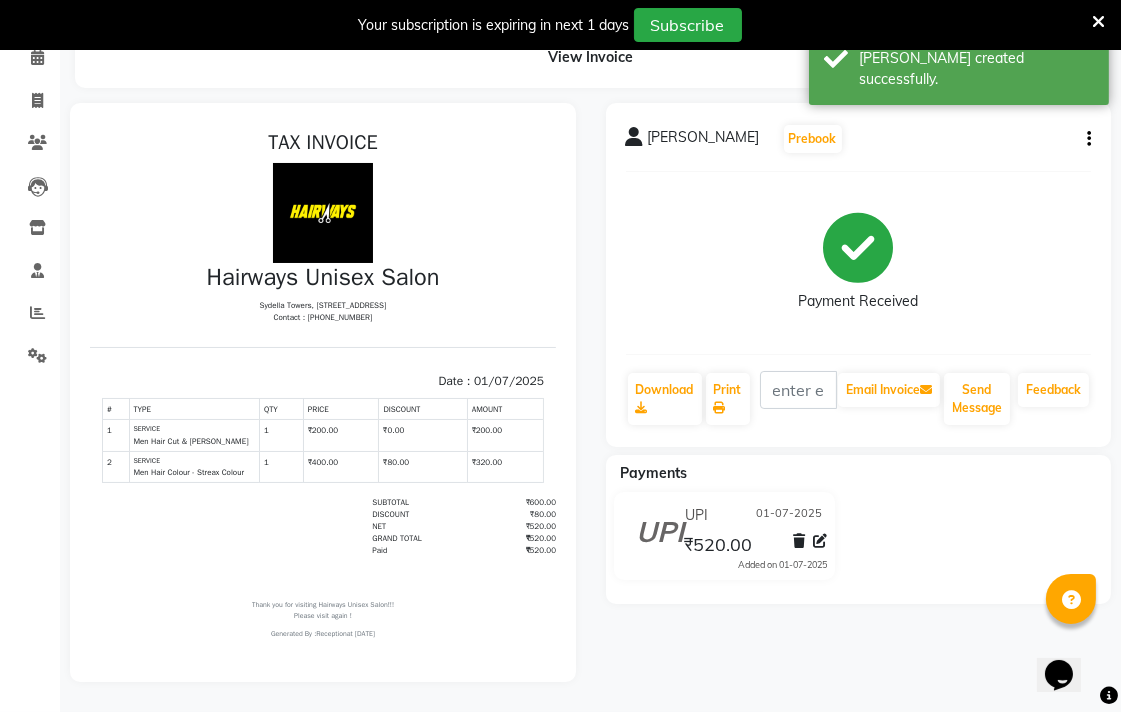 scroll, scrollTop: 0, scrollLeft: 0, axis: both 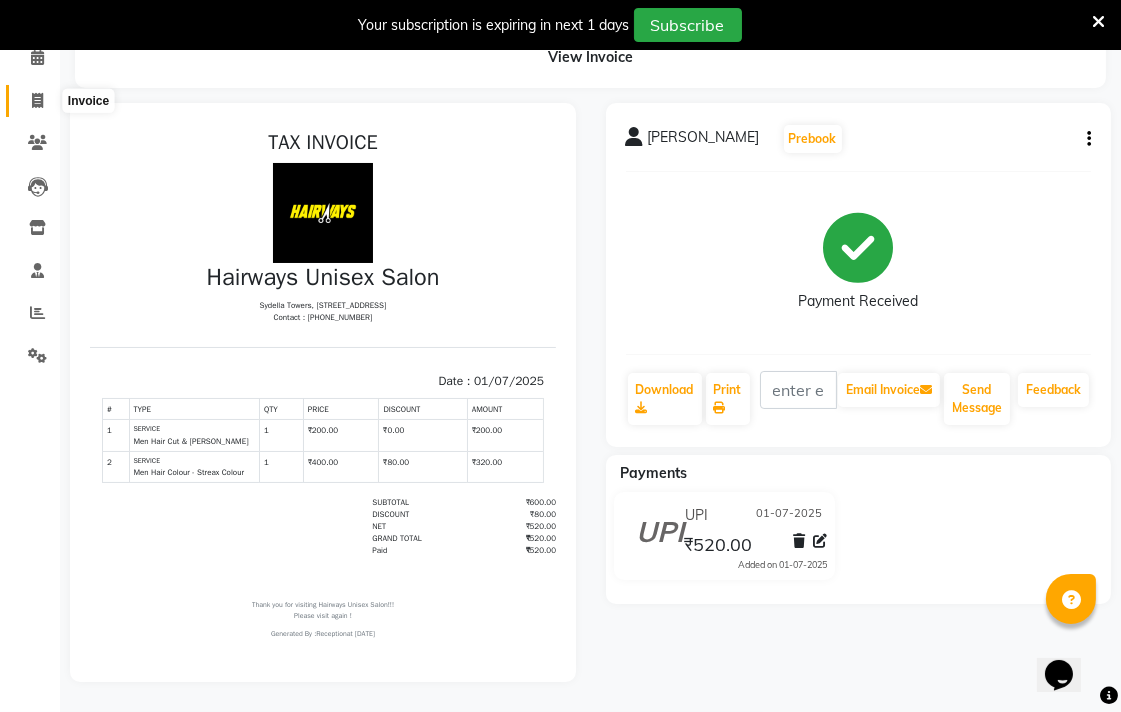 click 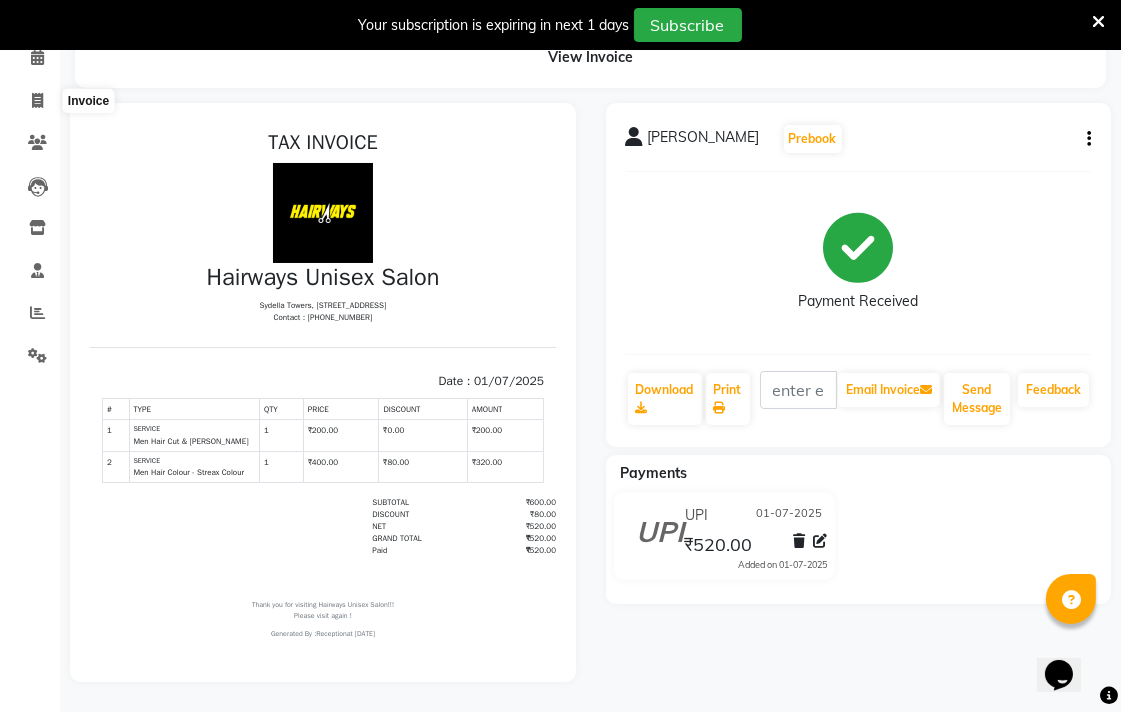 select on "service" 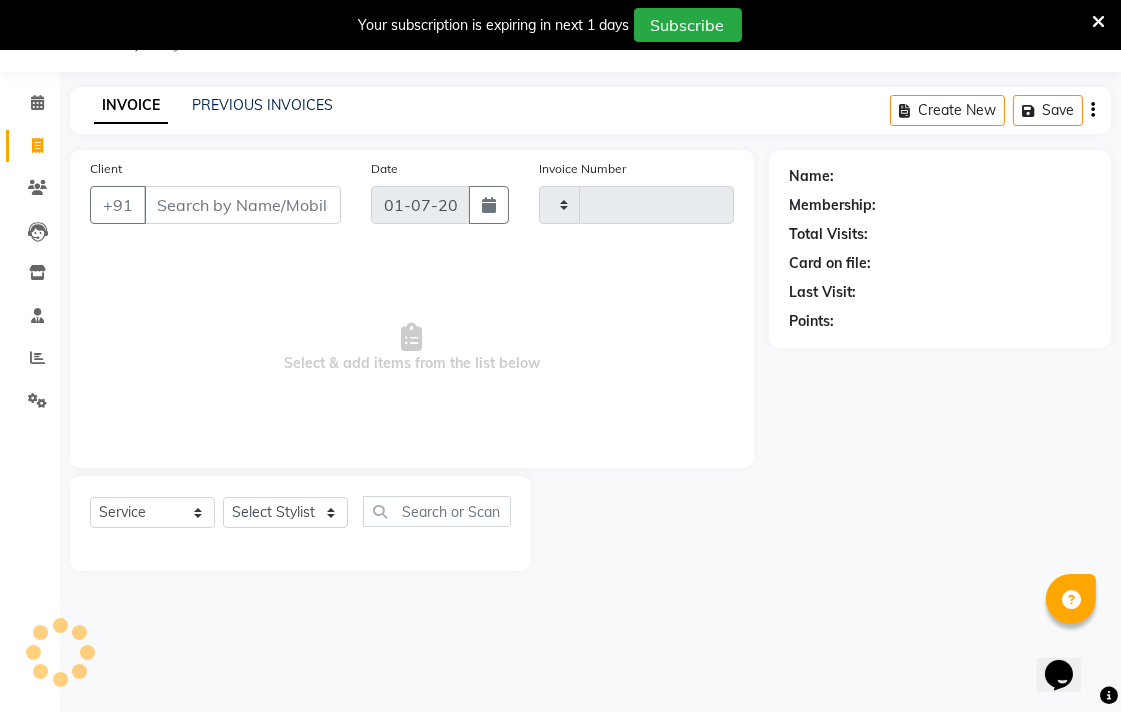 scroll, scrollTop: 50, scrollLeft: 0, axis: vertical 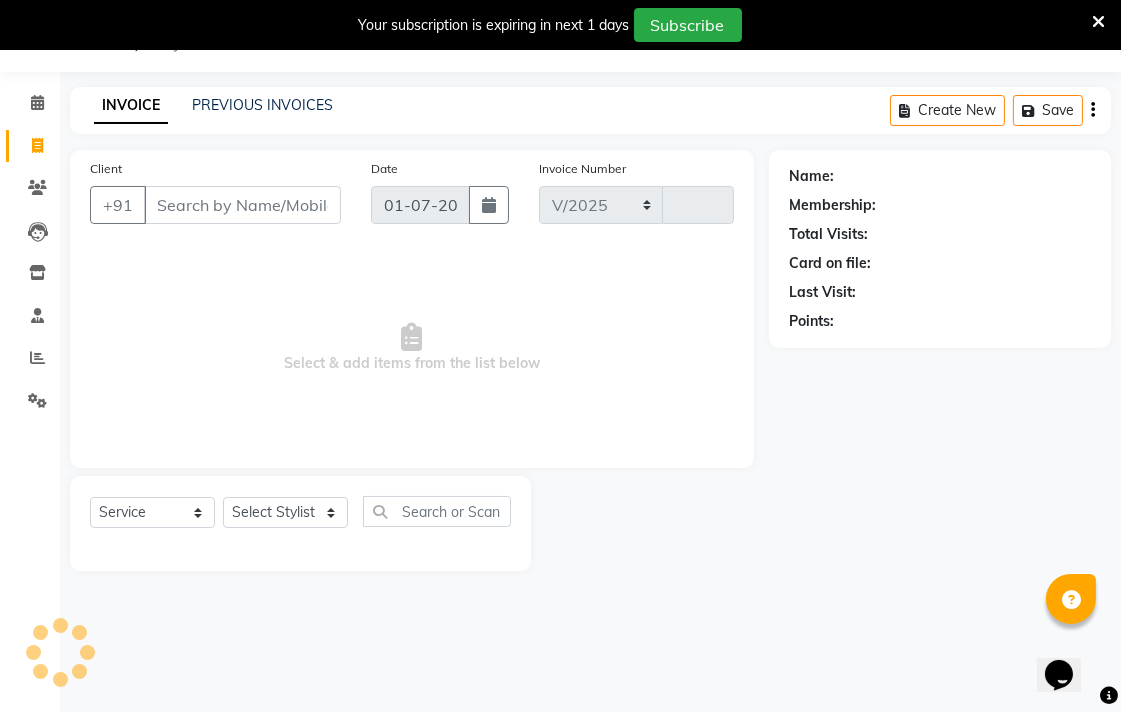 select on "6523" 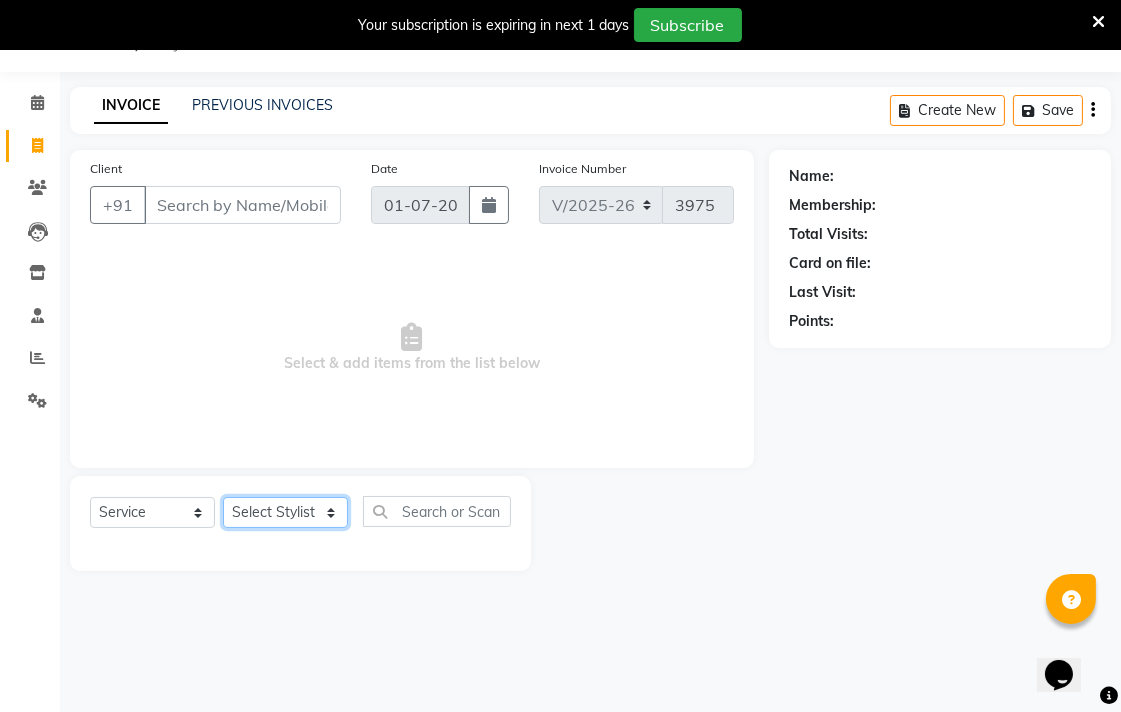 click on "Select Stylist Admin Chitra divya [PERSON_NAME] [PERSON_NAME] Reception [PERSON_NAME] [PERSON_NAME] Talib" 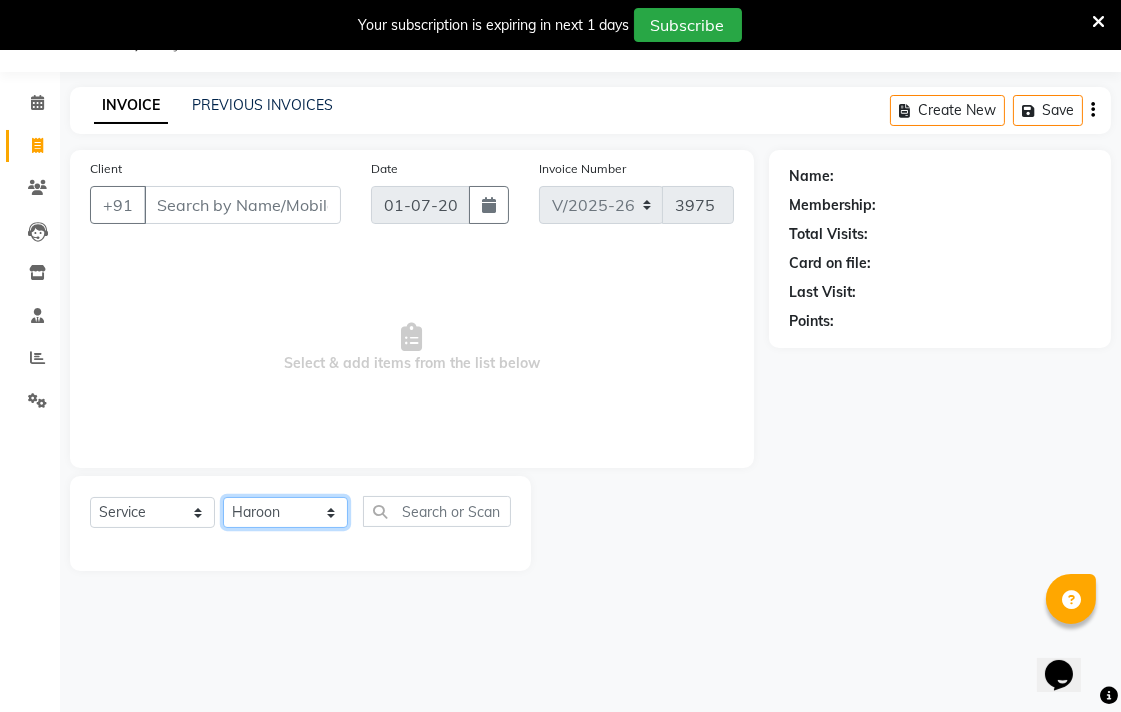 click on "Select Stylist Admin Chitra divya [PERSON_NAME] [PERSON_NAME] Reception [PERSON_NAME] [PERSON_NAME] Talib" 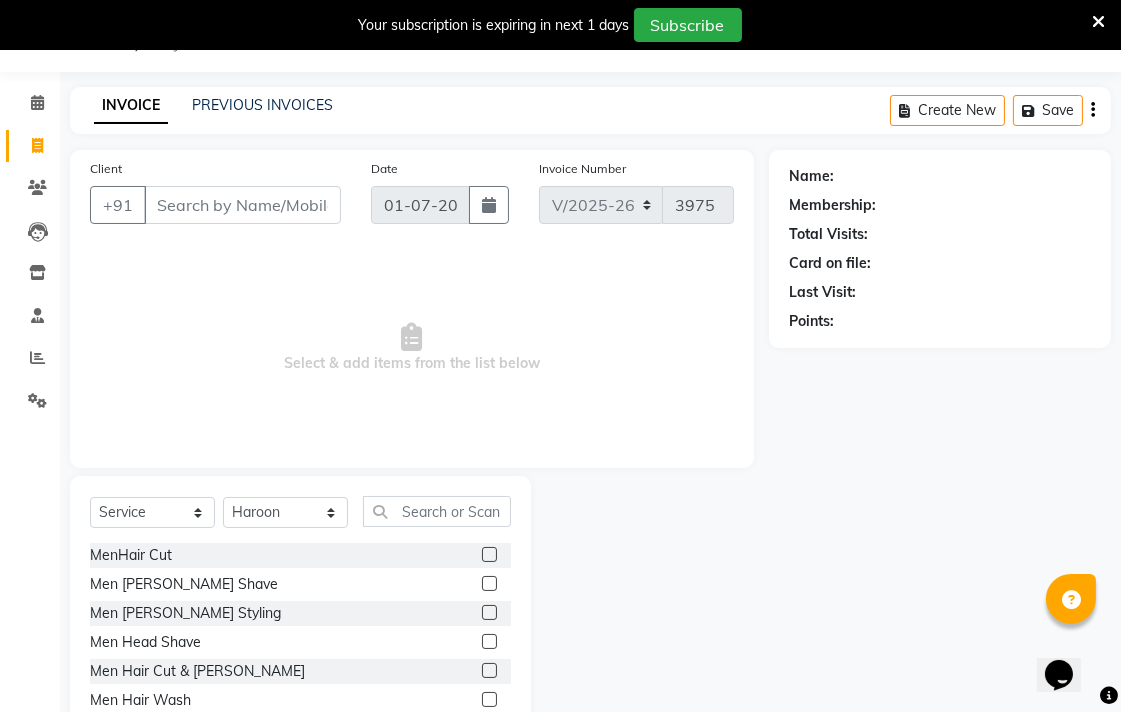drag, startPoint x: 123, startPoint y: 557, endPoint x: 267, endPoint y: 403, distance: 210.83643 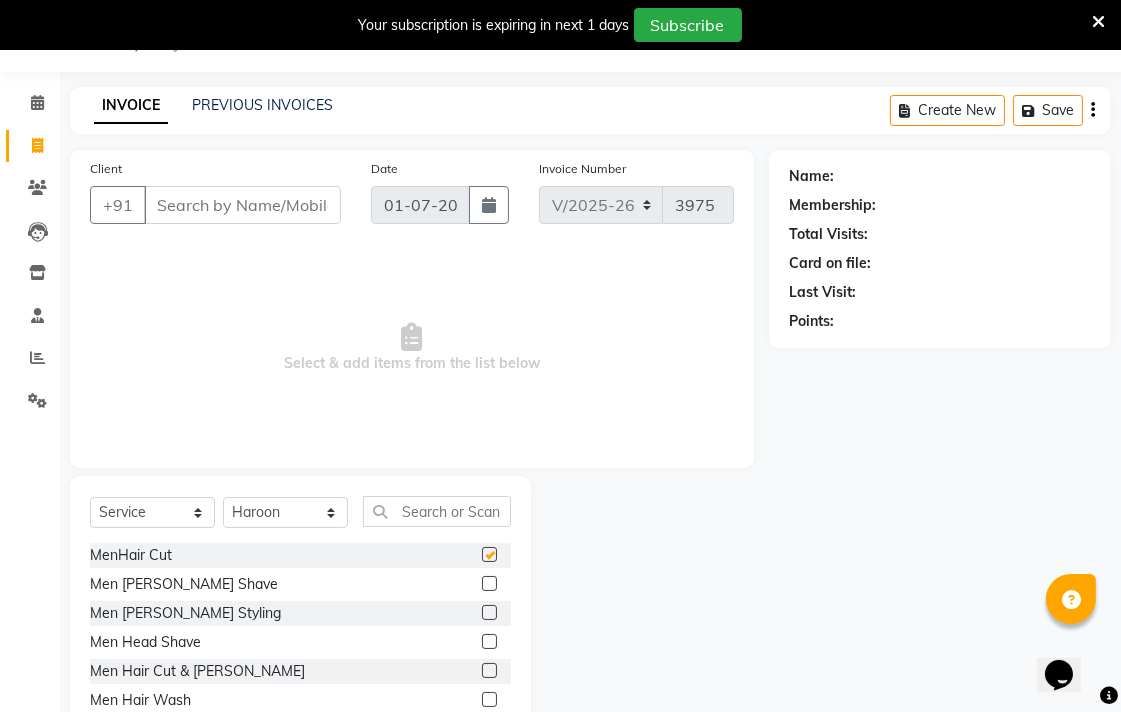 checkbox on "false" 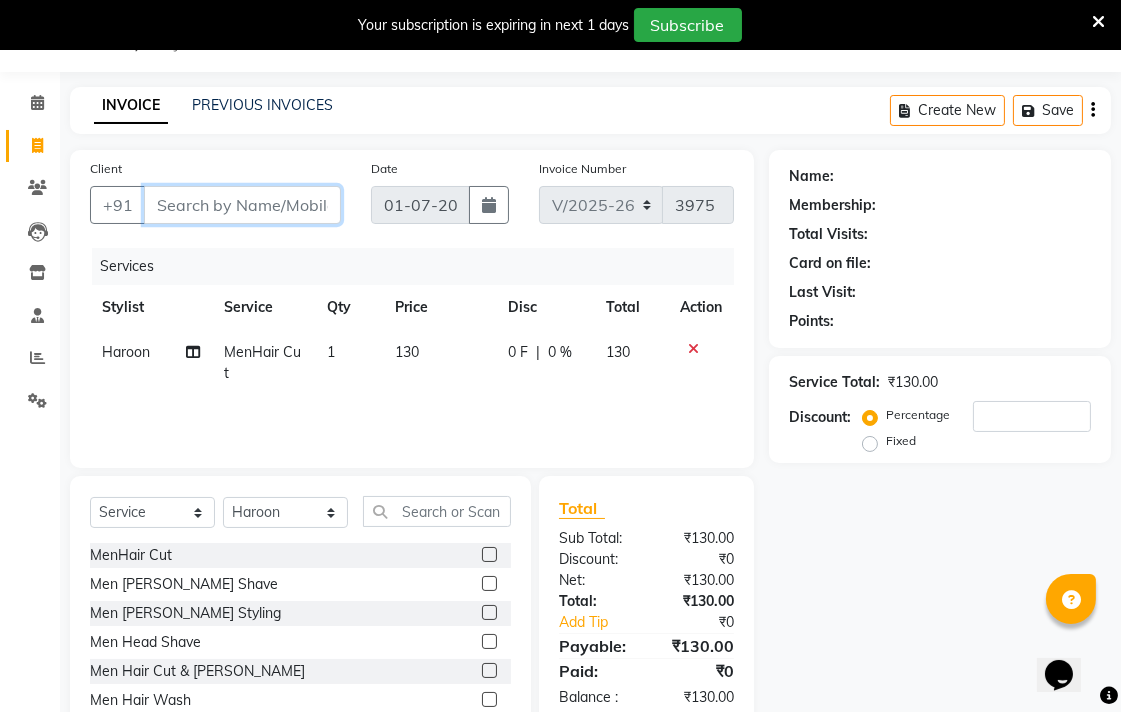 click on "Client" at bounding box center (242, 205) 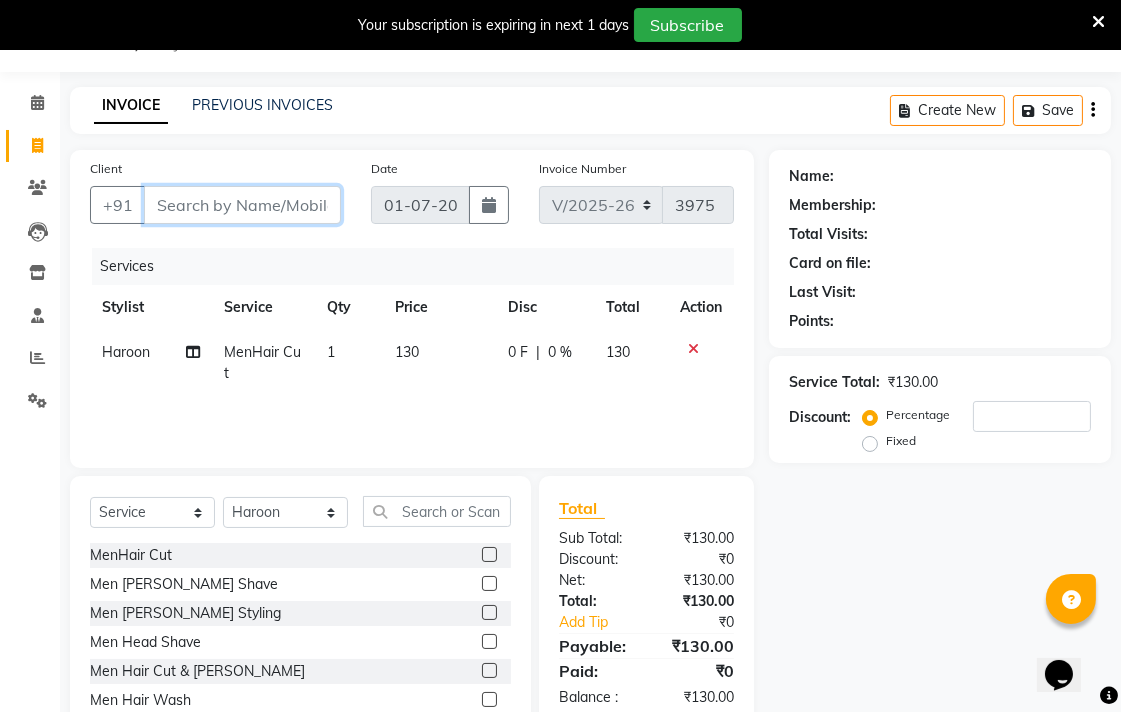 type on "9" 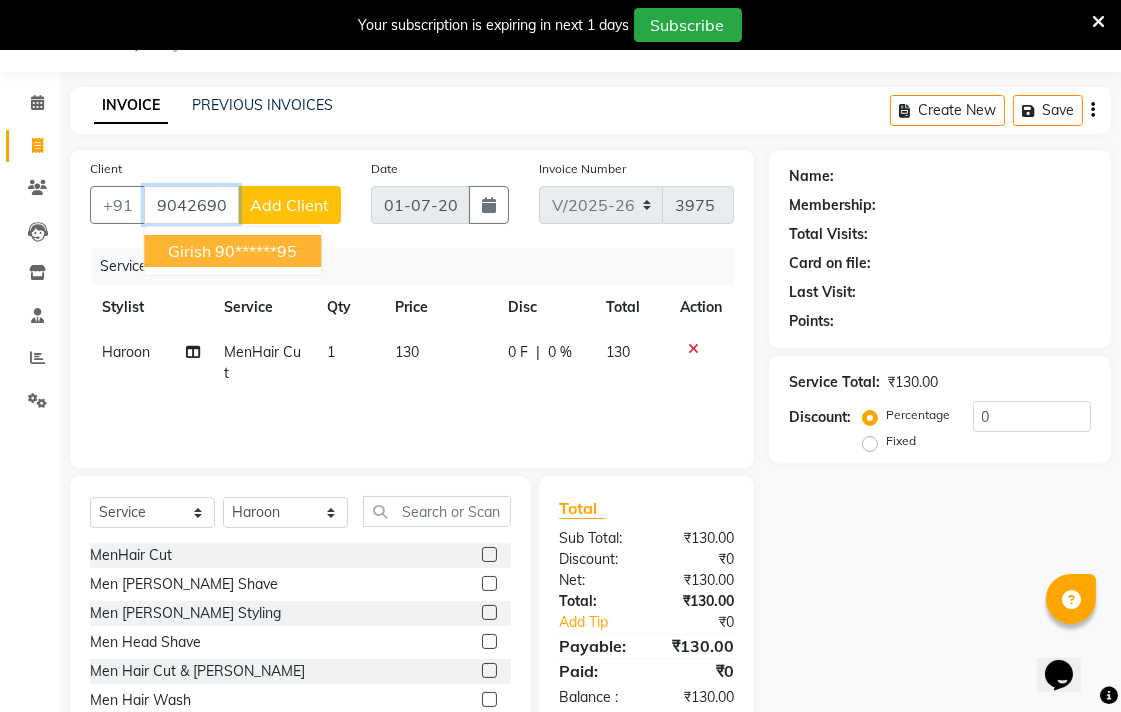 click on "90******95" at bounding box center (256, 251) 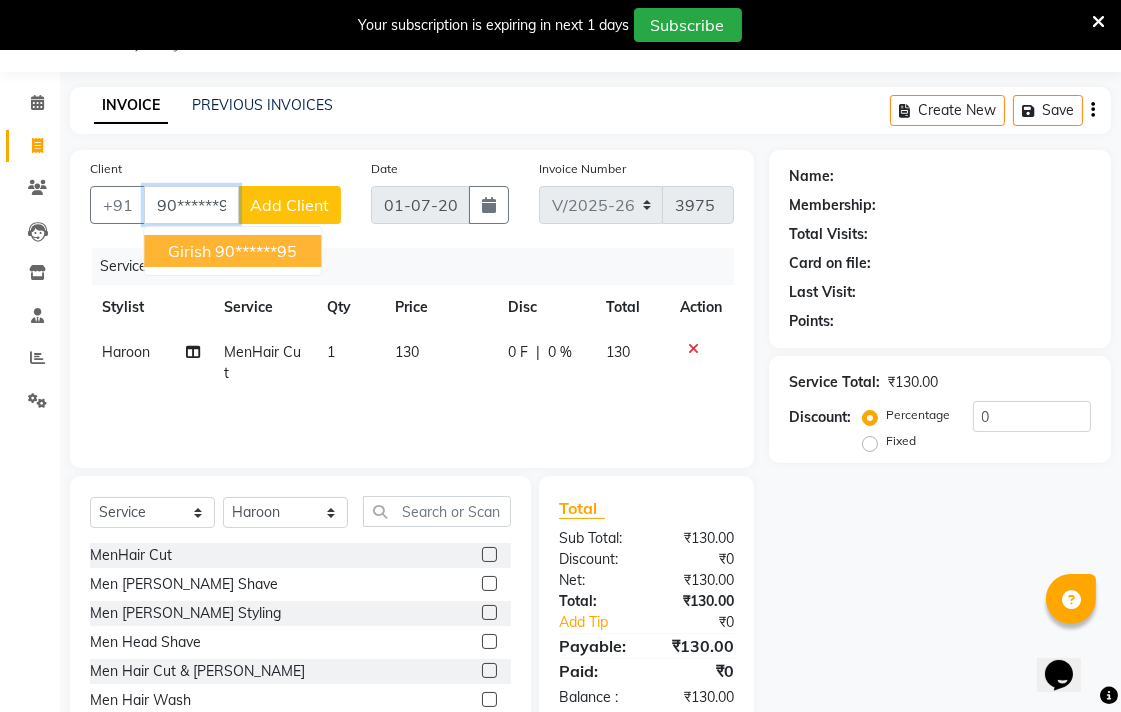 type on "90******95" 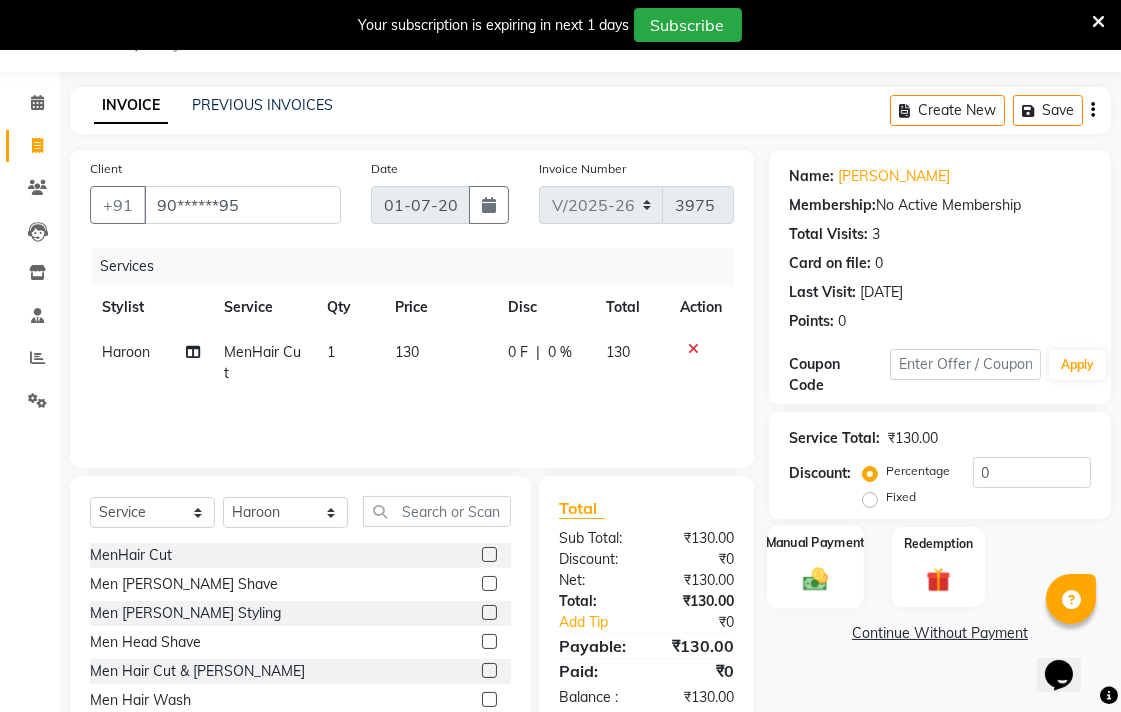 click 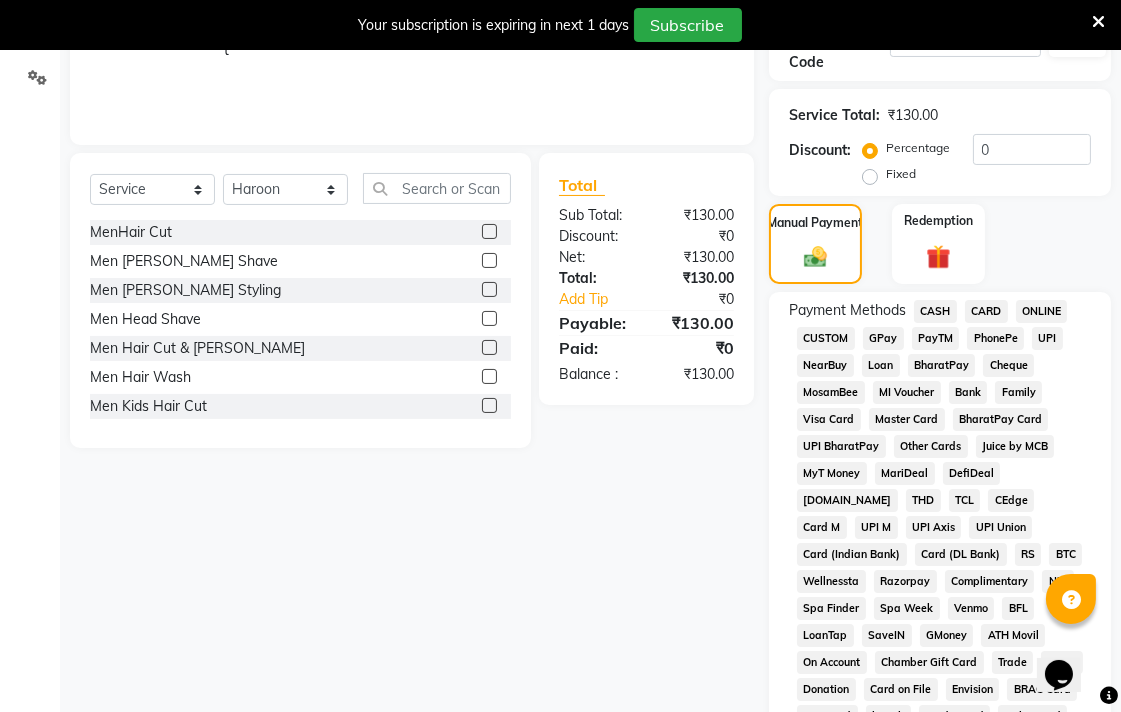 scroll, scrollTop: 383, scrollLeft: 0, axis: vertical 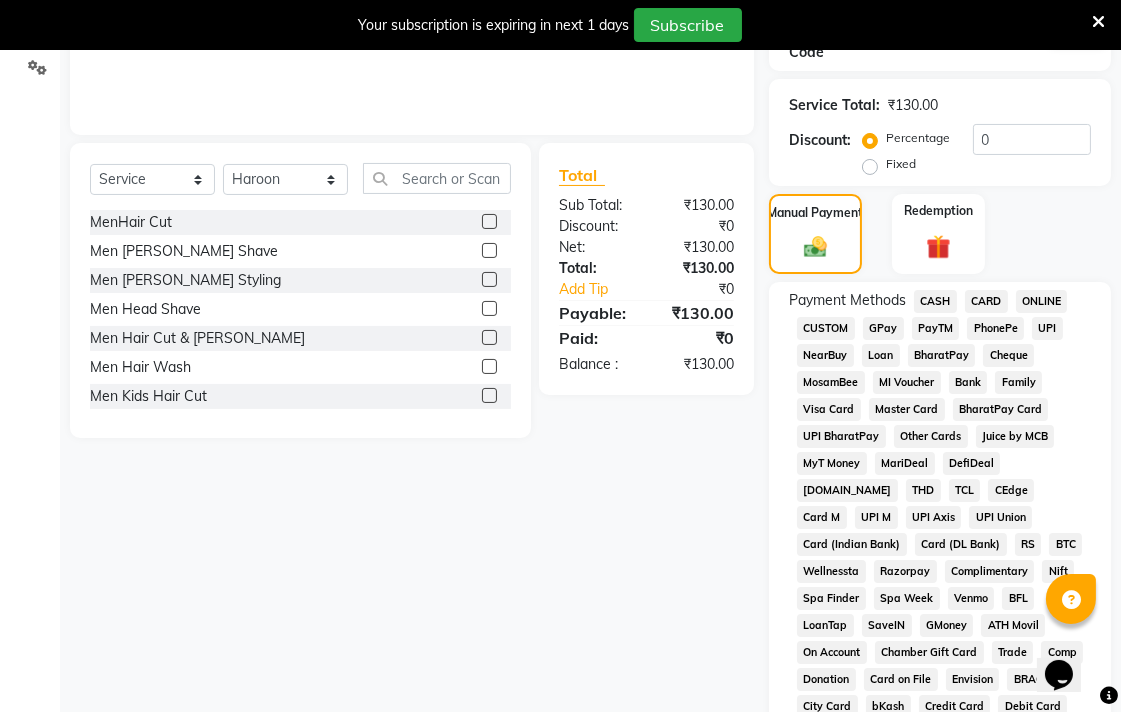click on "CASH" 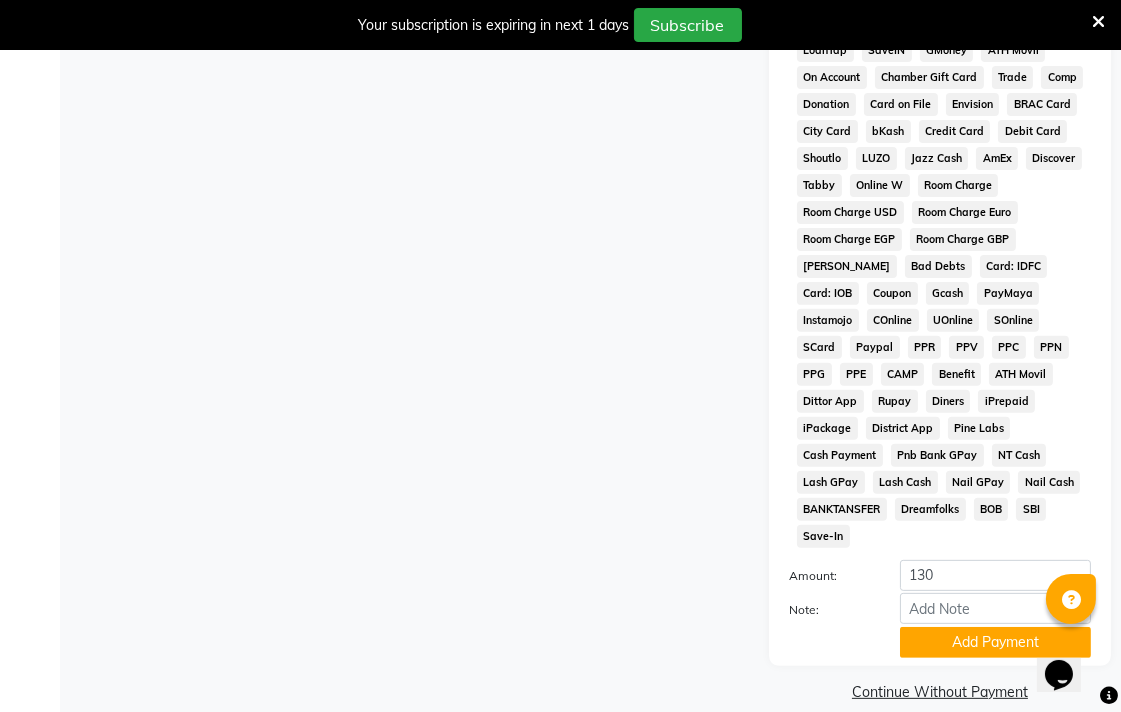 scroll, scrollTop: 963, scrollLeft: 0, axis: vertical 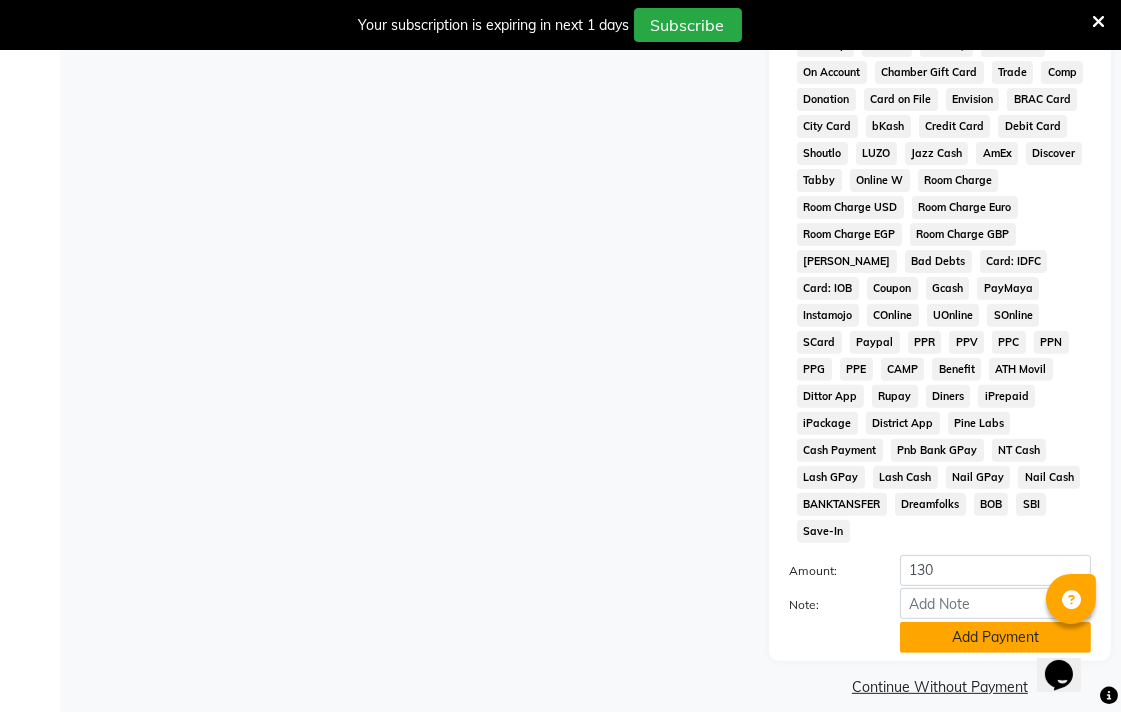 click on "Add Payment" 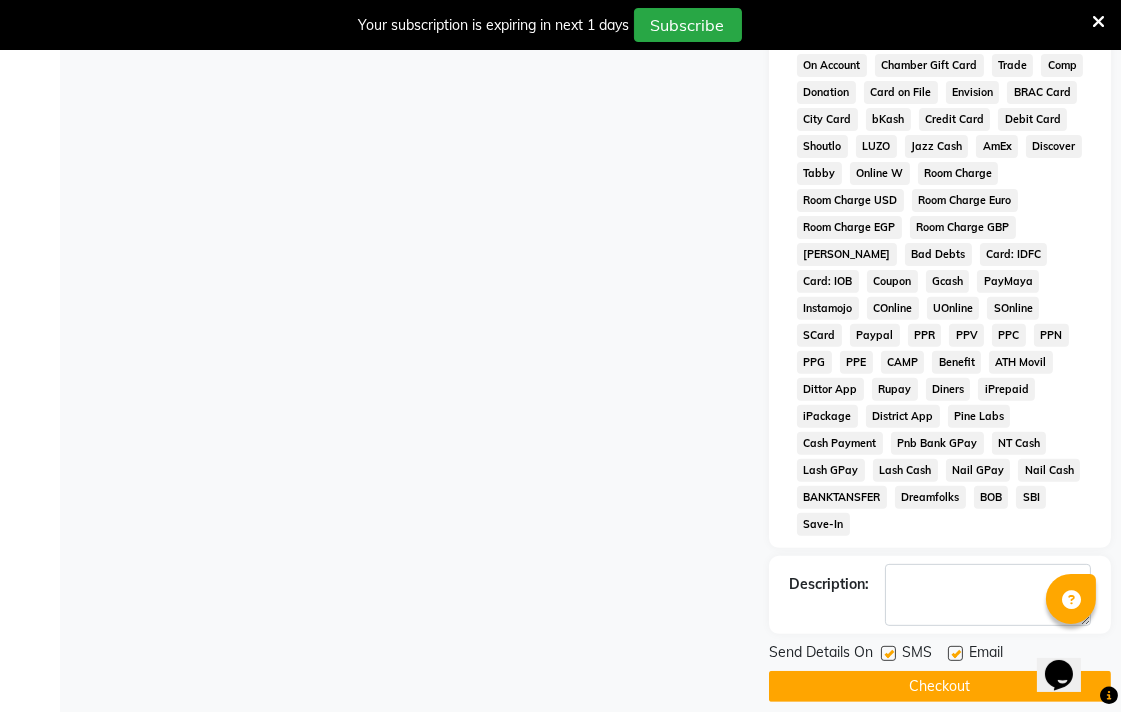 scroll, scrollTop: 971, scrollLeft: 0, axis: vertical 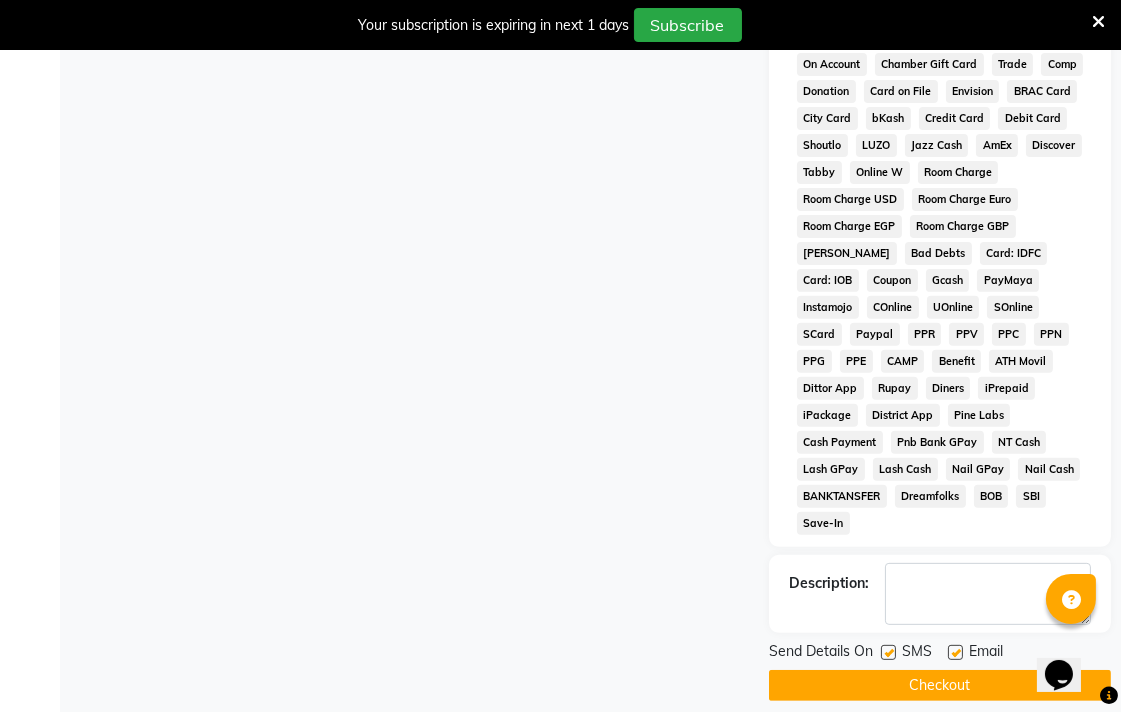 click on "Checkout" 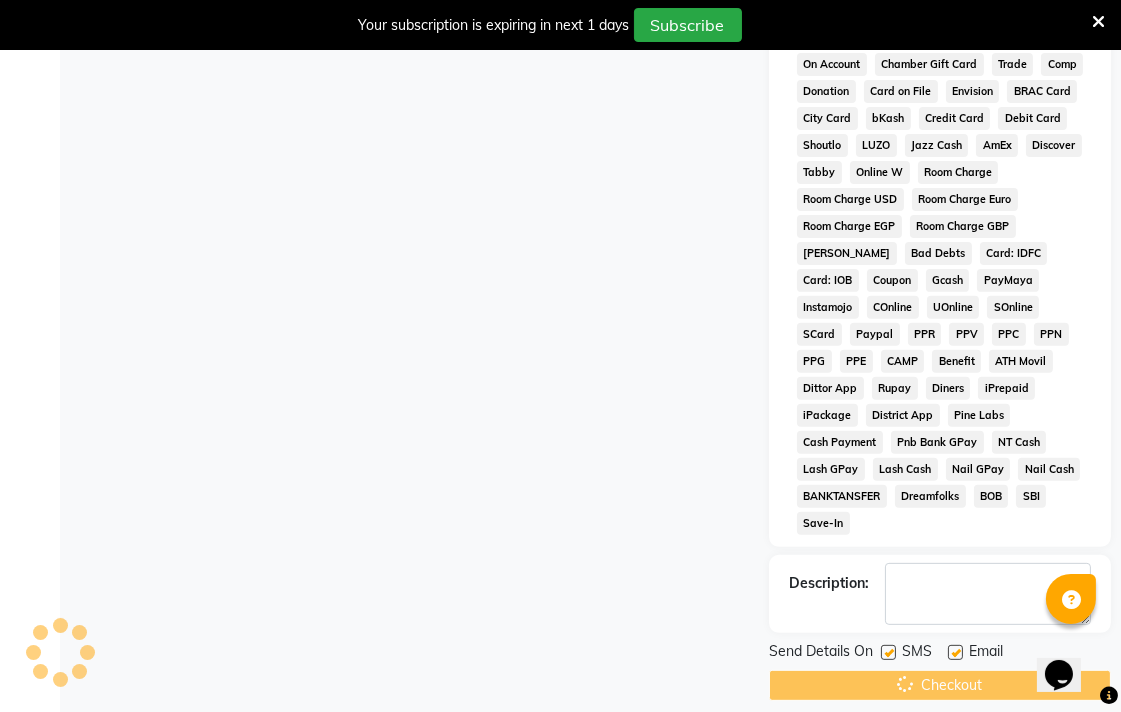 scroll, scrollTop: 50, scrollLeft: 0, axis: vertical 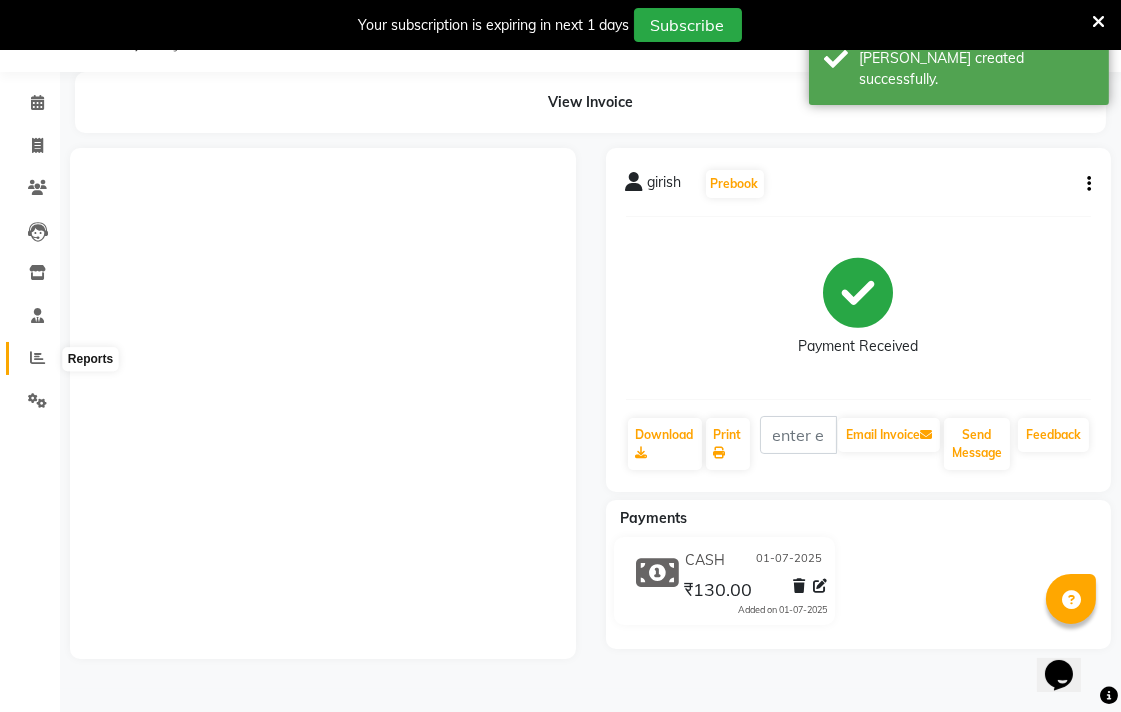 click 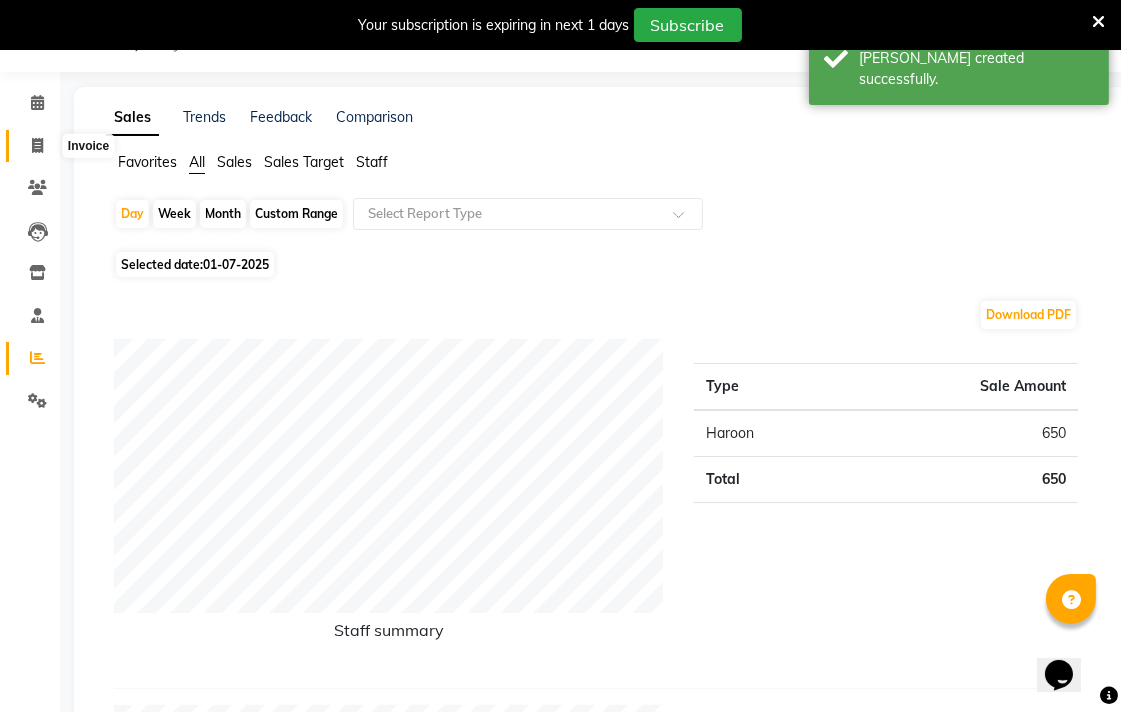 click 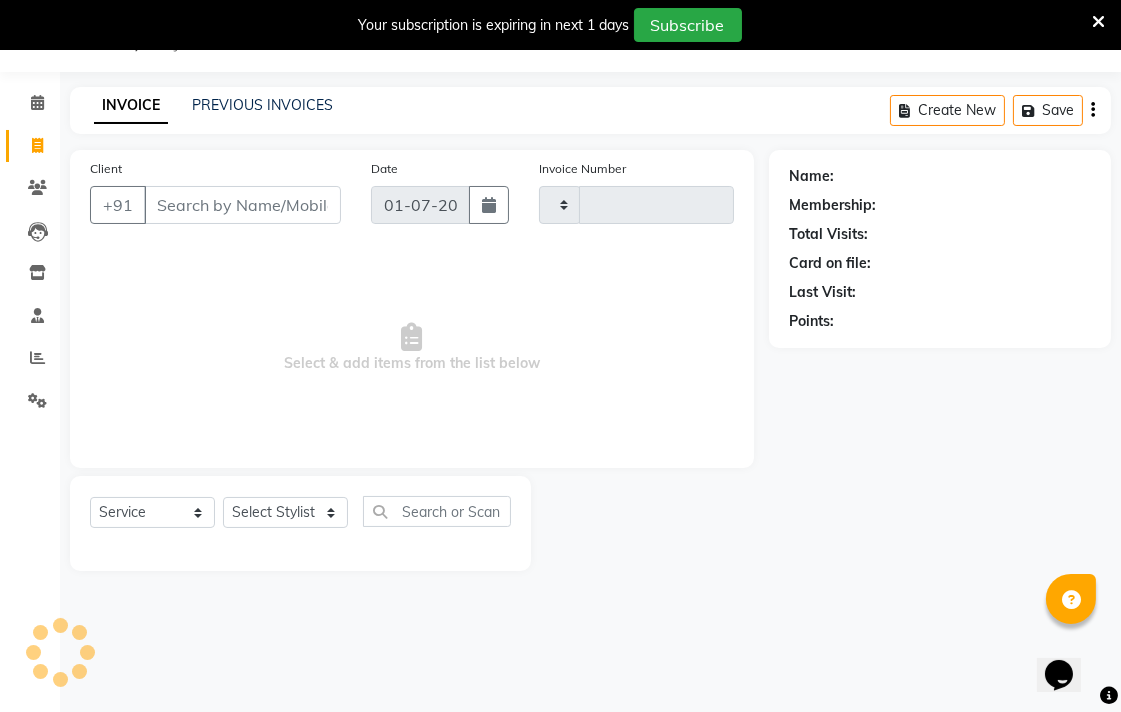 type on "3976" 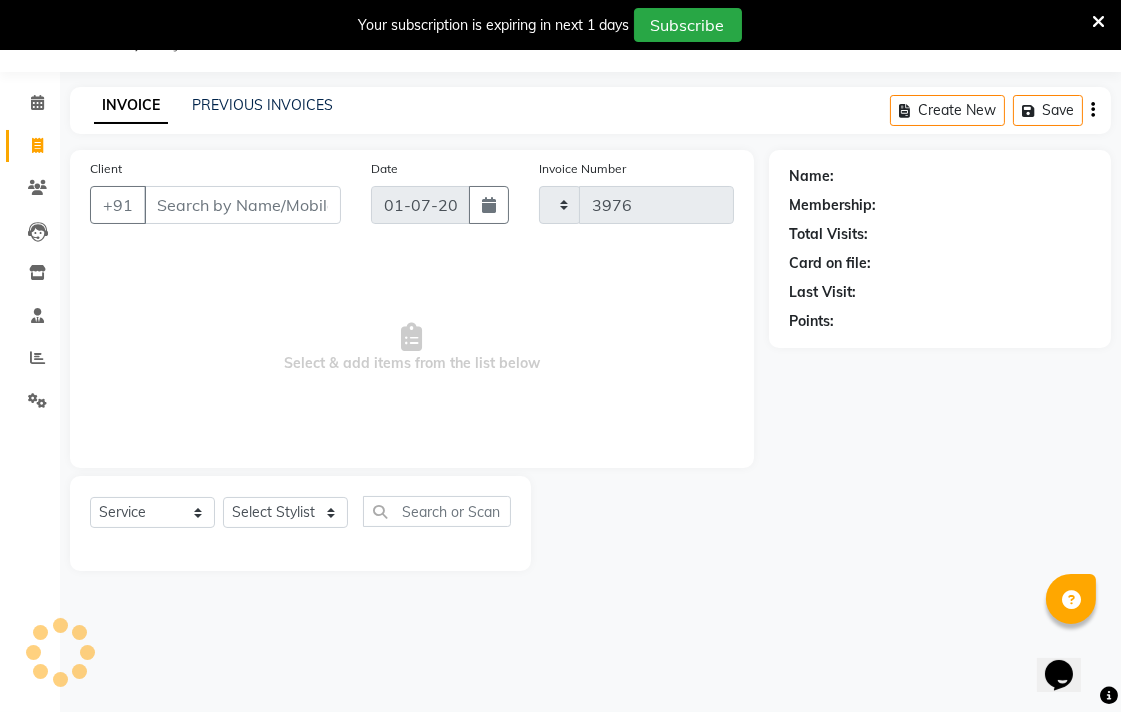select on "6523" 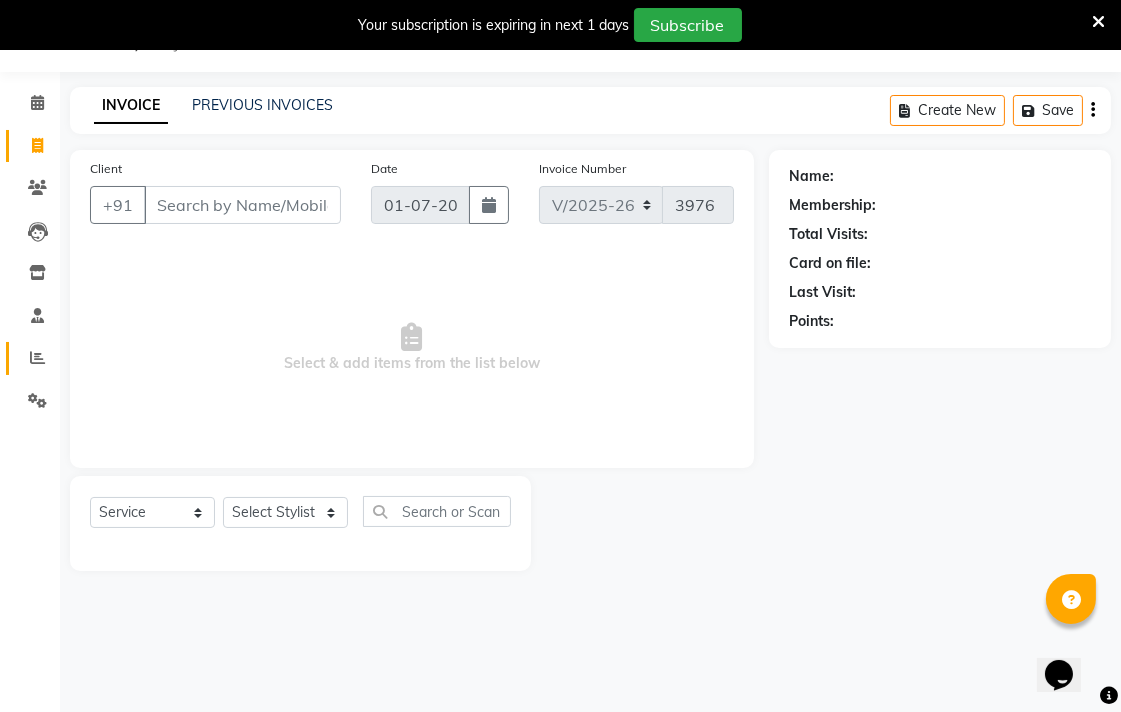click on "Reports" 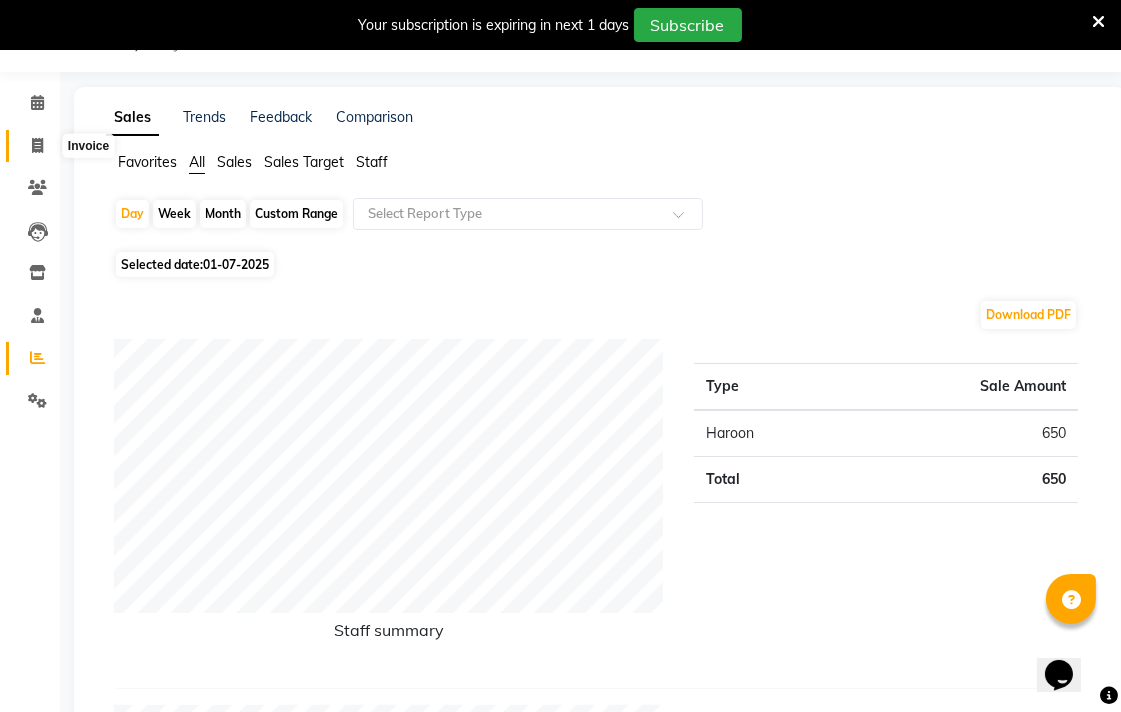 click 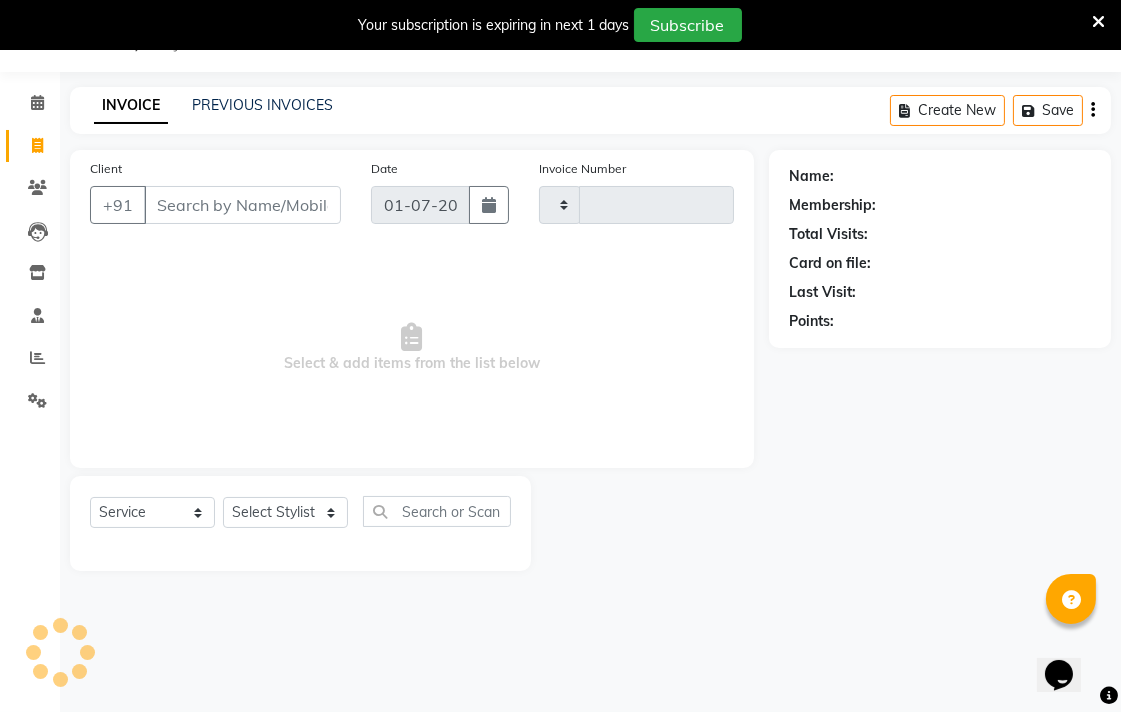 type on "3976" 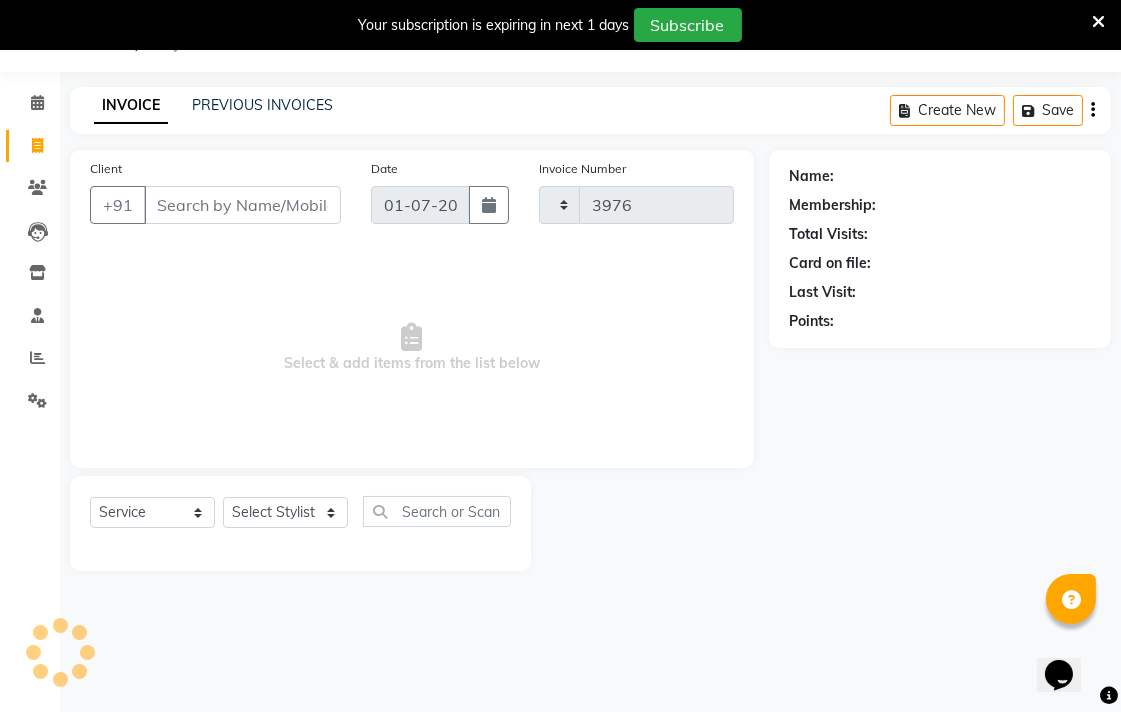 select on "6523" 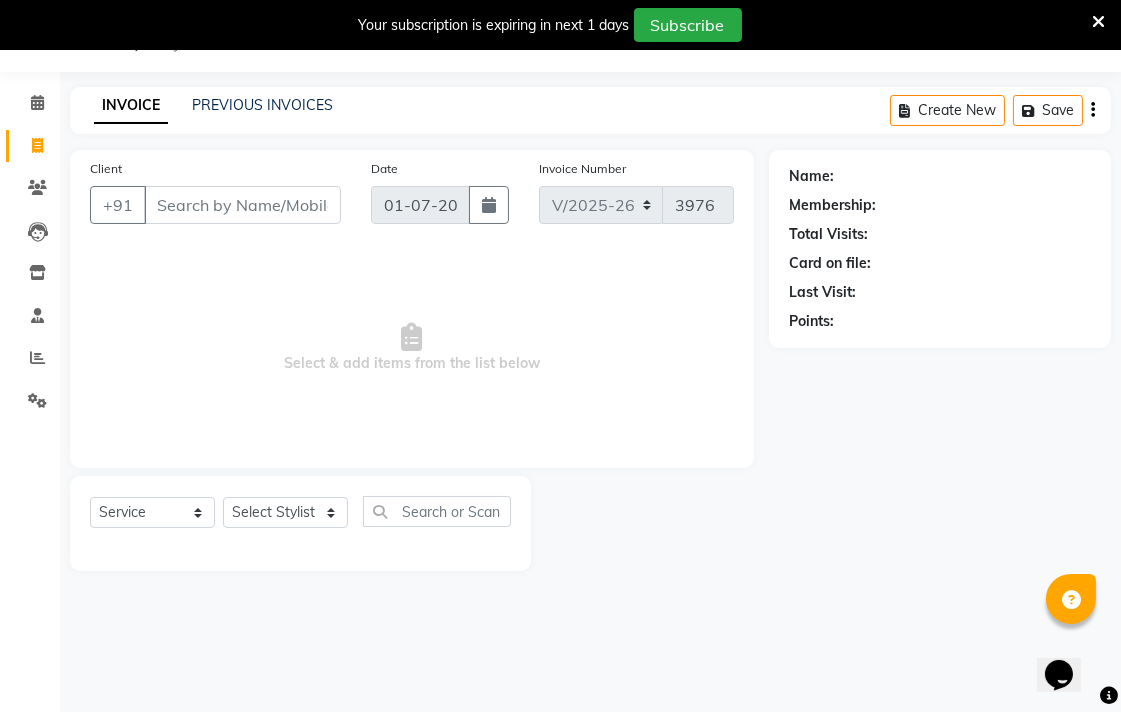 click at bounding box center [1098, 22] 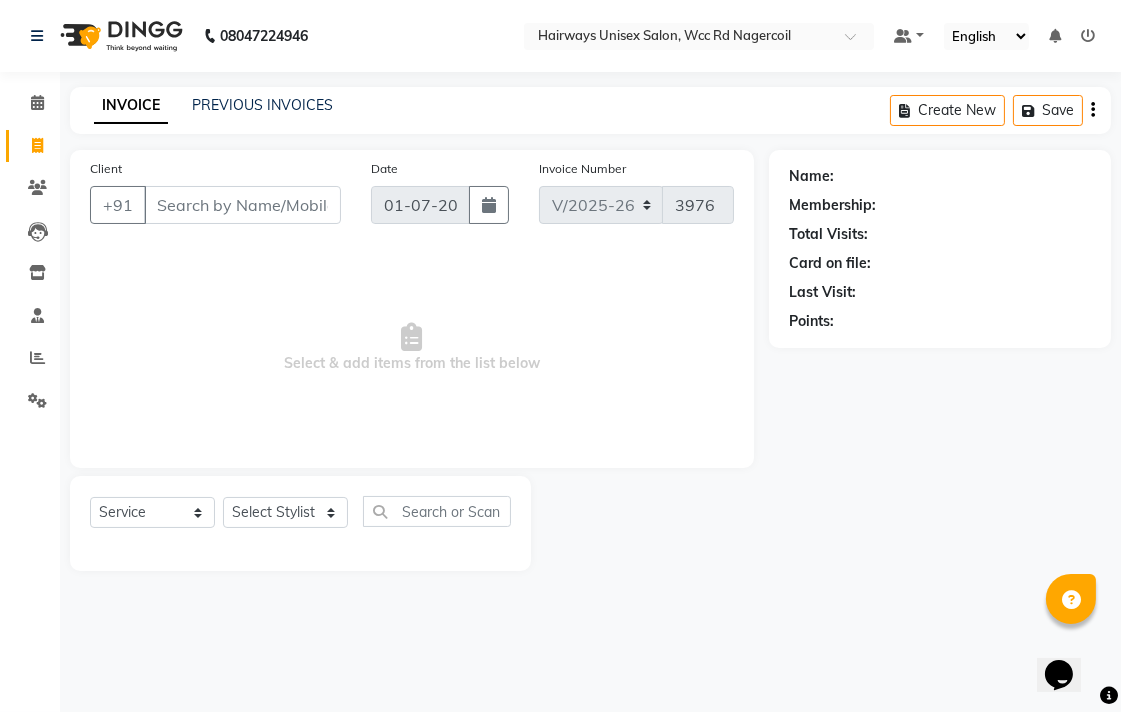 scroll, scrollTop: 0, scrollLeft: 0, axis: both 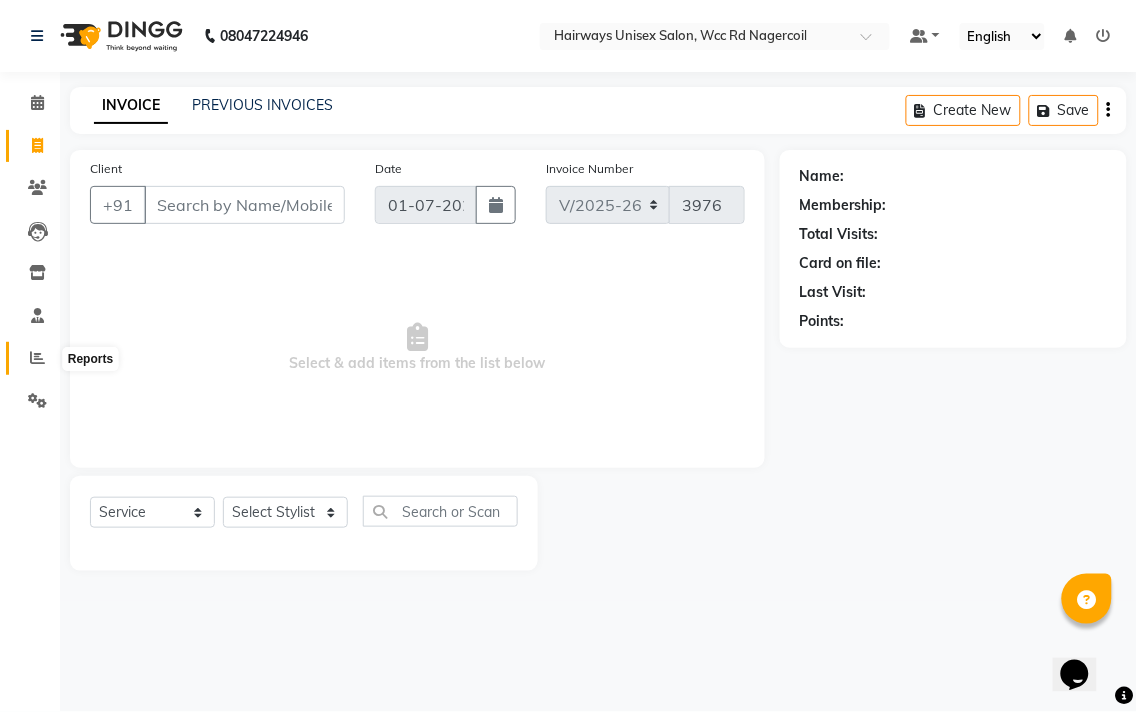 click 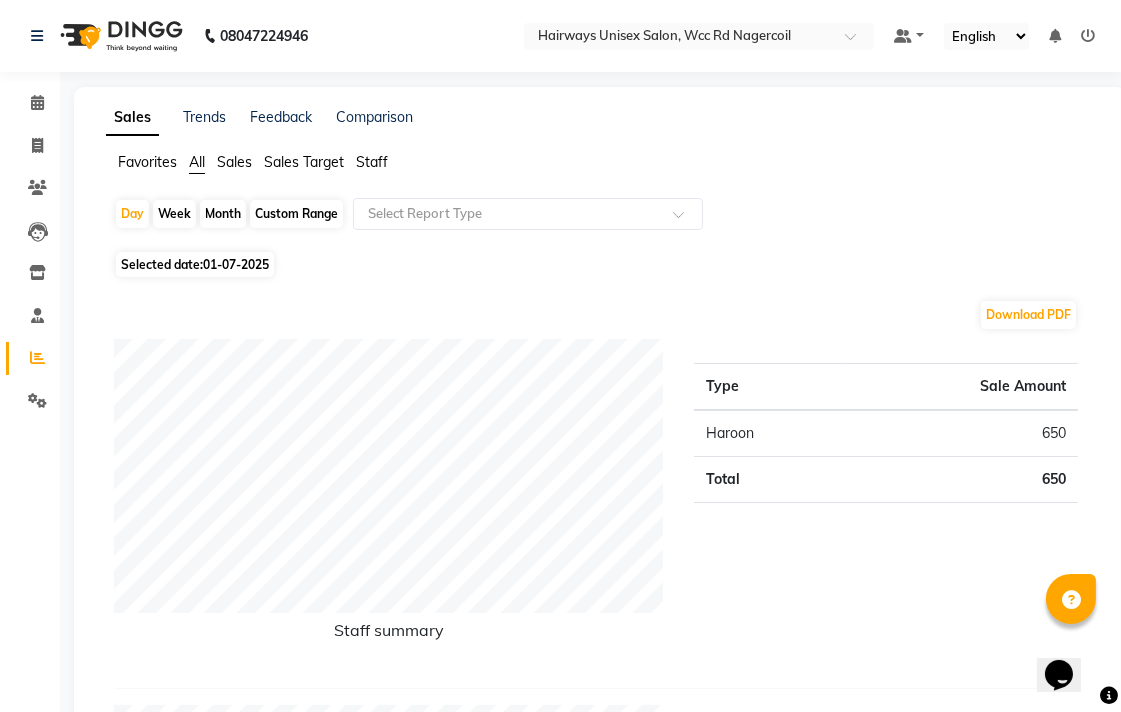 click on "Month" 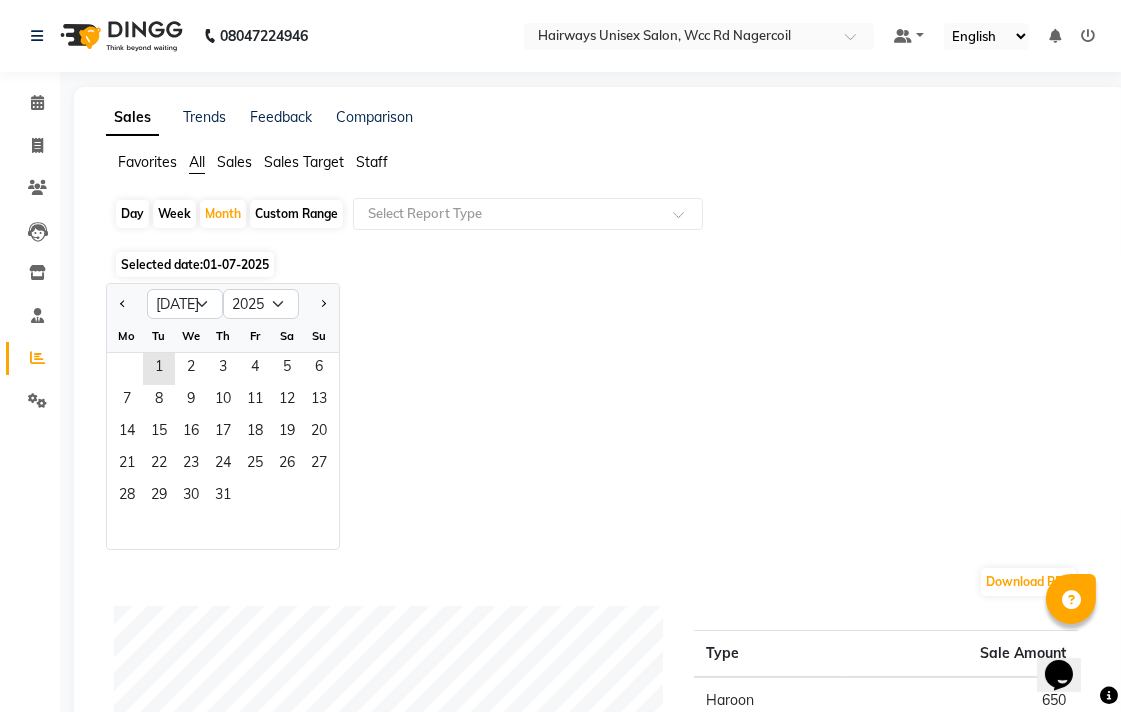 click on "Week" 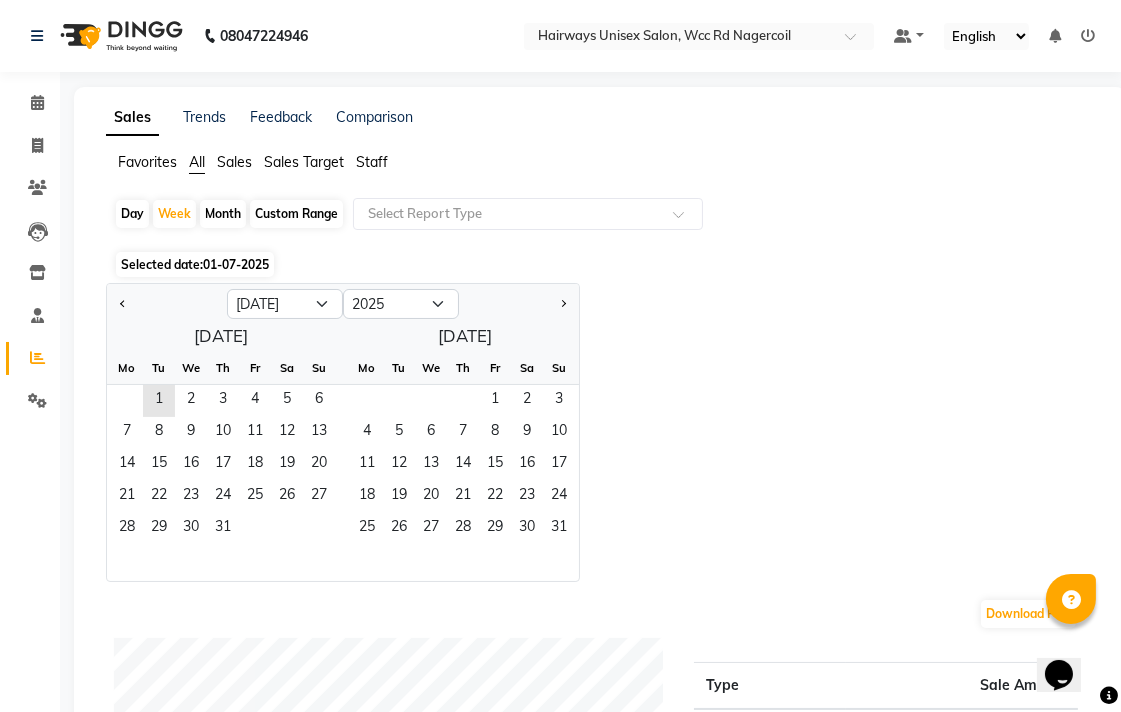 click on "Month" 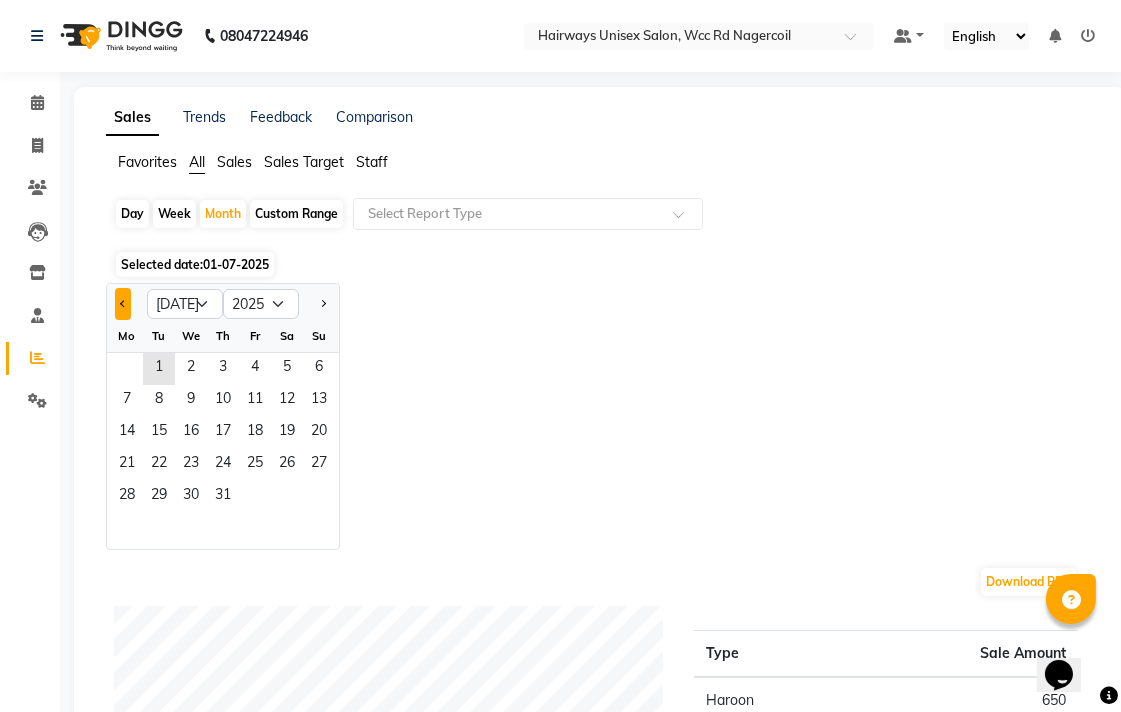 click 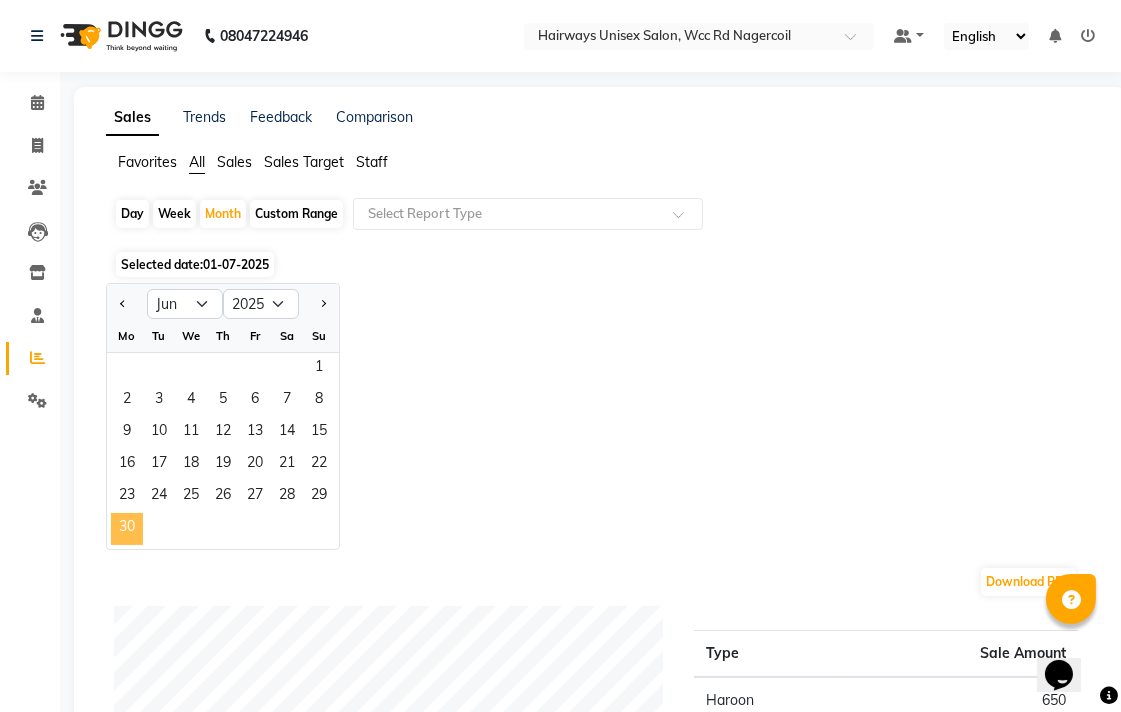 click on "30" 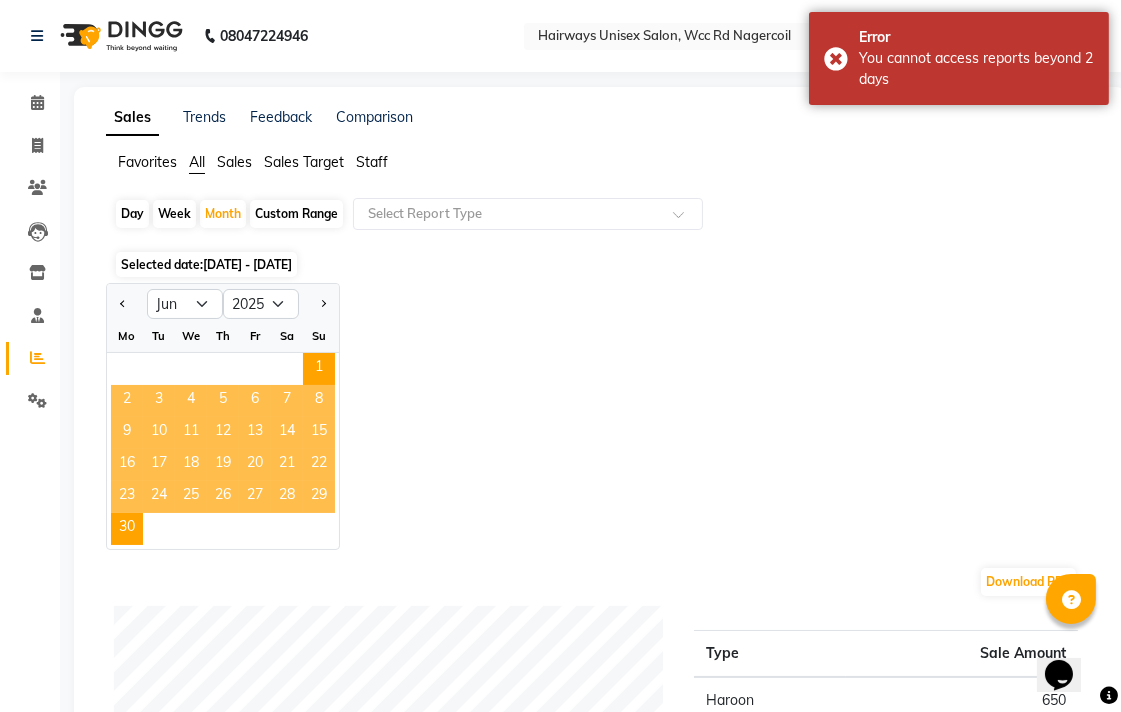 click on "Week" 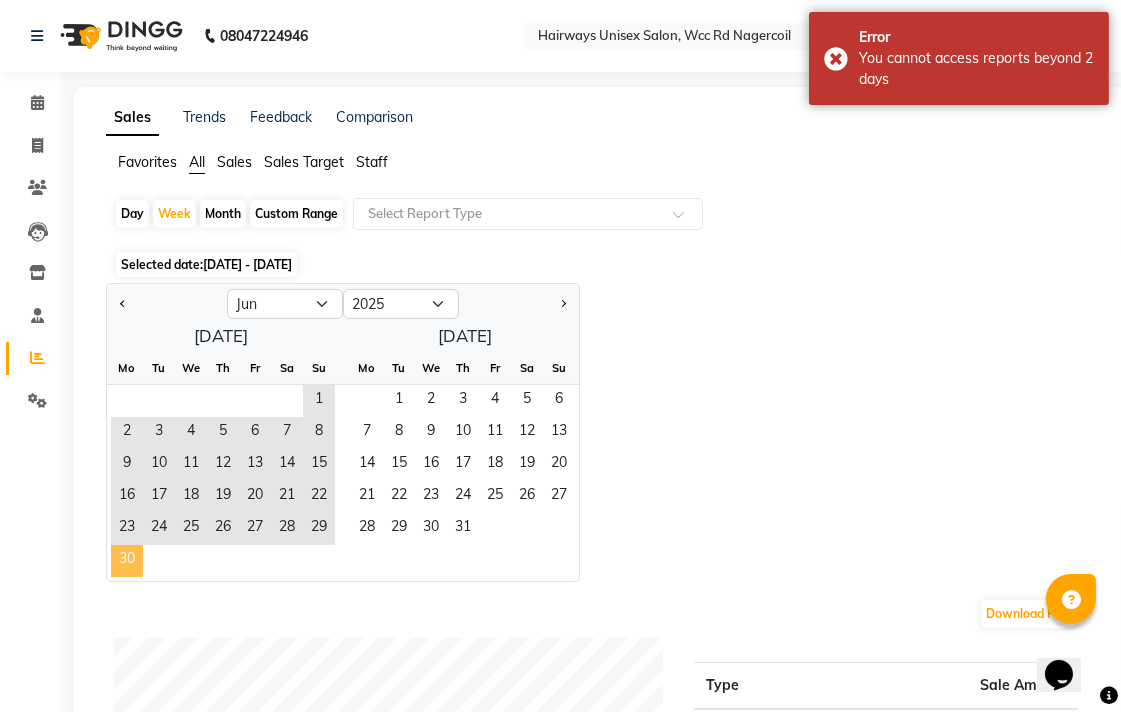 click on "30" 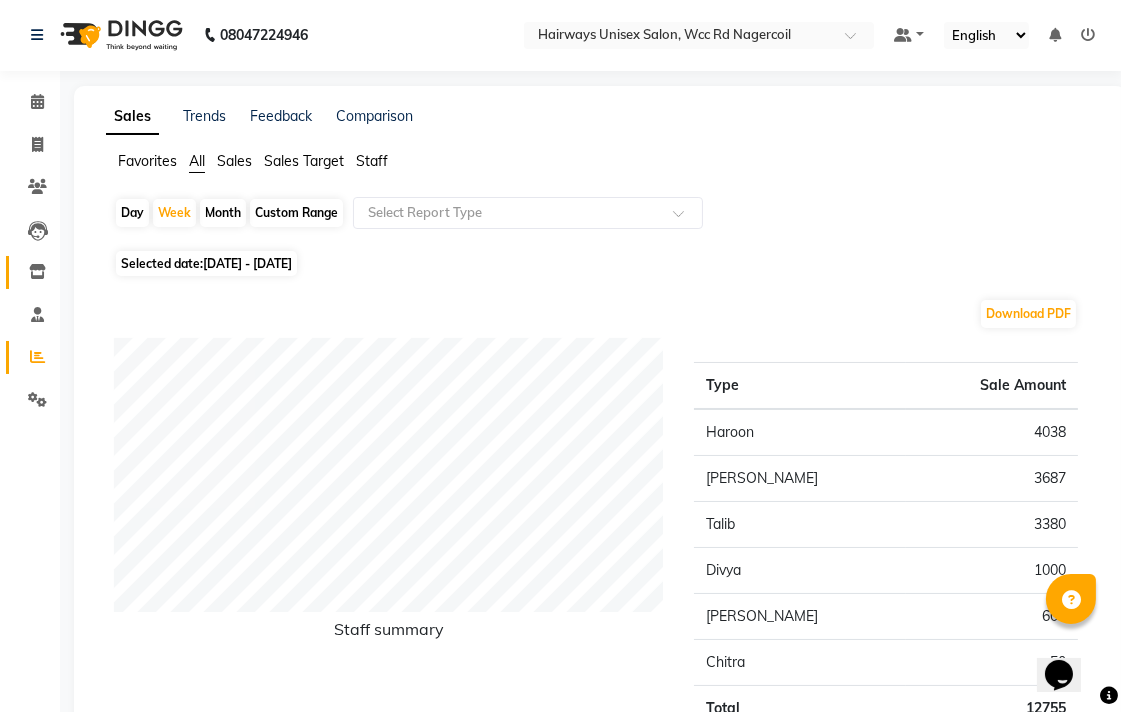 scroll, scrollTop: 0, scrollLeft: 0, axis: both 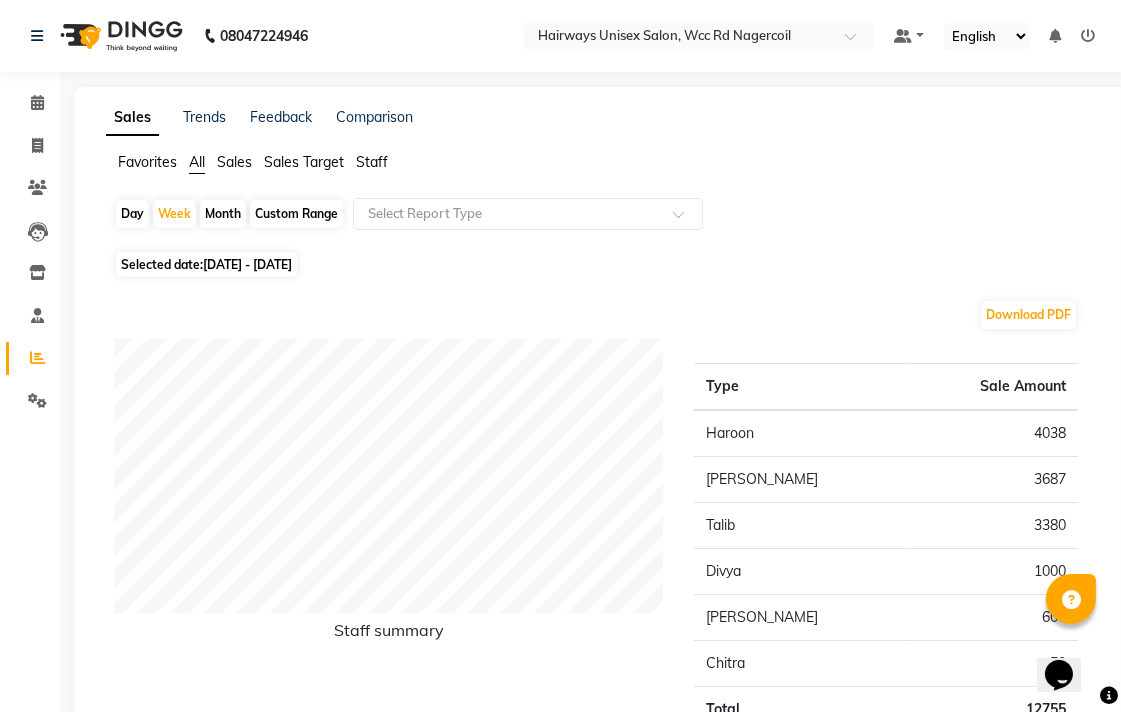 click on "Month" 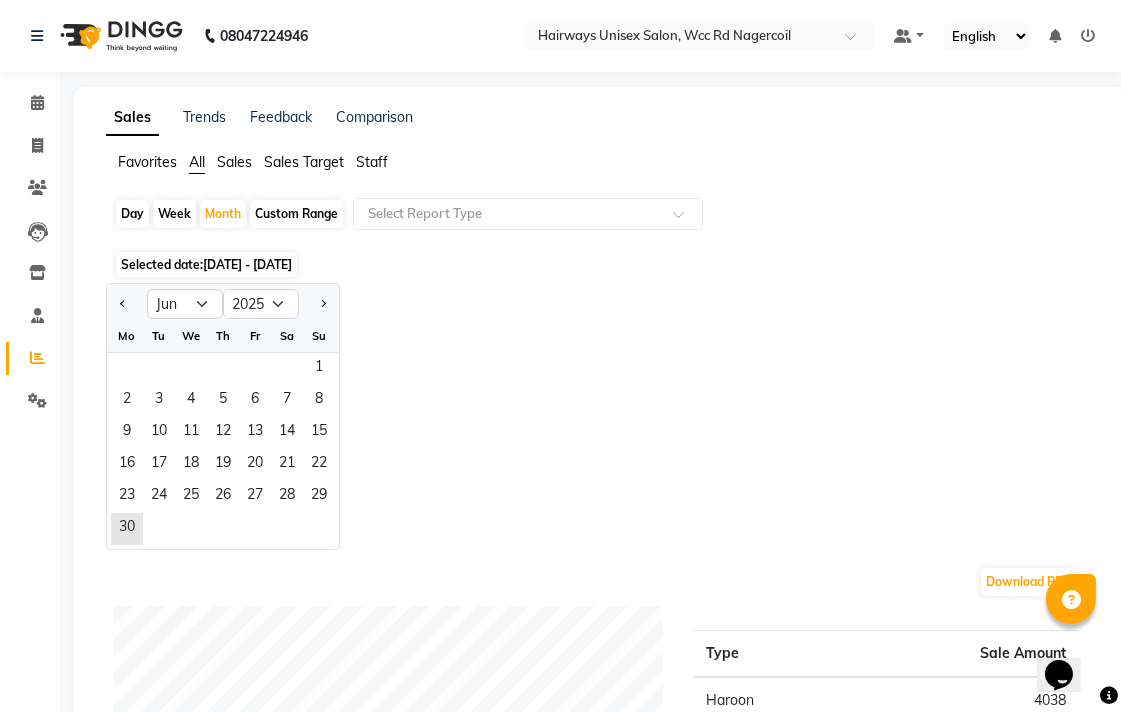 click on "Week" 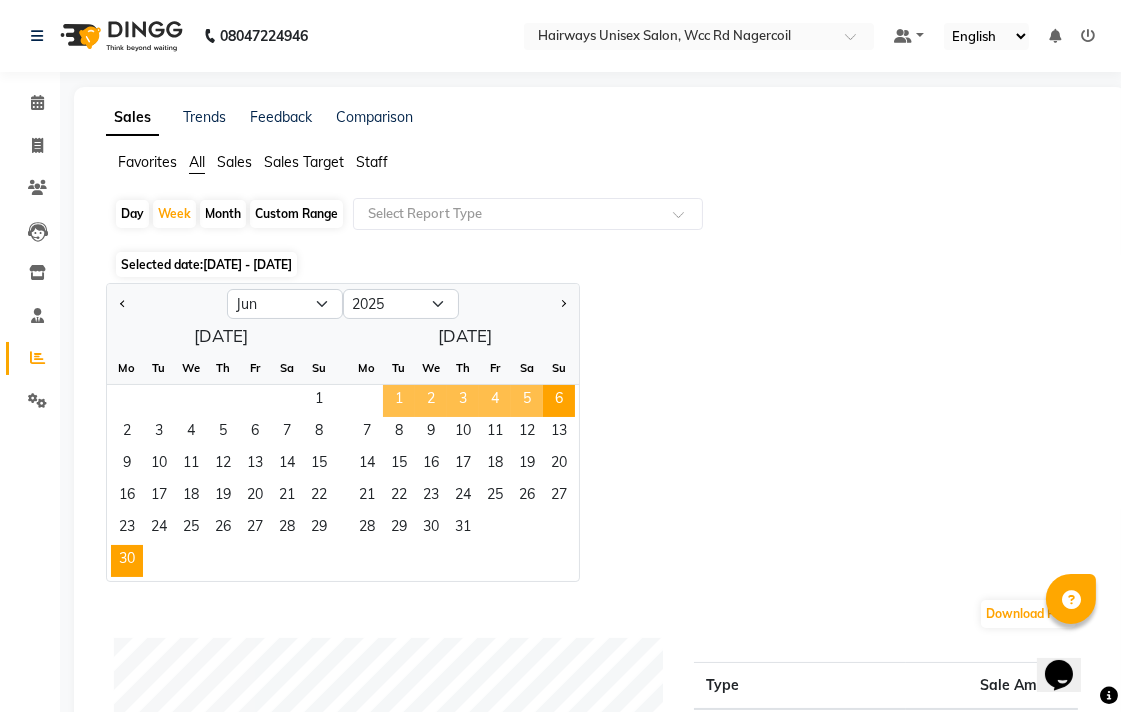 click on "1" 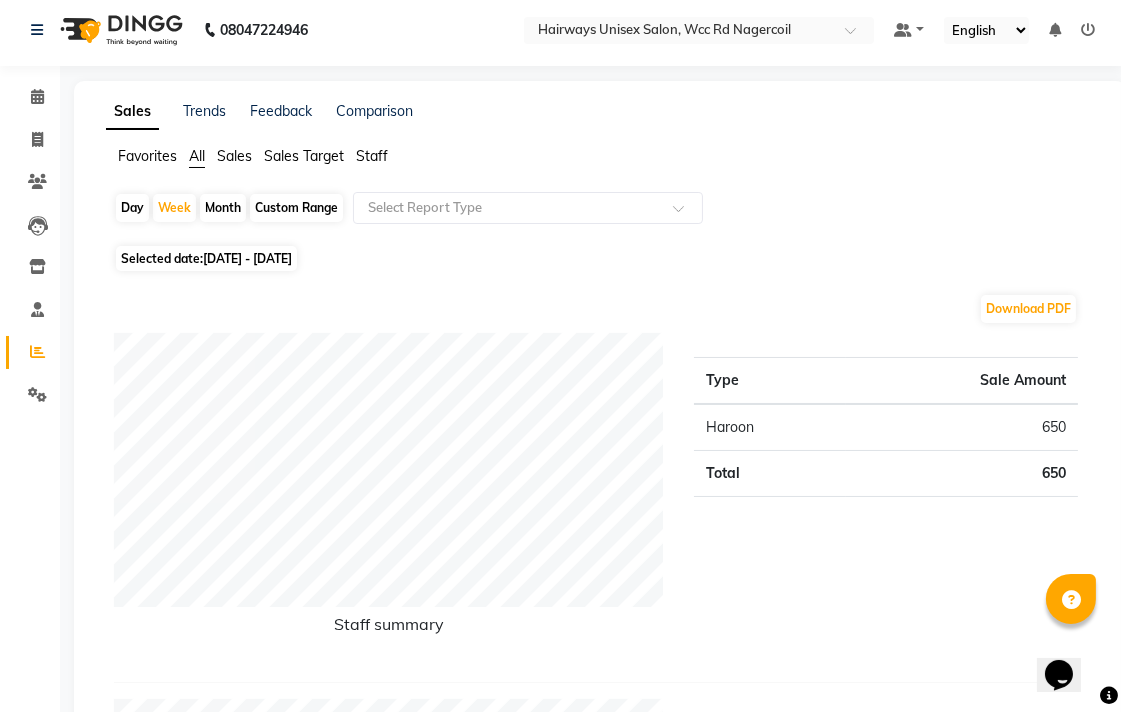 scroll, scrollTop: 0, scrollLeft: 0, axis: both 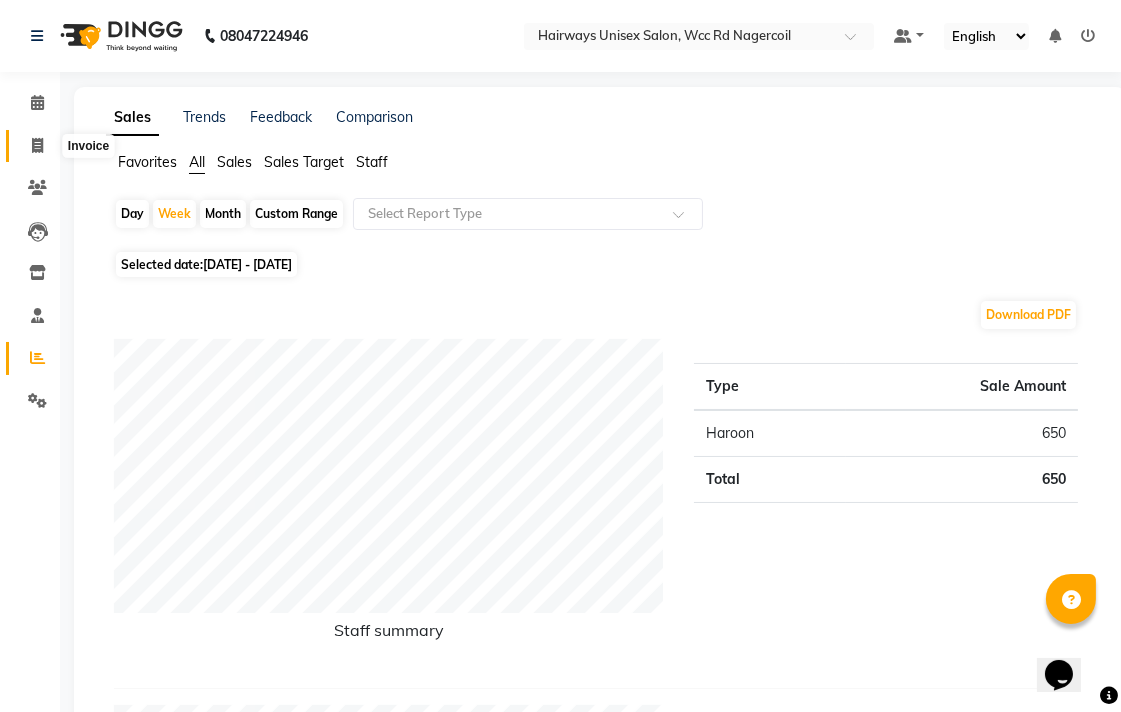 click 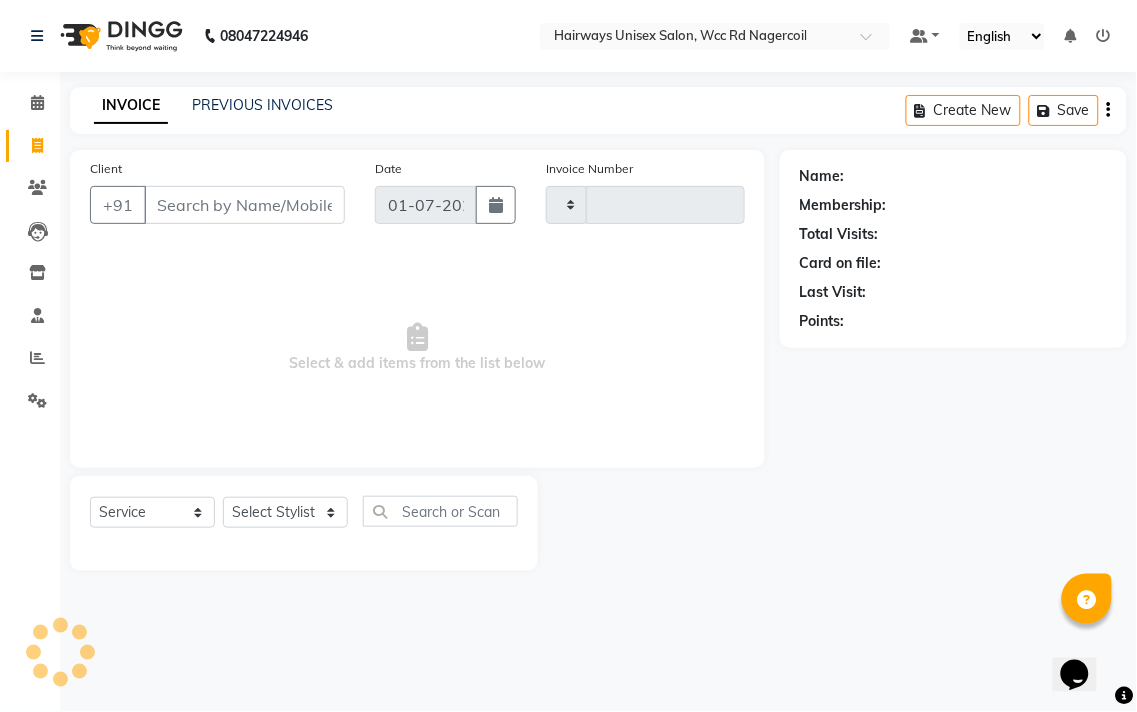 type on "3976" 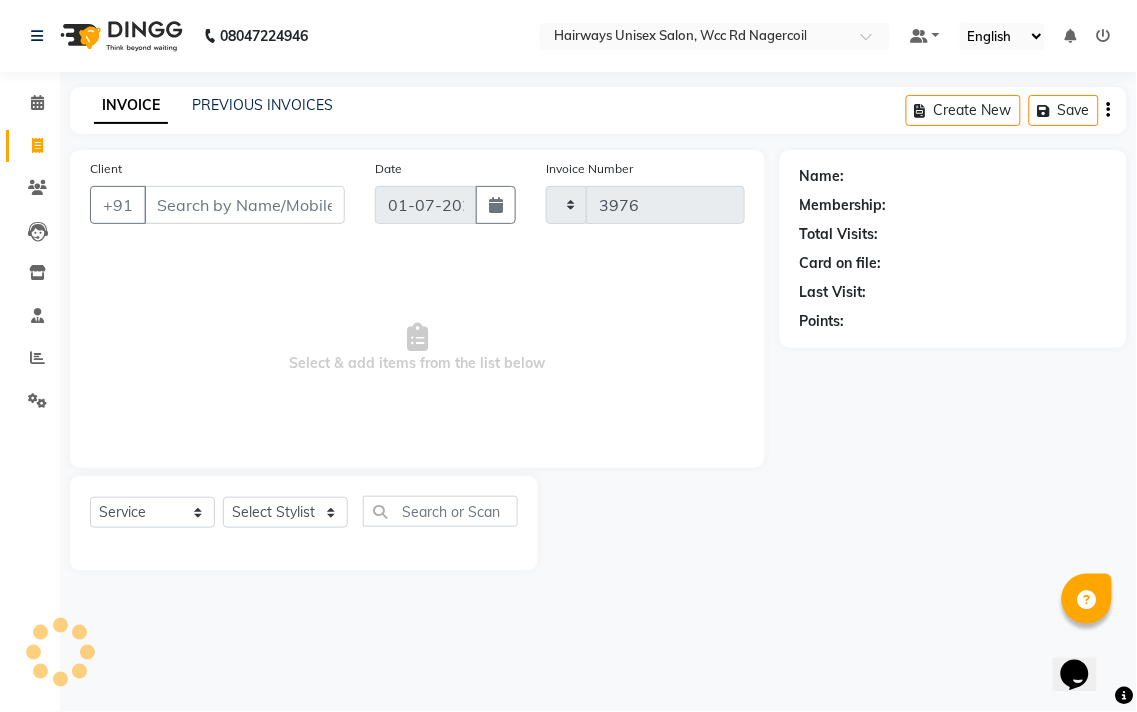 select on "6523" 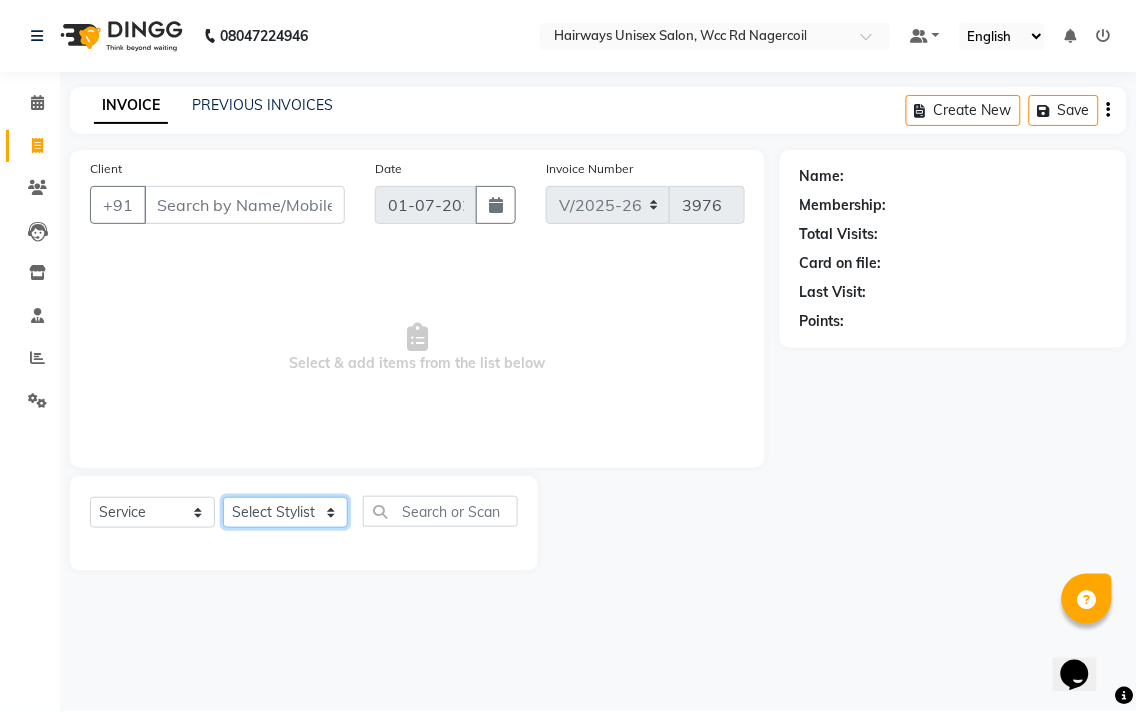 drag, startPoint x: 283, startPoint y: 513, endPoint x: 293, endPoint y: 498, distance: 18.027756 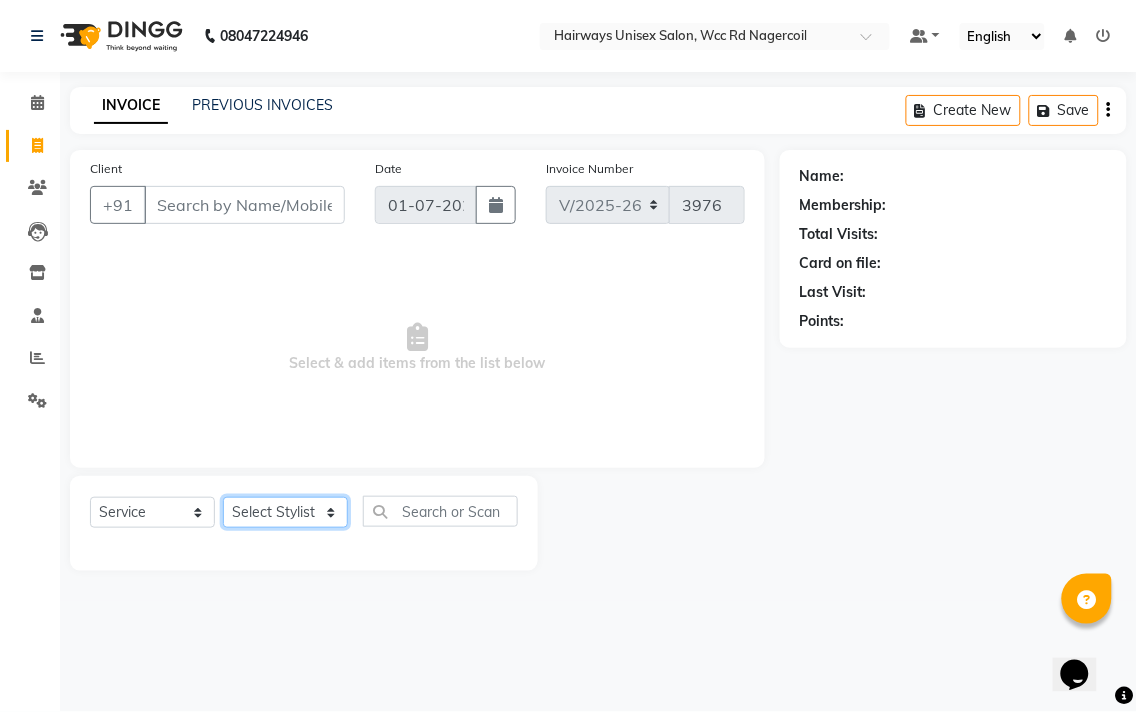 select on "49916" 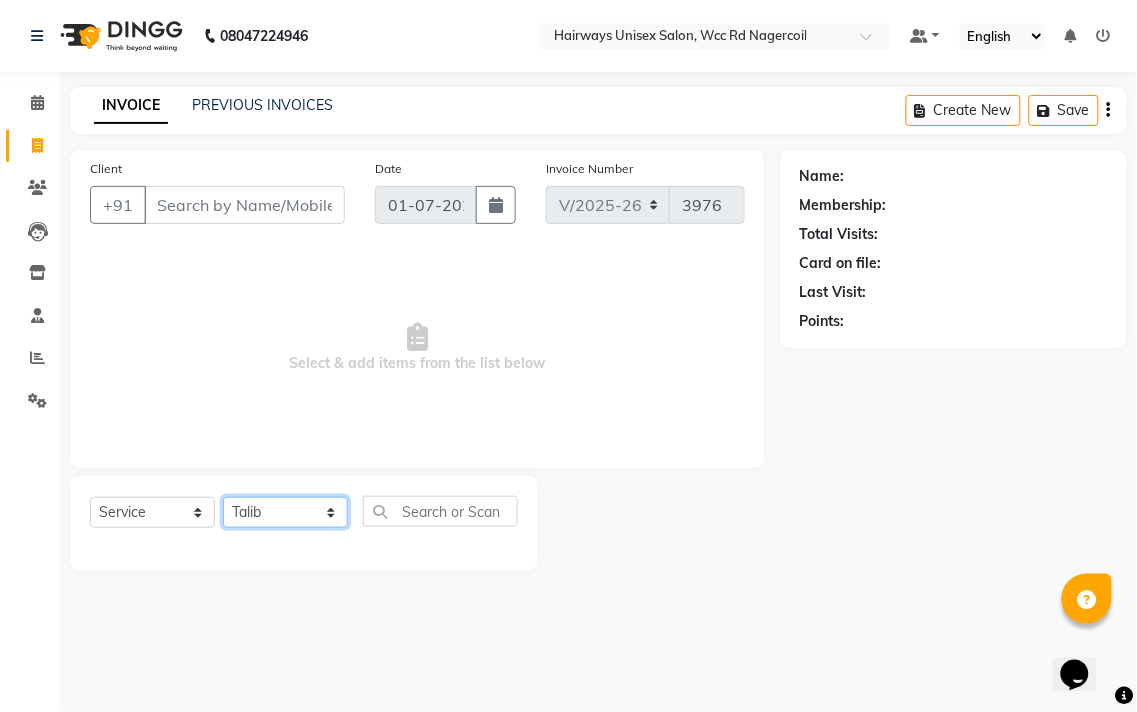 click on "Select Stylist Admin Chitra divya [PERSON_NAME] [PERSON_NAME] Reception [PERSON_NAME] [PERSON_NAME] Talib" 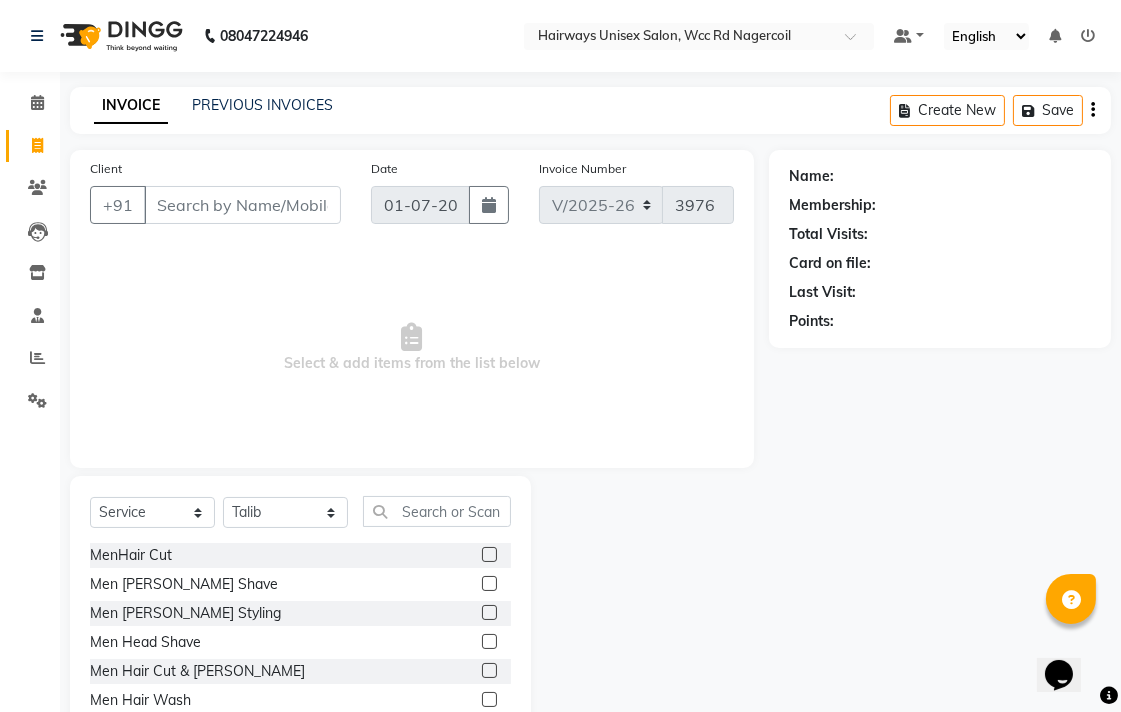 click 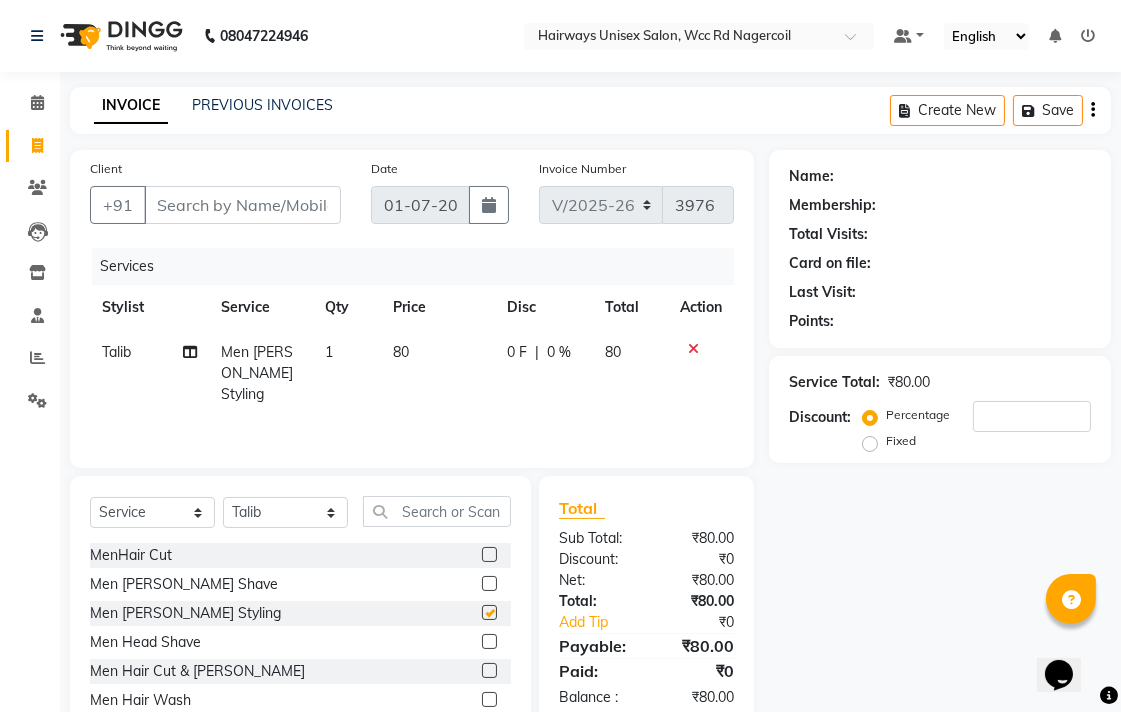 checkbox on "false" 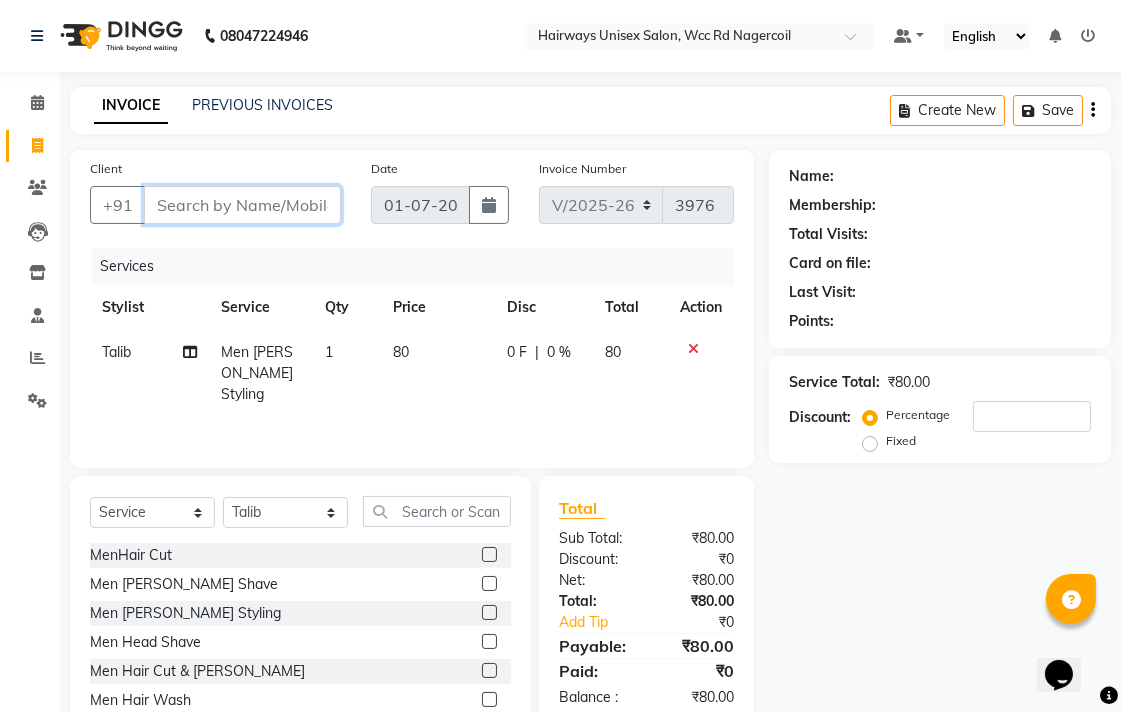 click on "Client" at bounding box center (242, 205) 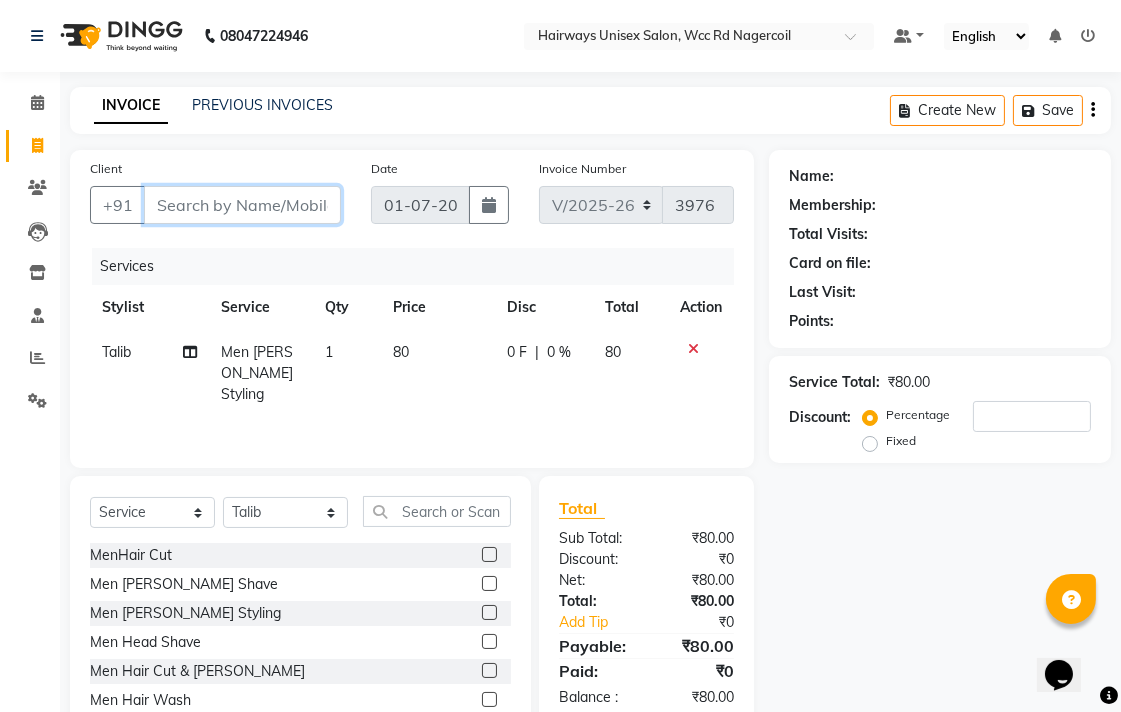 type on "7" 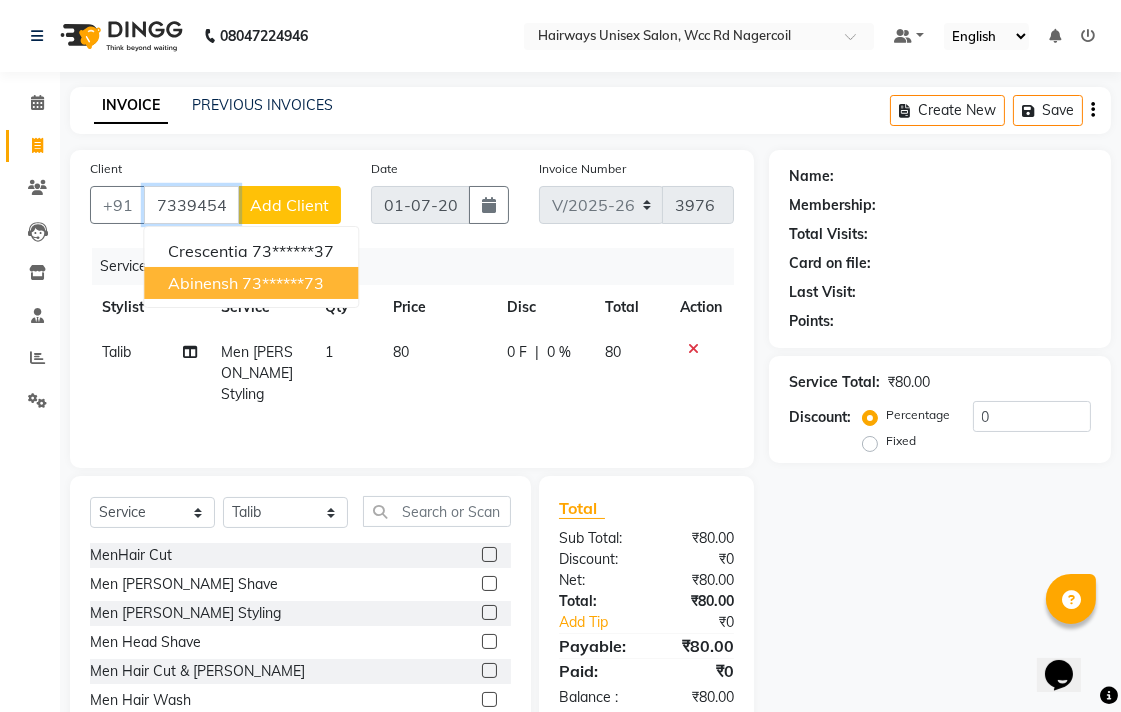 click on "73******73" at bounding box center [283, 283] 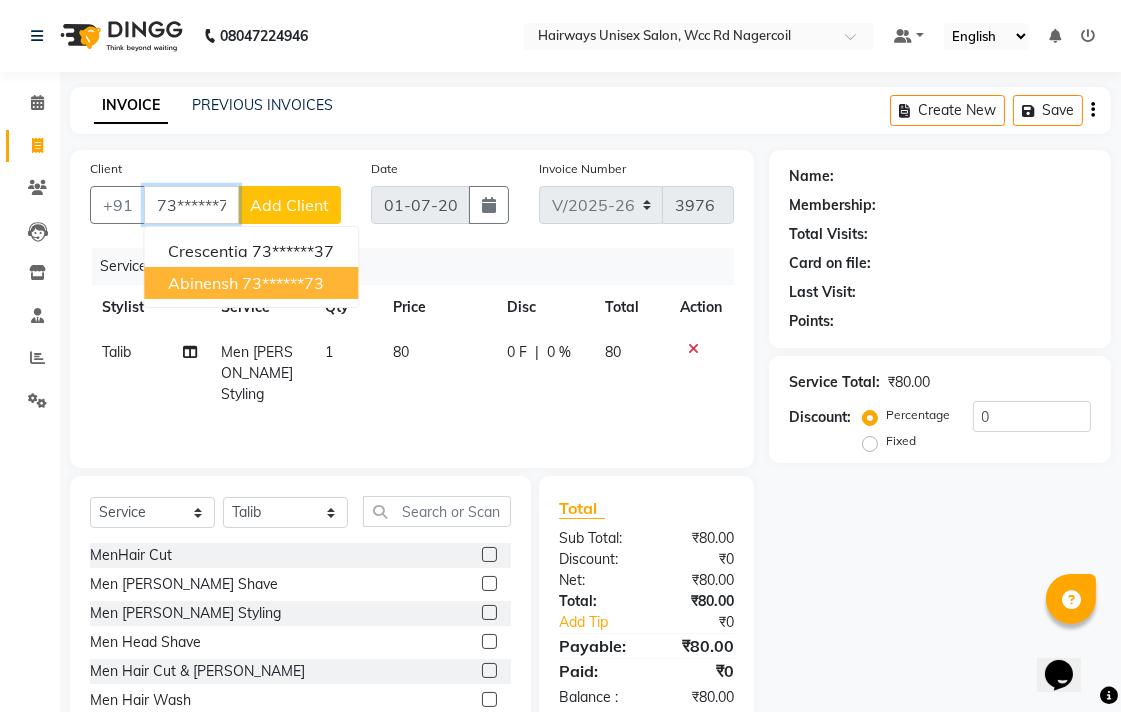 type on "73******73" 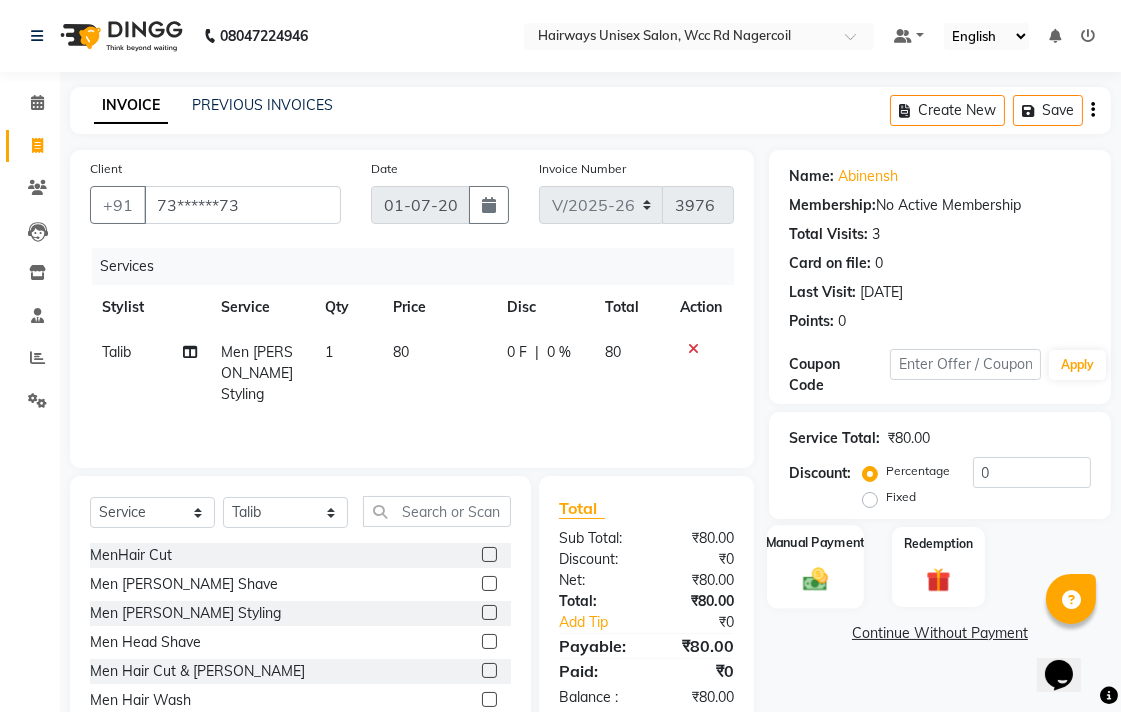 click on "Manual Payment" 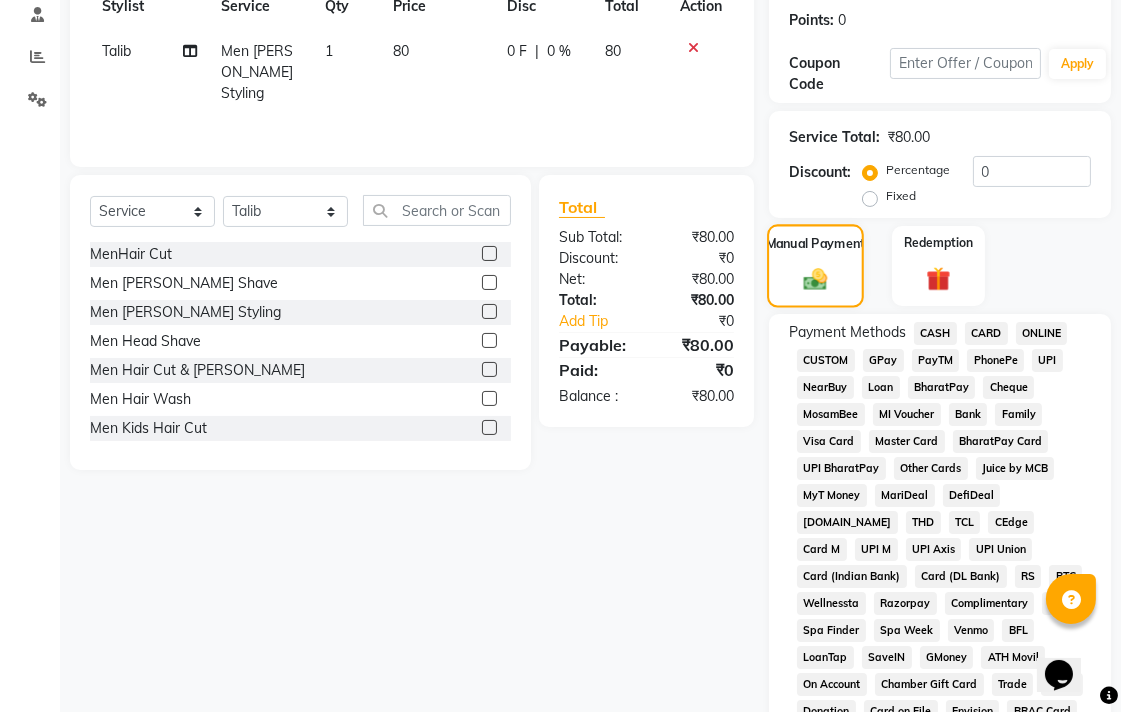scroll, scrollTop: 333, scrollLeft: 0, axis: vertical 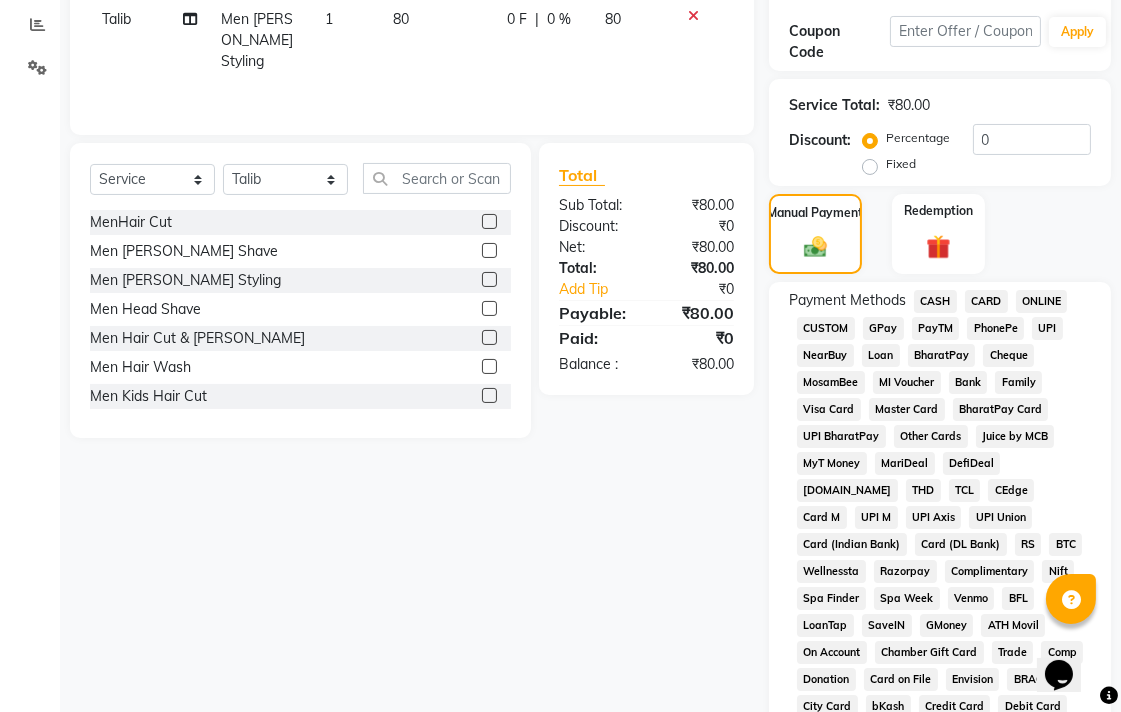 click on "UPI" 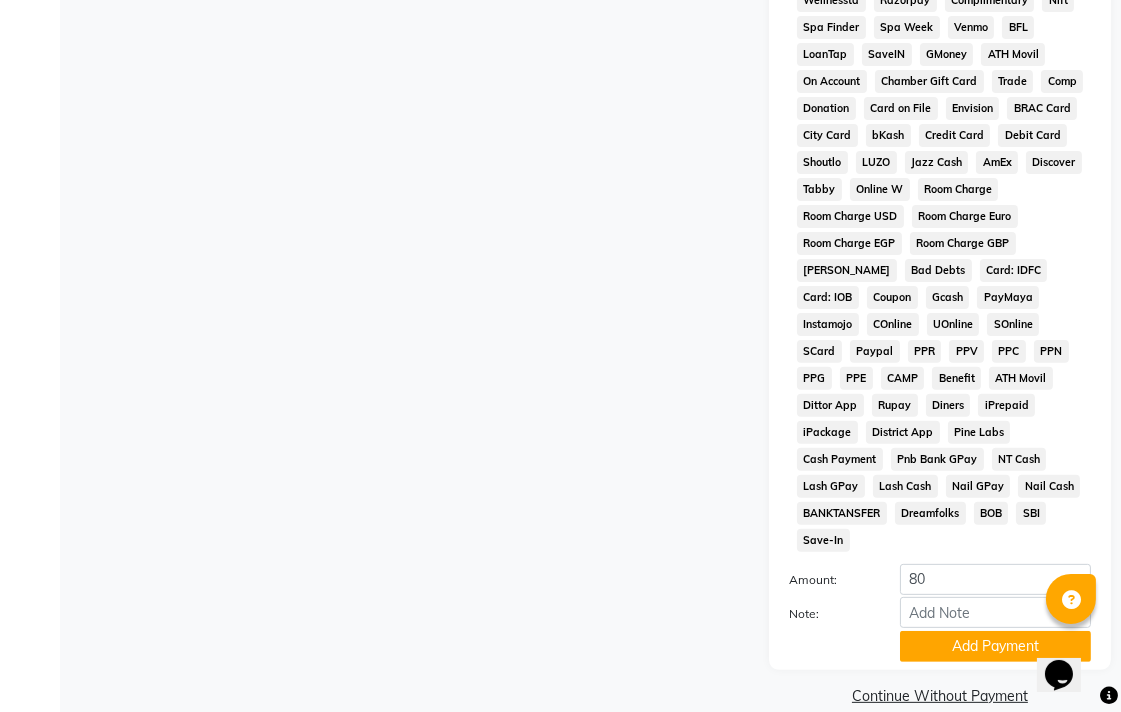 scroll, scrollTop: 913, scrollLeft: 0, axis: vertical 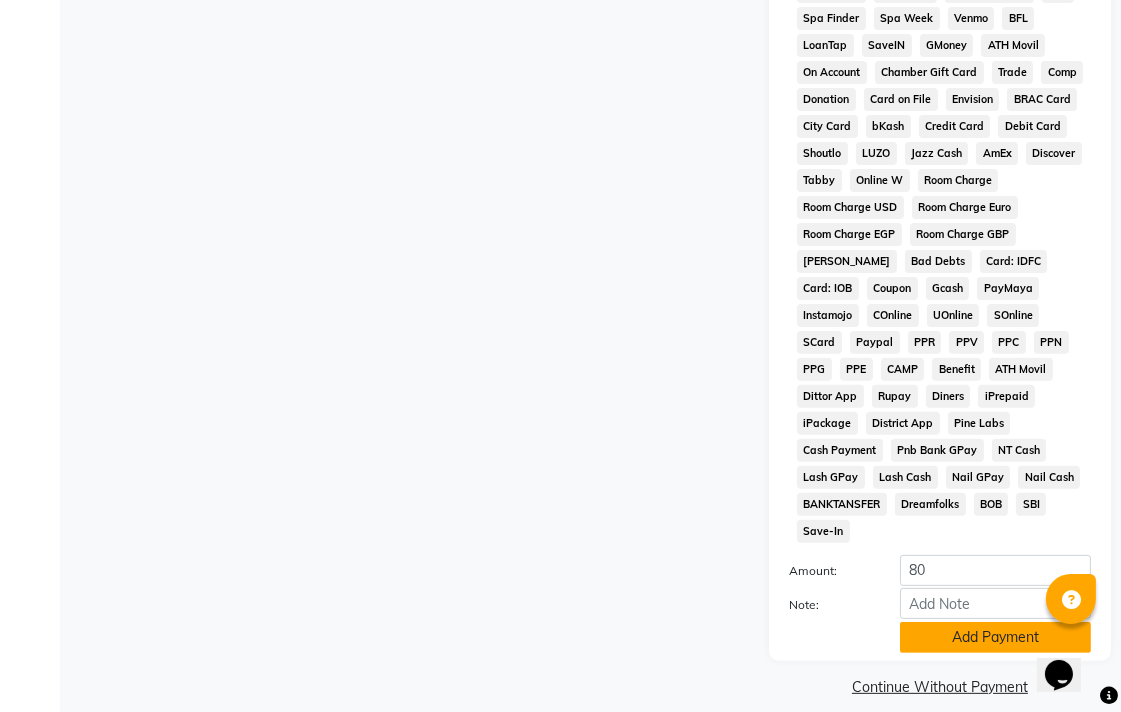 click on "Add Payment" 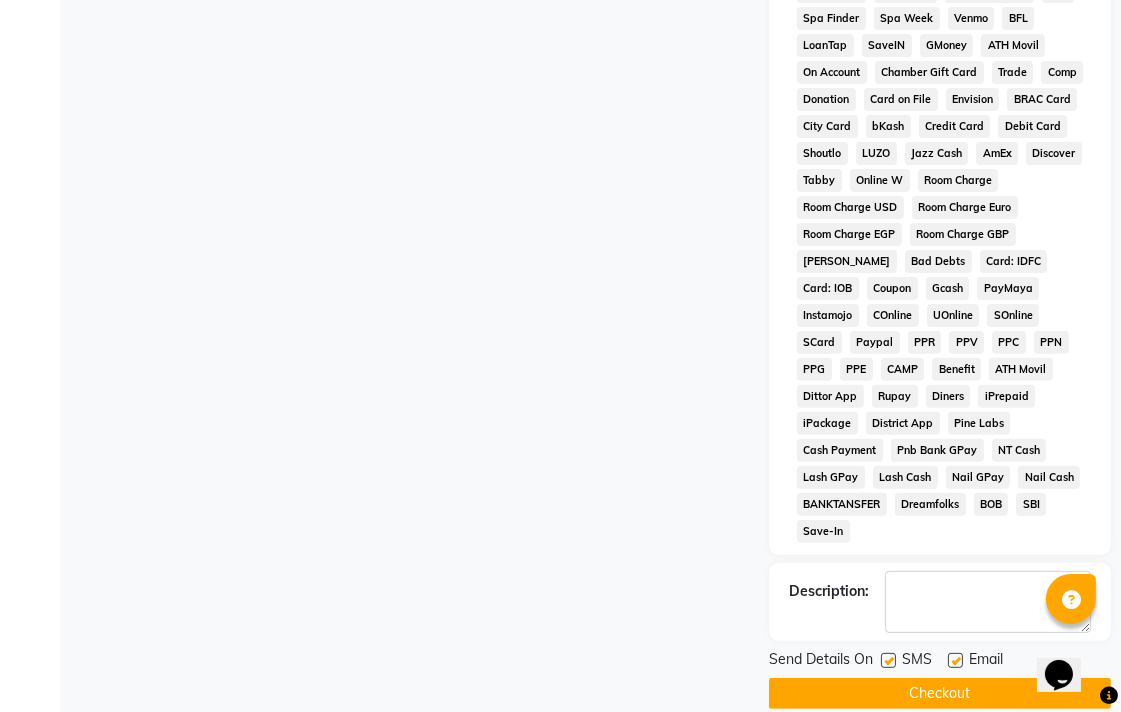 scroll, scrollTop: 921, scrollLeft: 0, axis: vertical 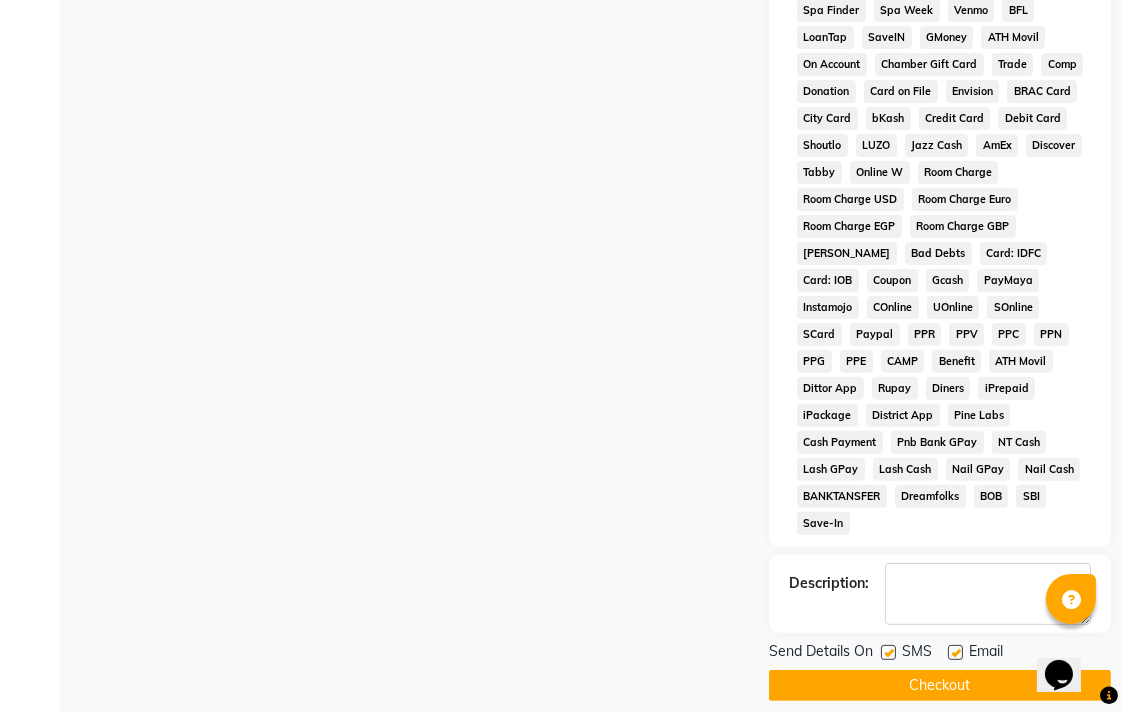 click on "Checkout" 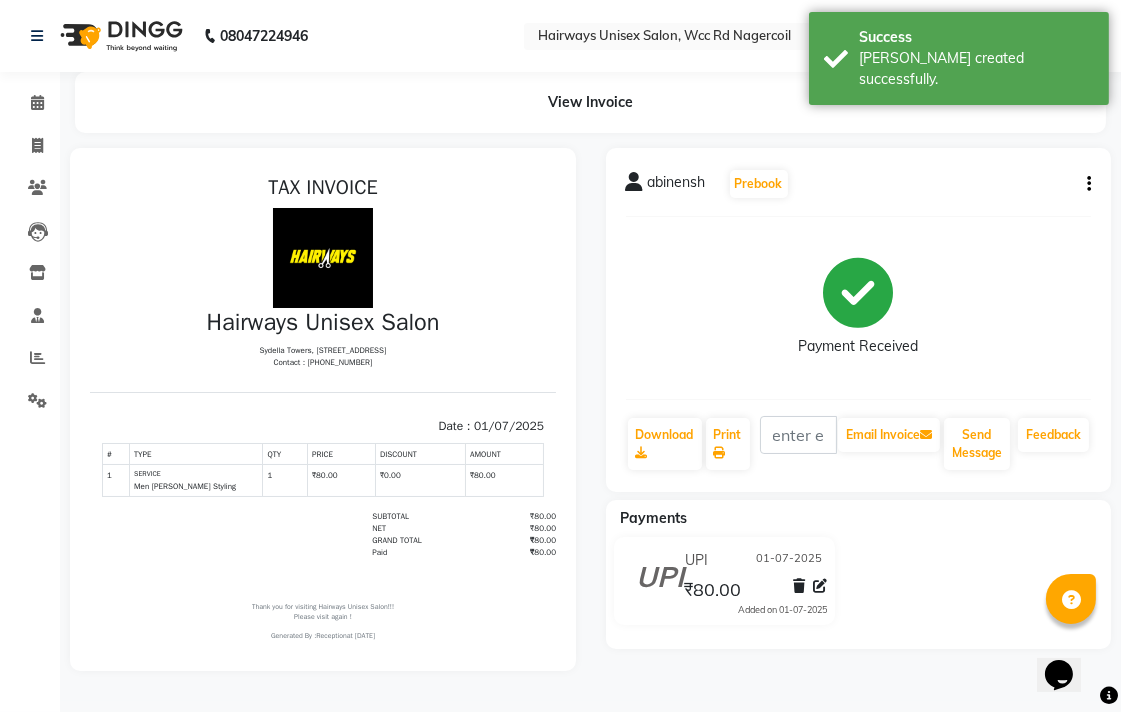 scroll, scrollTop: 0, scrollLeft: 0, axis: both 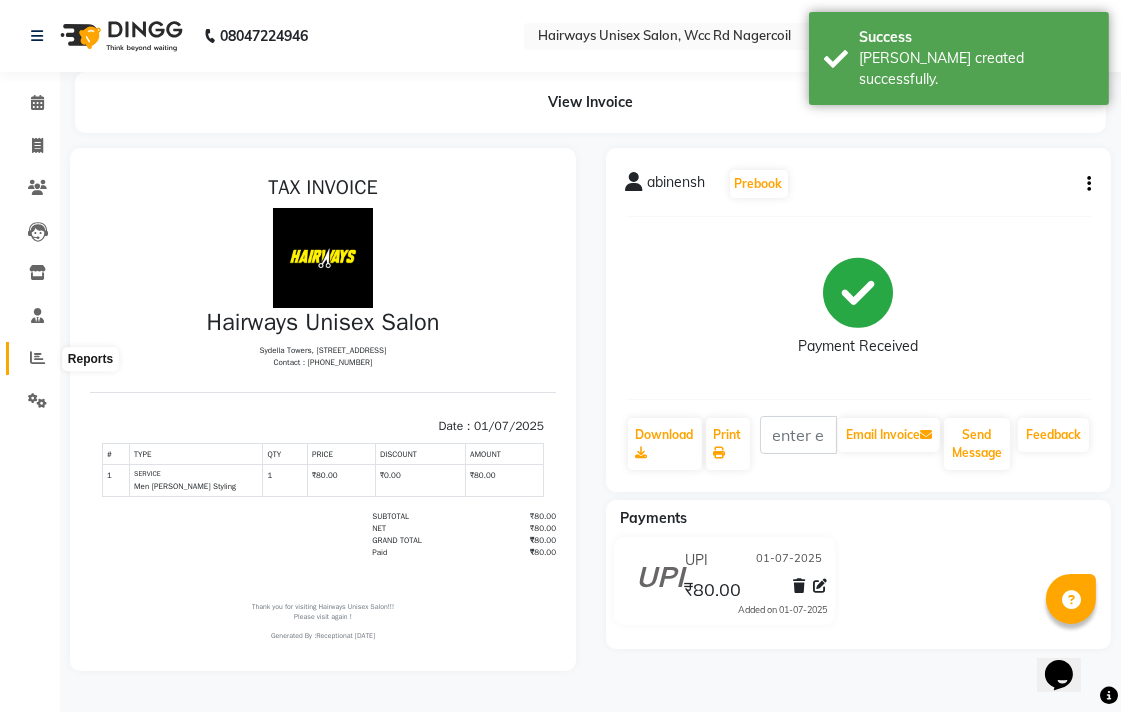 click 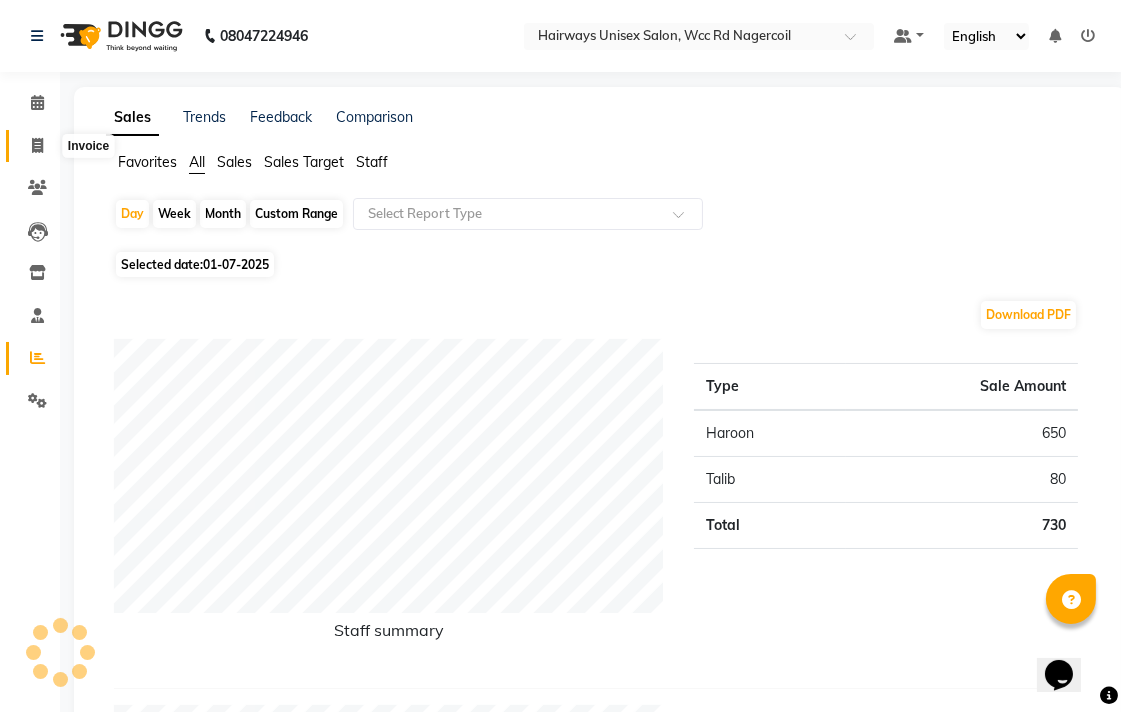 click 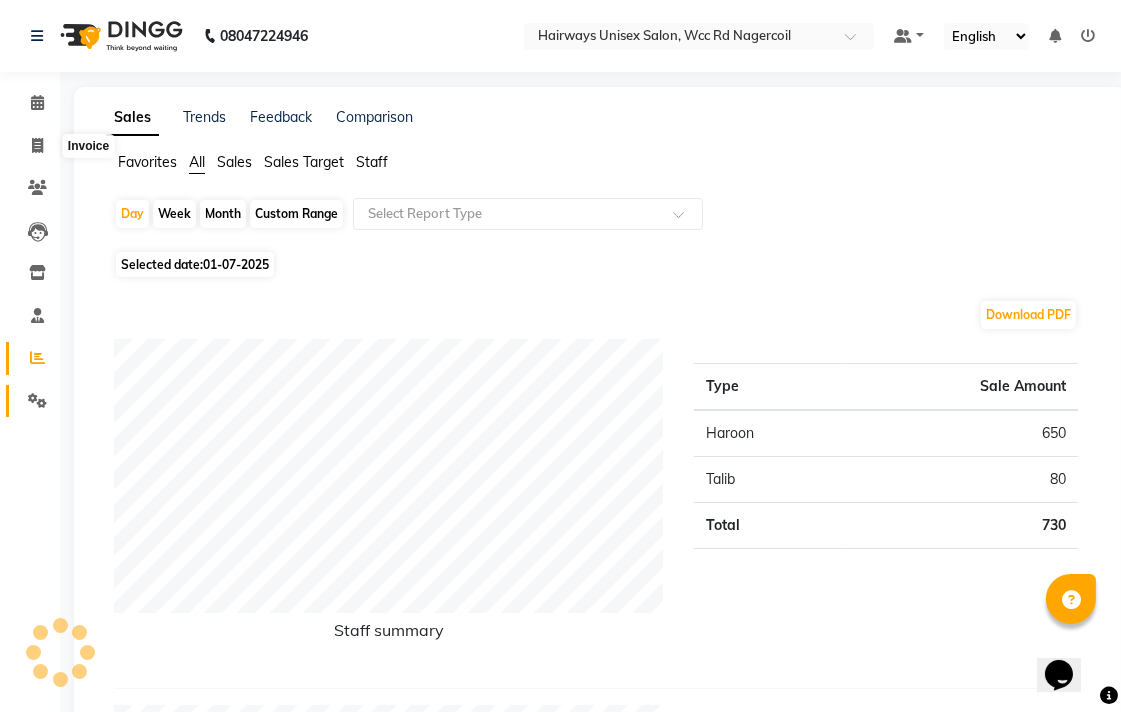 select on "service" 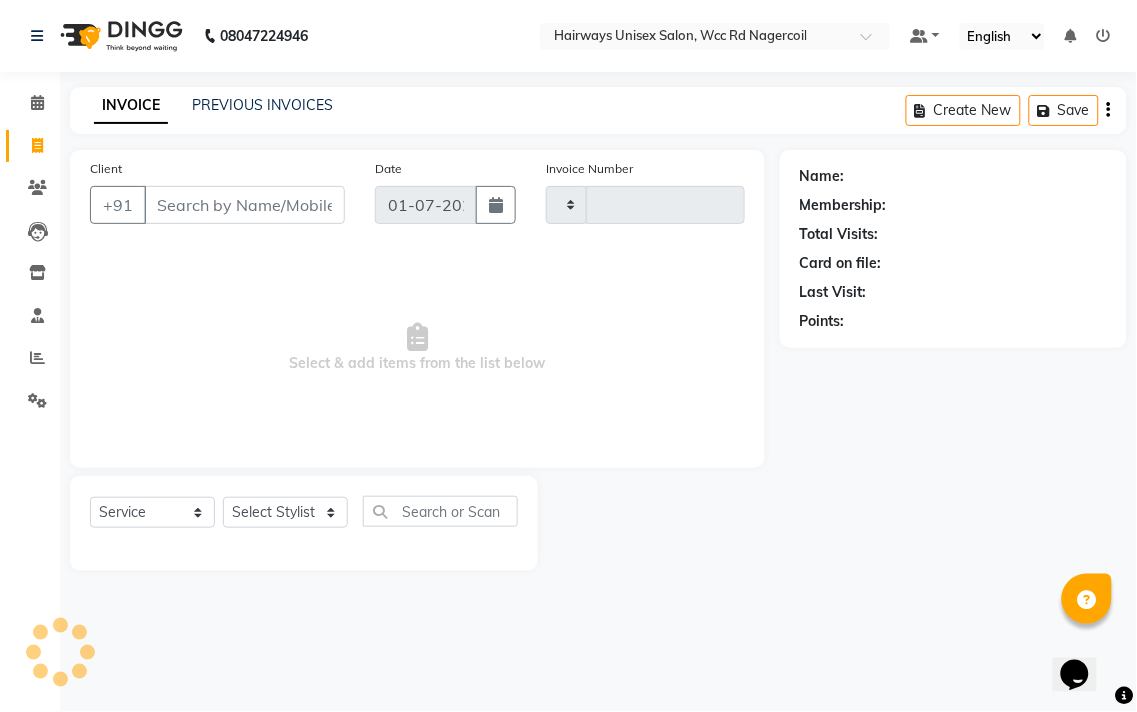 type on "3977" 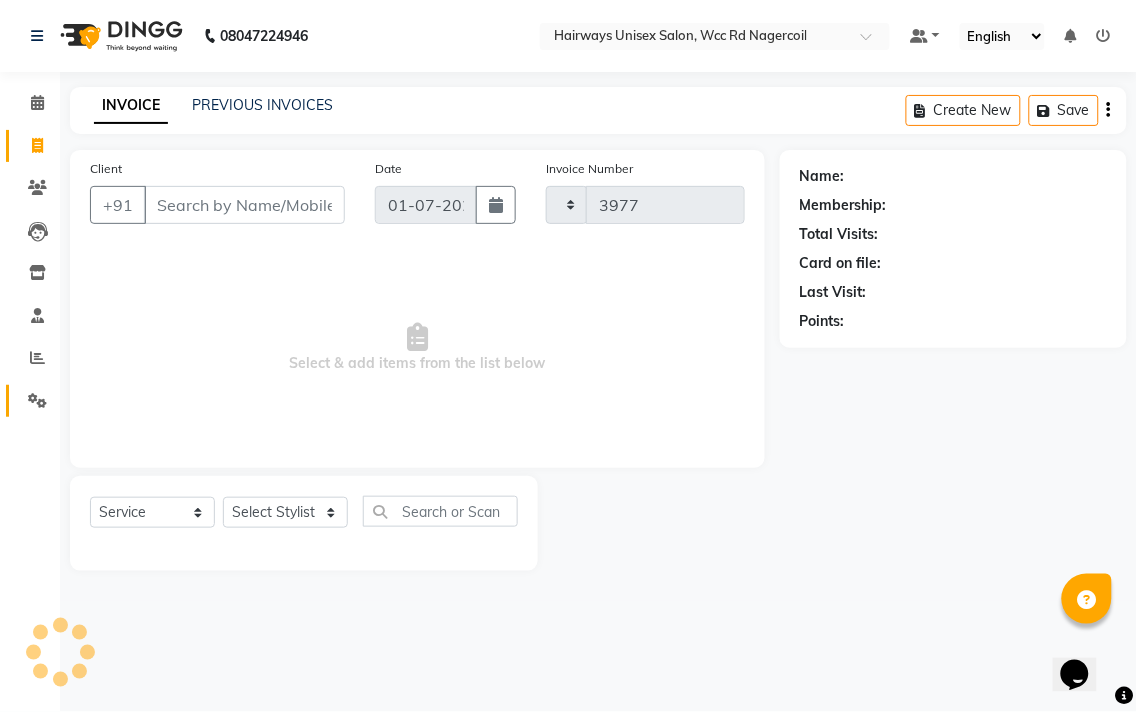 select on "6523" 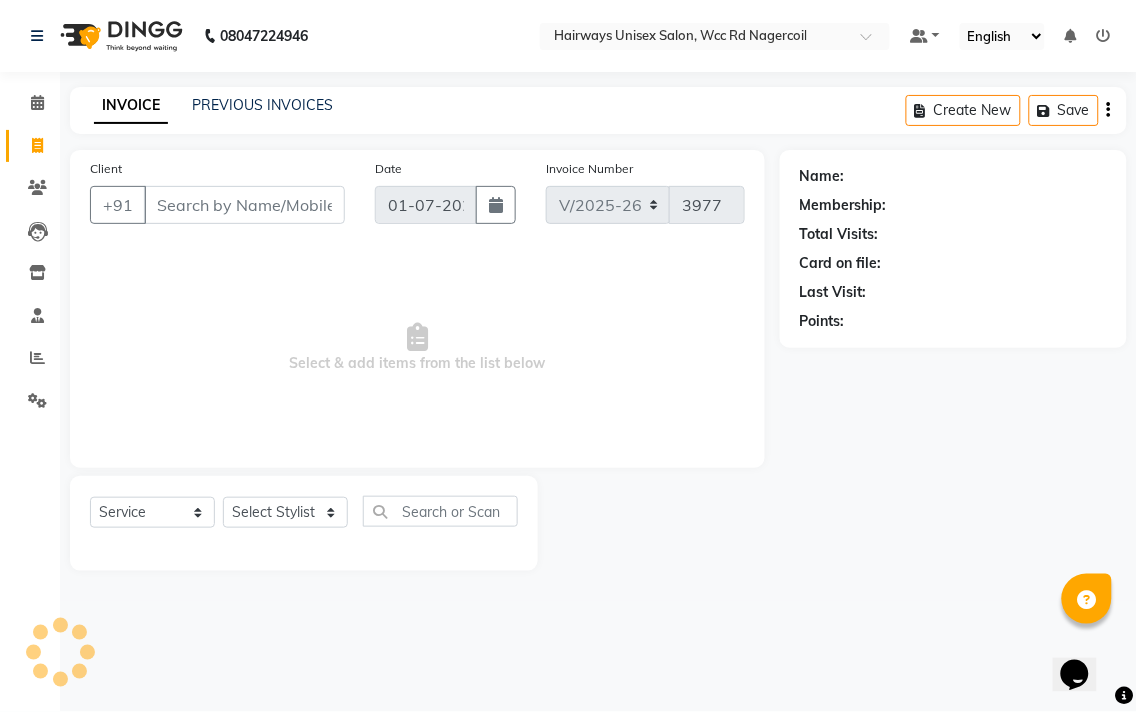 click on "Reports" 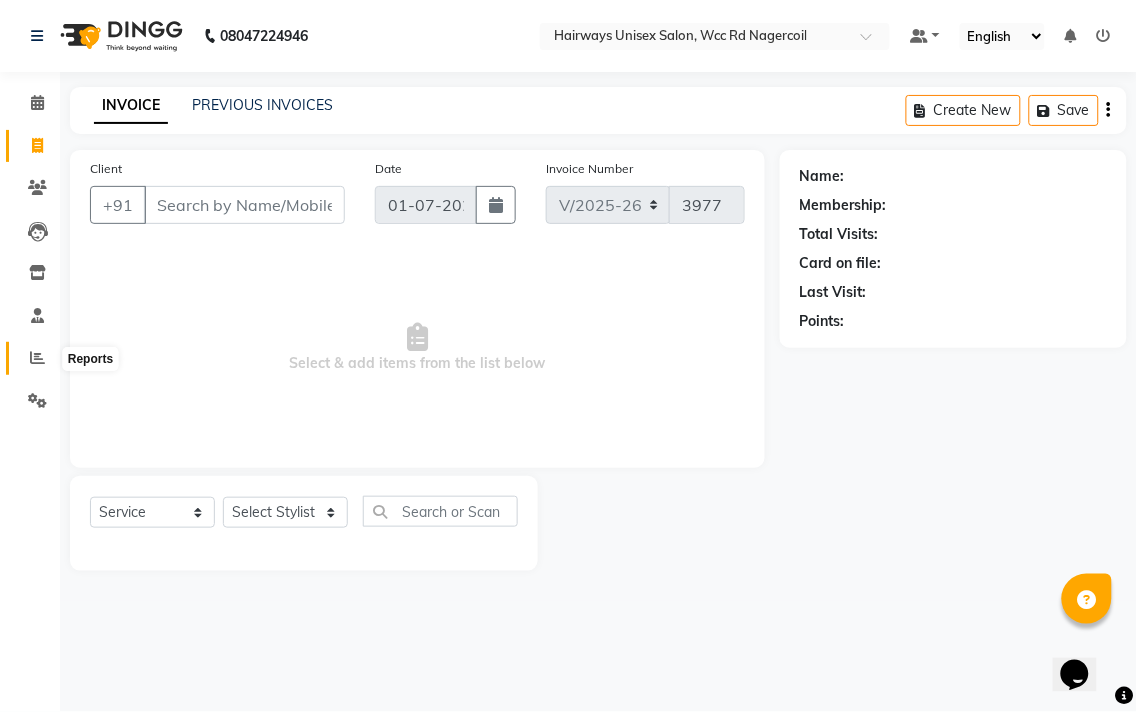 click 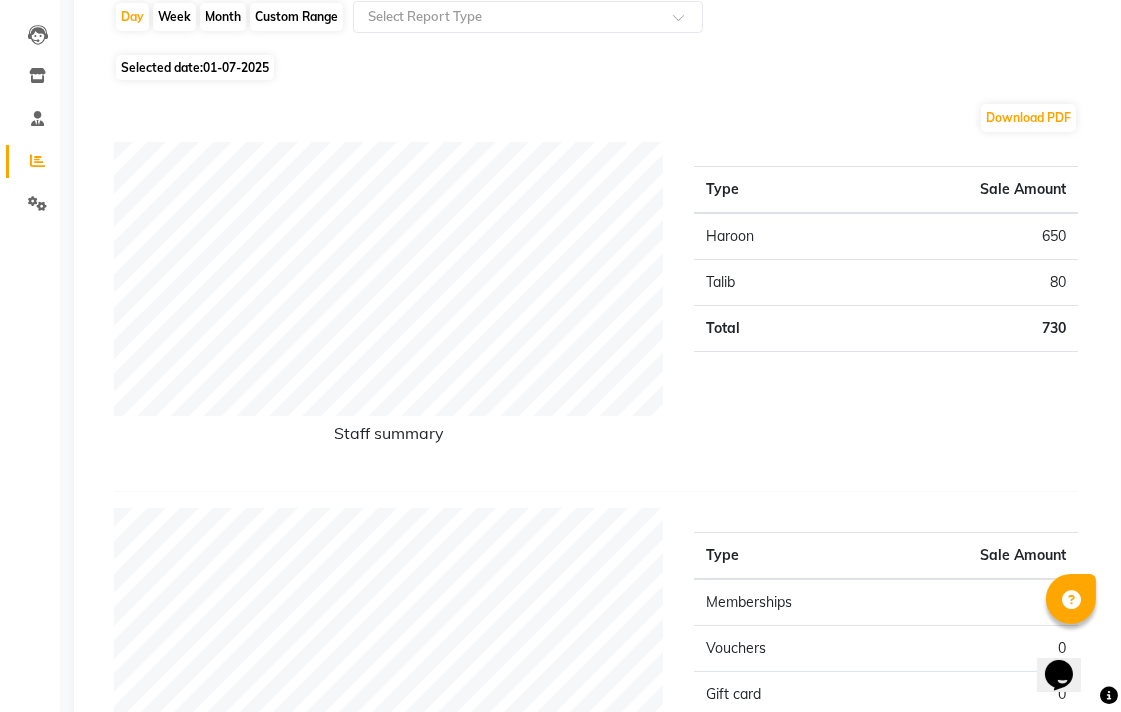 scroll, scrollTop: 195, scrollLeft: 0, axis: vertical 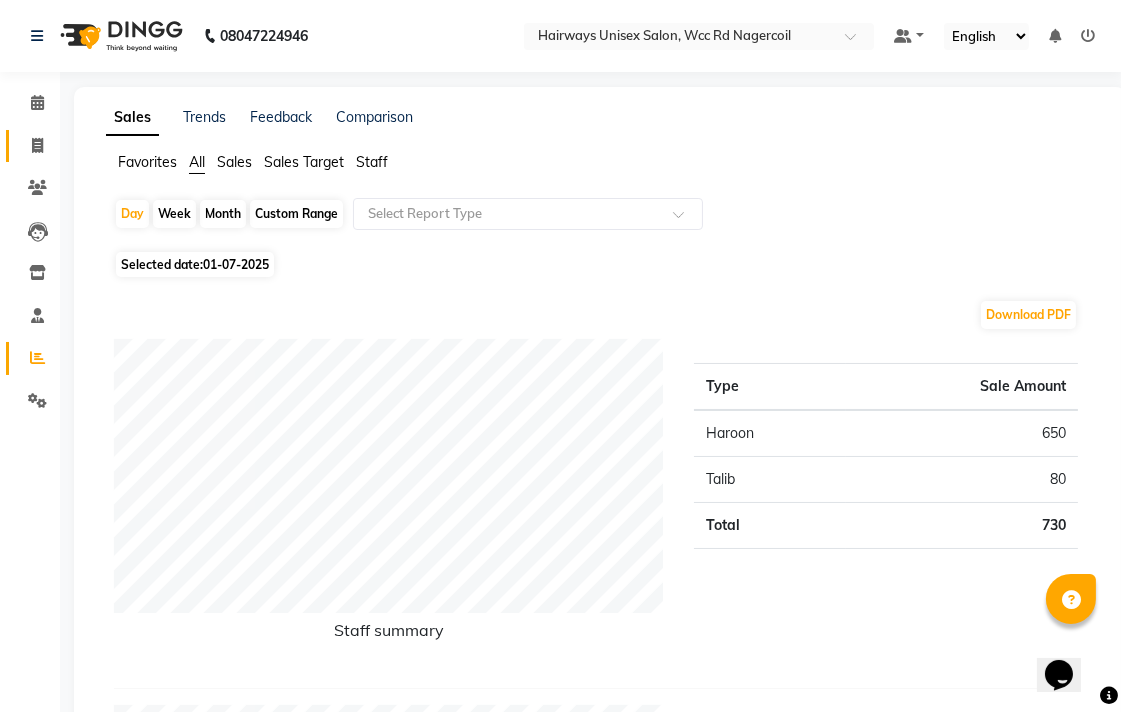 click on "Invoice" 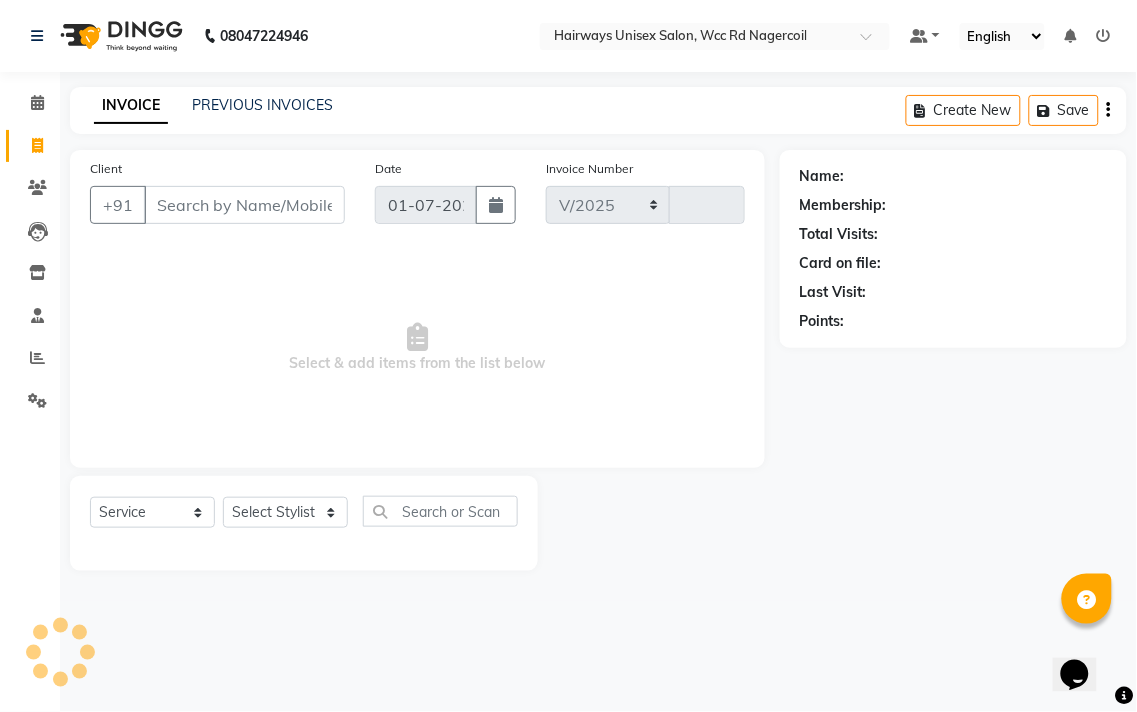 select on "6523" 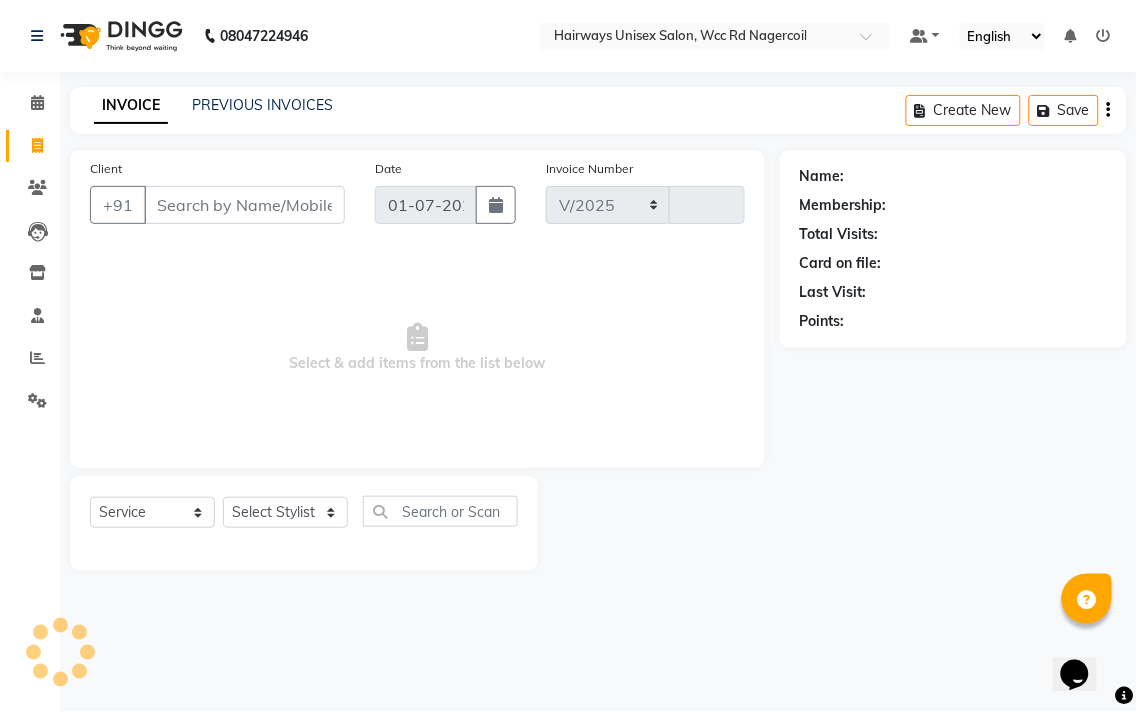 type on "3977" 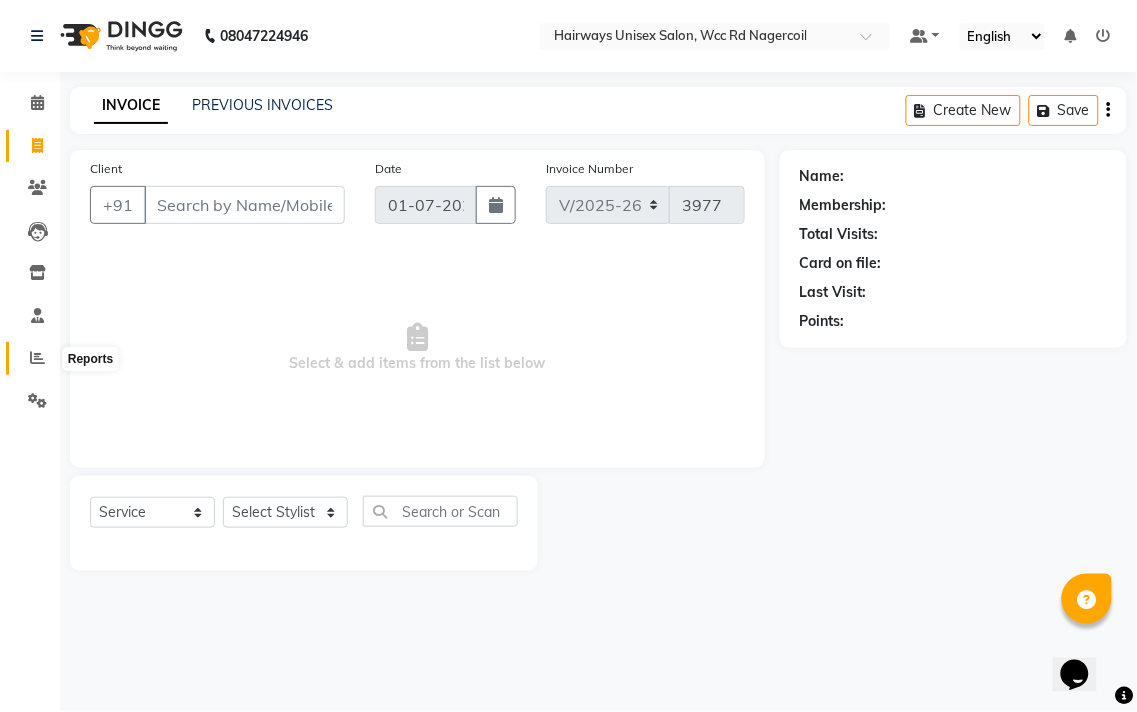 click 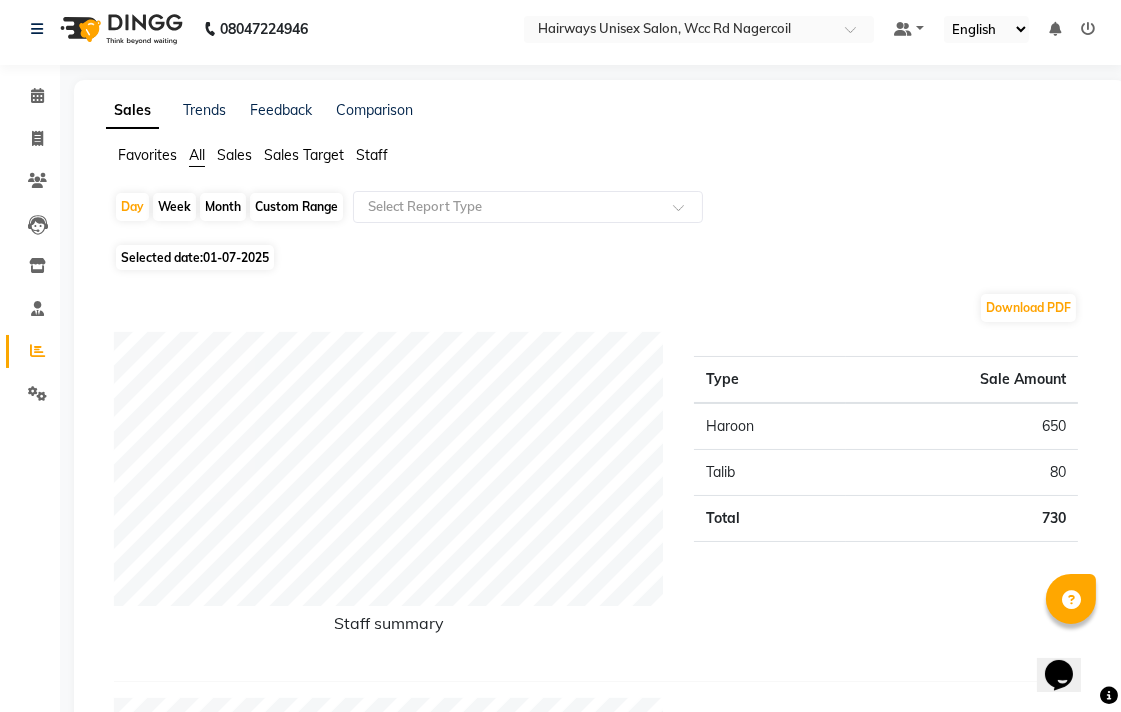 scroll, scrollTop: 0, scrollLeft: 0, axis: both 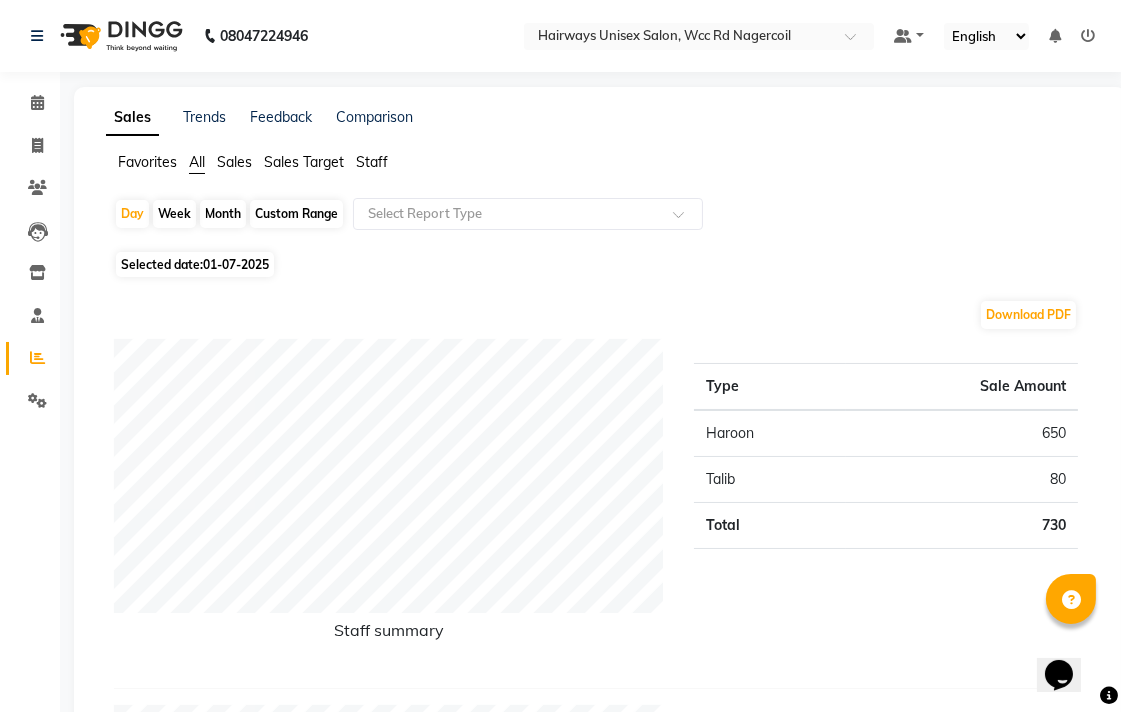 click on "Week" 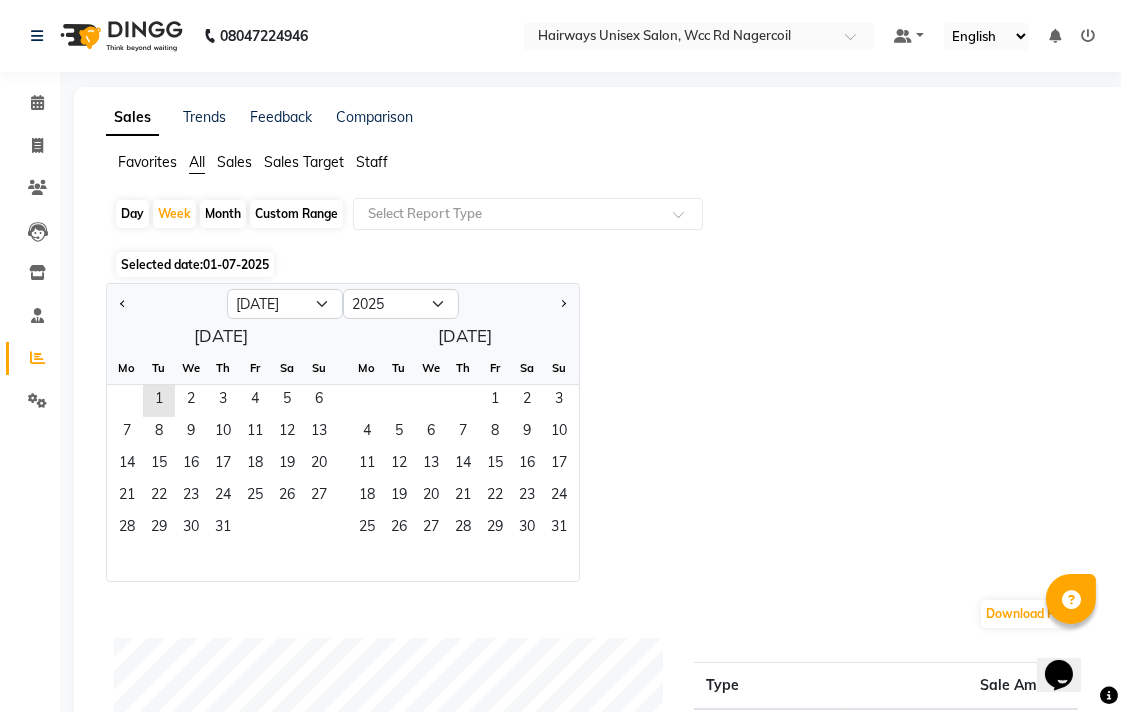 click on "Jan Feb Mar Apr May Jun [DATE] Aug Sep Oct Nov [DATE] 2016 2017 2018 2019 2020 2021 2022 2023 2024 2025 2026 2027 2028 2029 2030 2031 2032 2033 2034 2035  [DATE]  Mo Tu We Th Fr Sa Su  1   2   3   4   5   6   7   8   9   10   11   12   13   14   15   16   17   18   19   20   21   22   23   24   25   26   27   28   29   30   [DATE] Tu We Th Fr Sa Su  1   2   3   4   5   6   7   8   9   10   11   12   13   14   15   16   17   18   19   20   21   22   23   24   25   26   27   28   29   30   31" 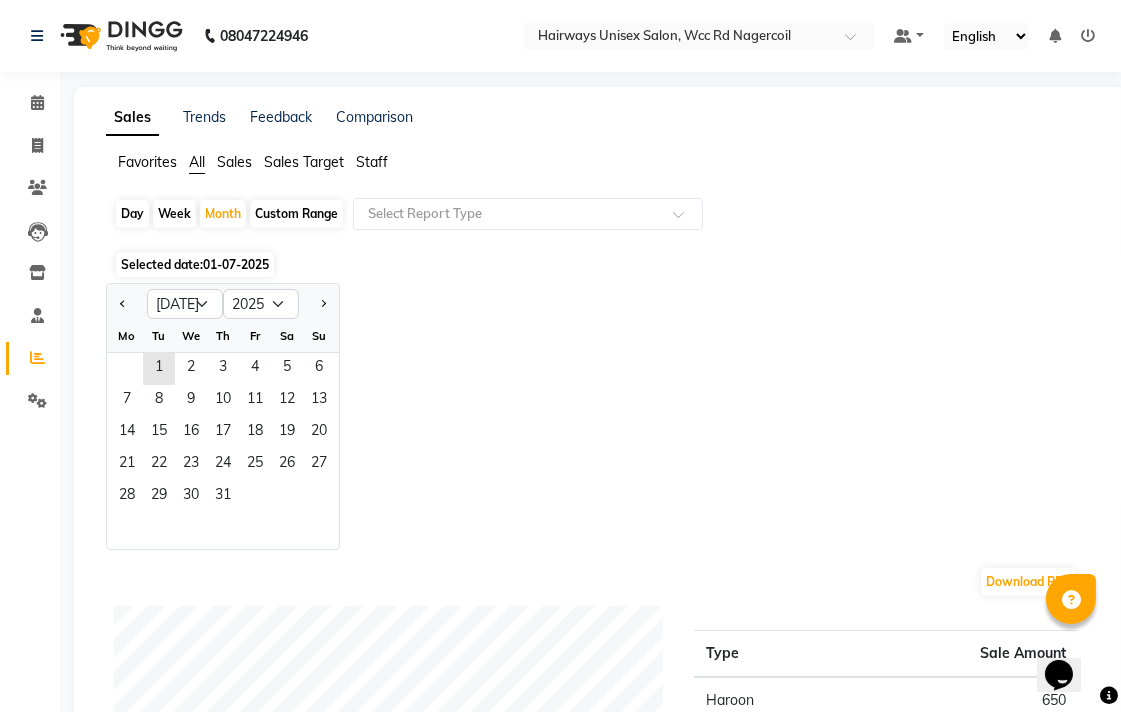 click on "Day" 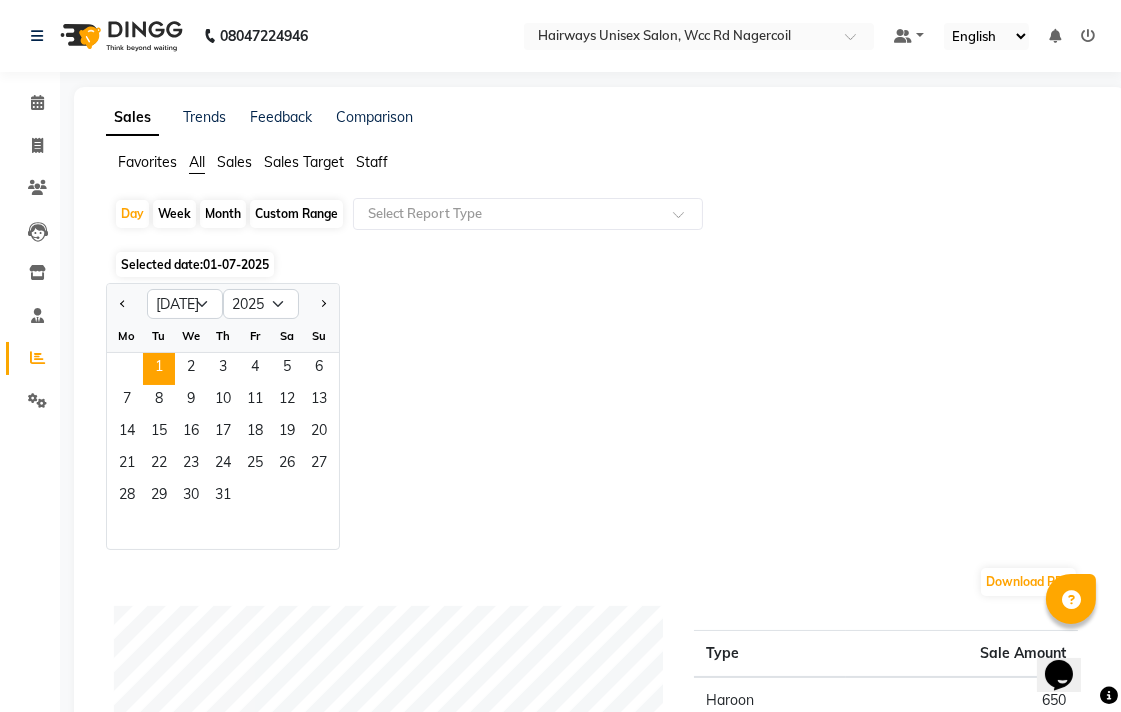 click on "Week" 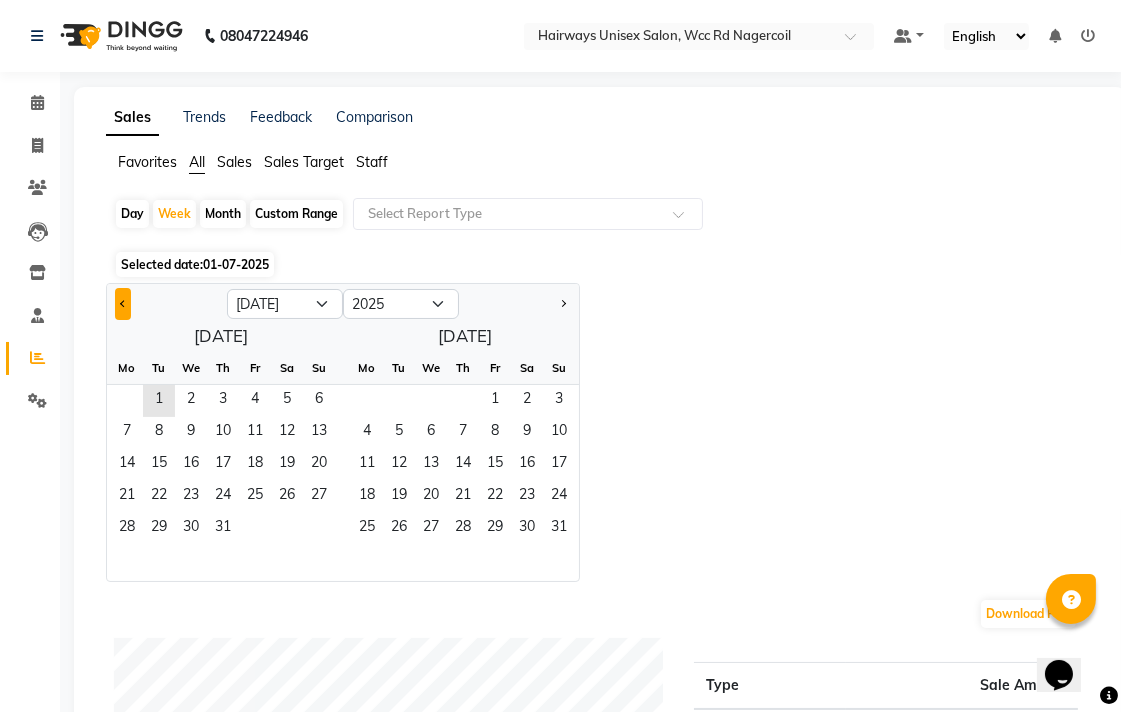 click 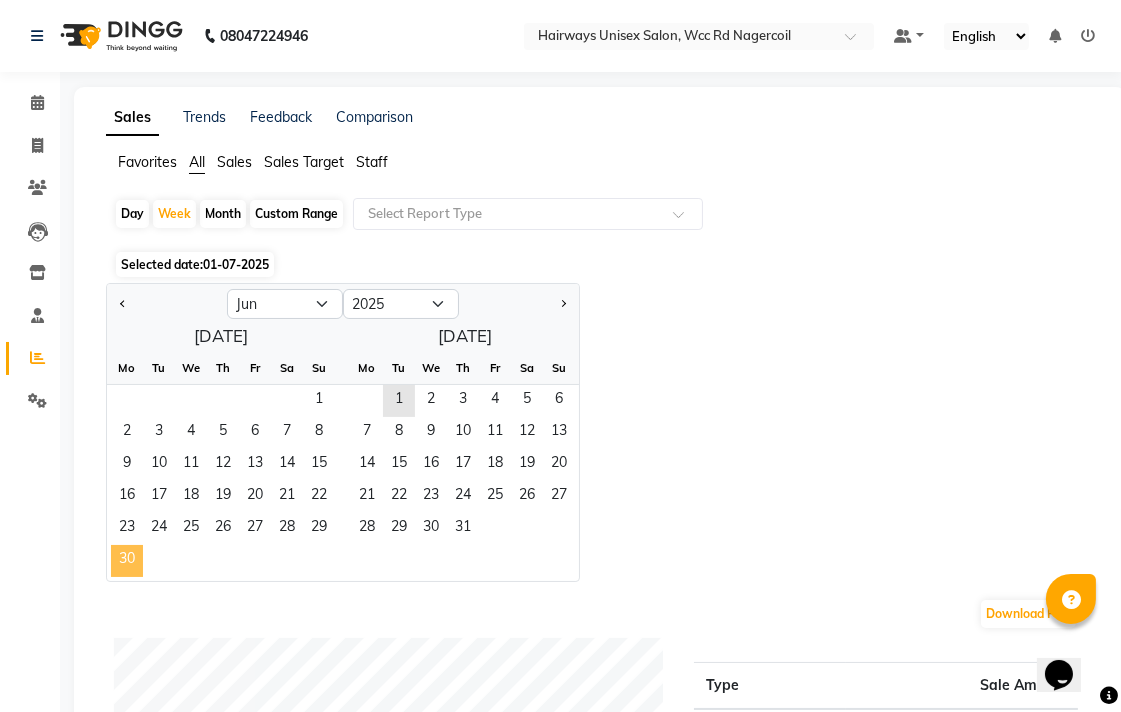 click on "30" 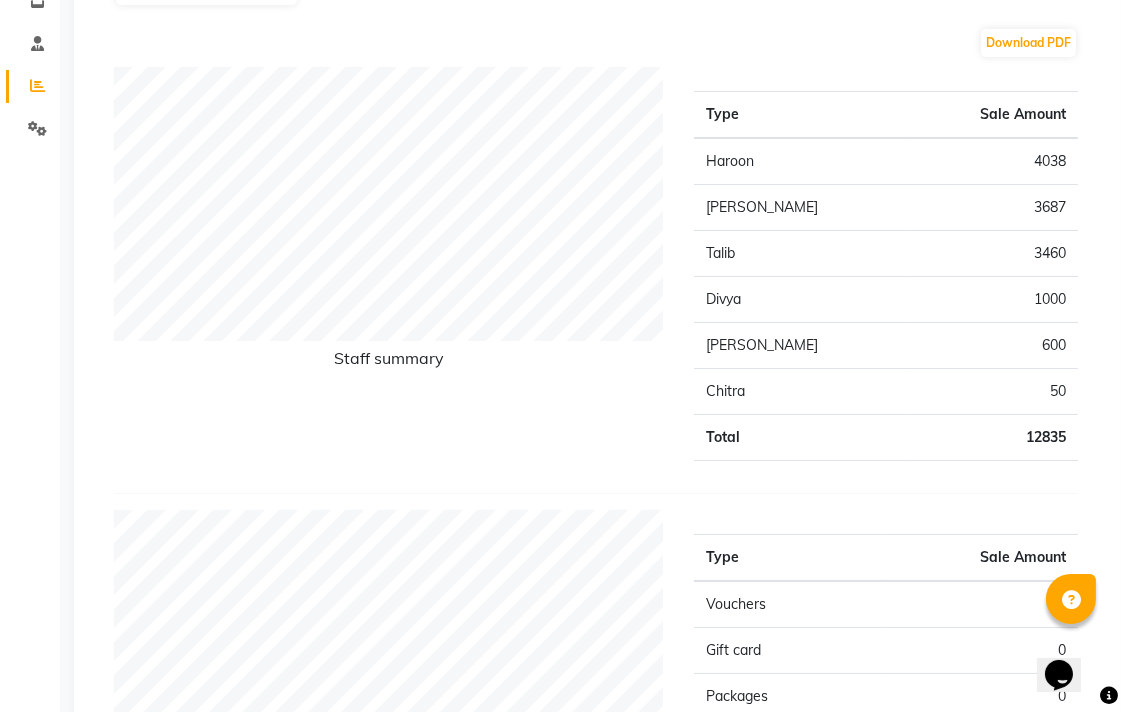 scroll, scrollTop: 0, scrollLeft: 0, axis: both 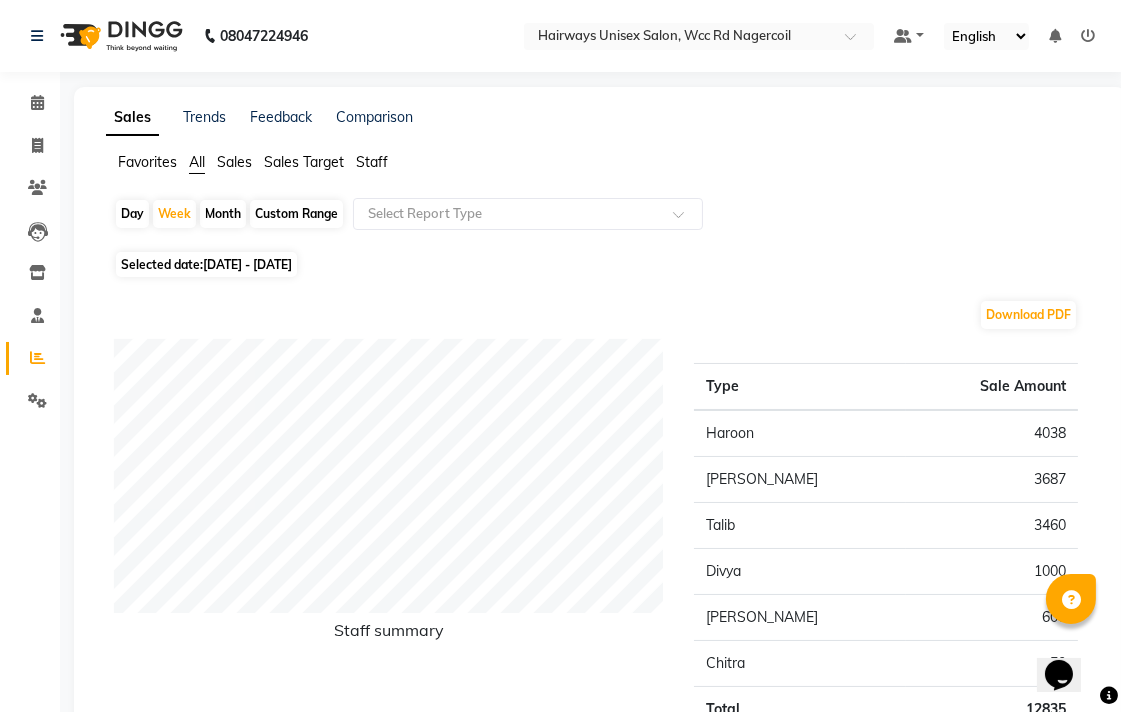 click on "Day" 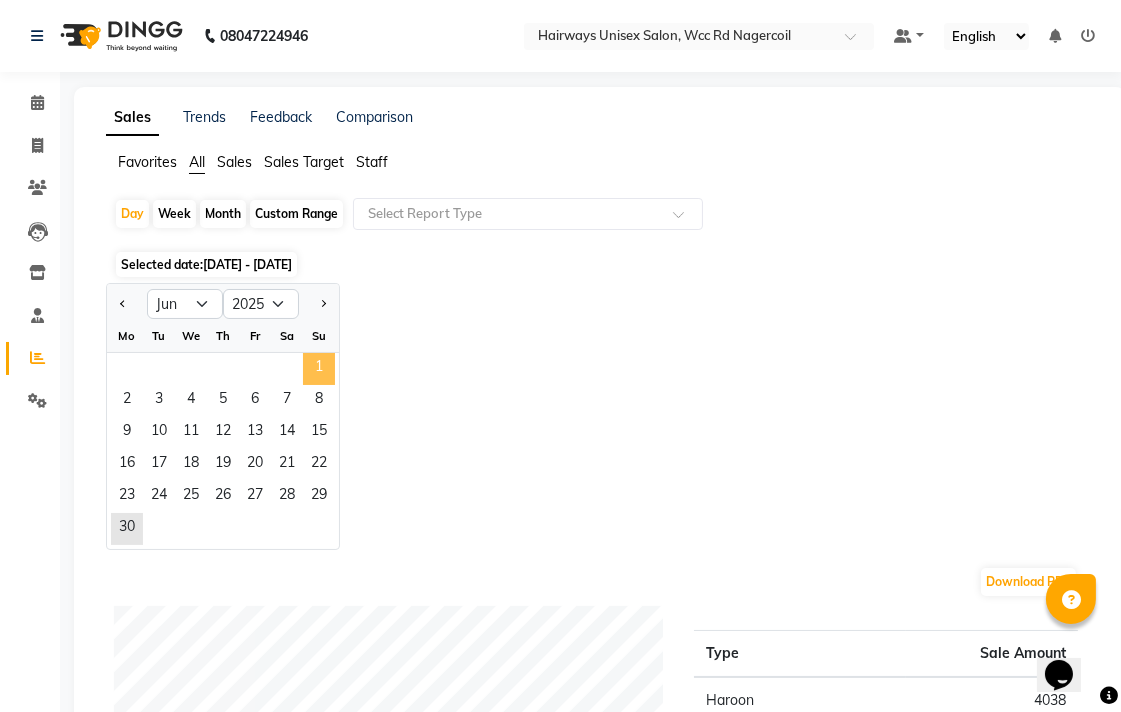 click on "1" 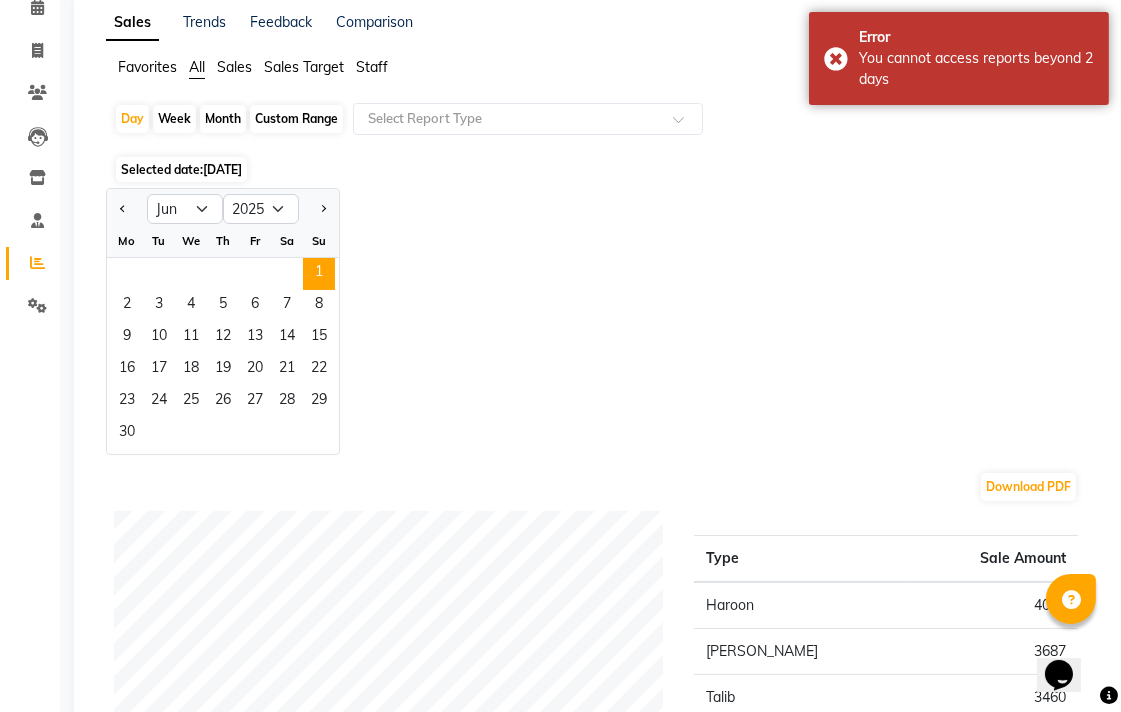 scroll, scrollTop: 0, scrollLeft: 0, axis: both 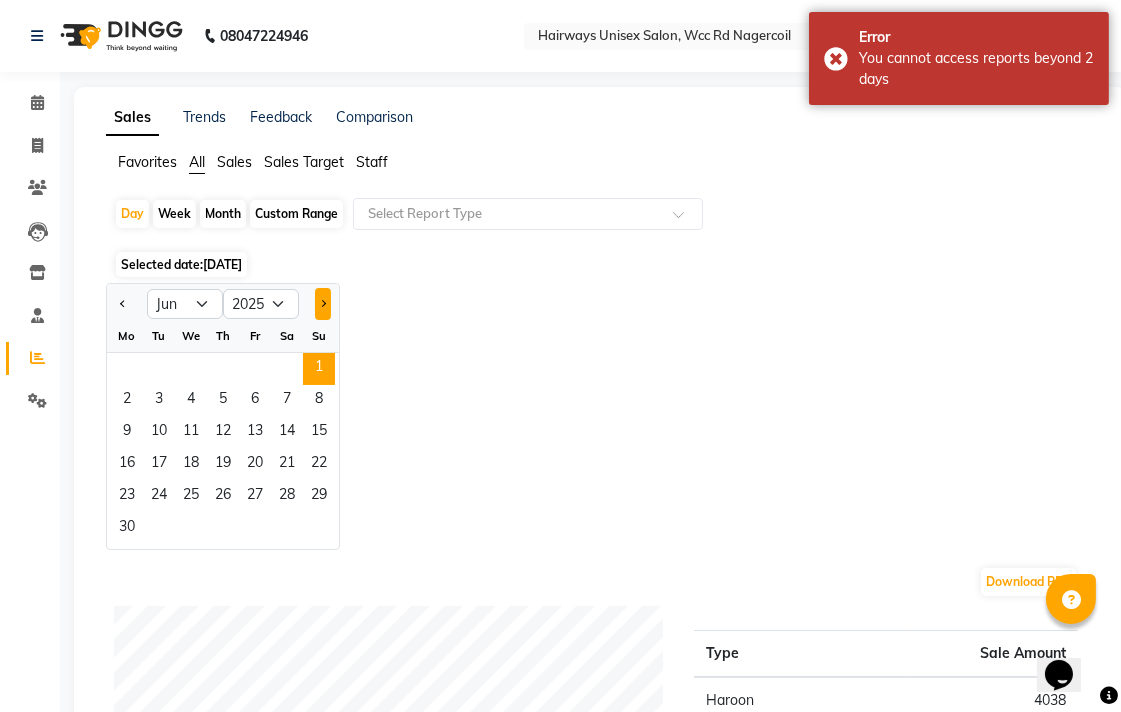 click 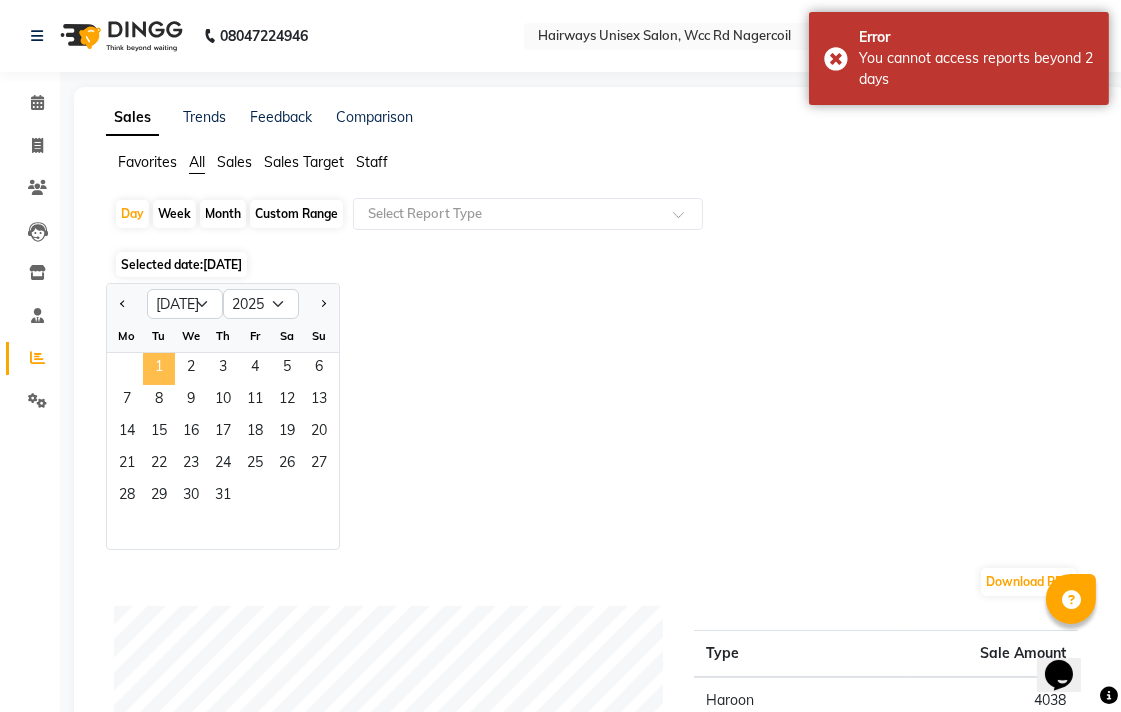 click on "1" 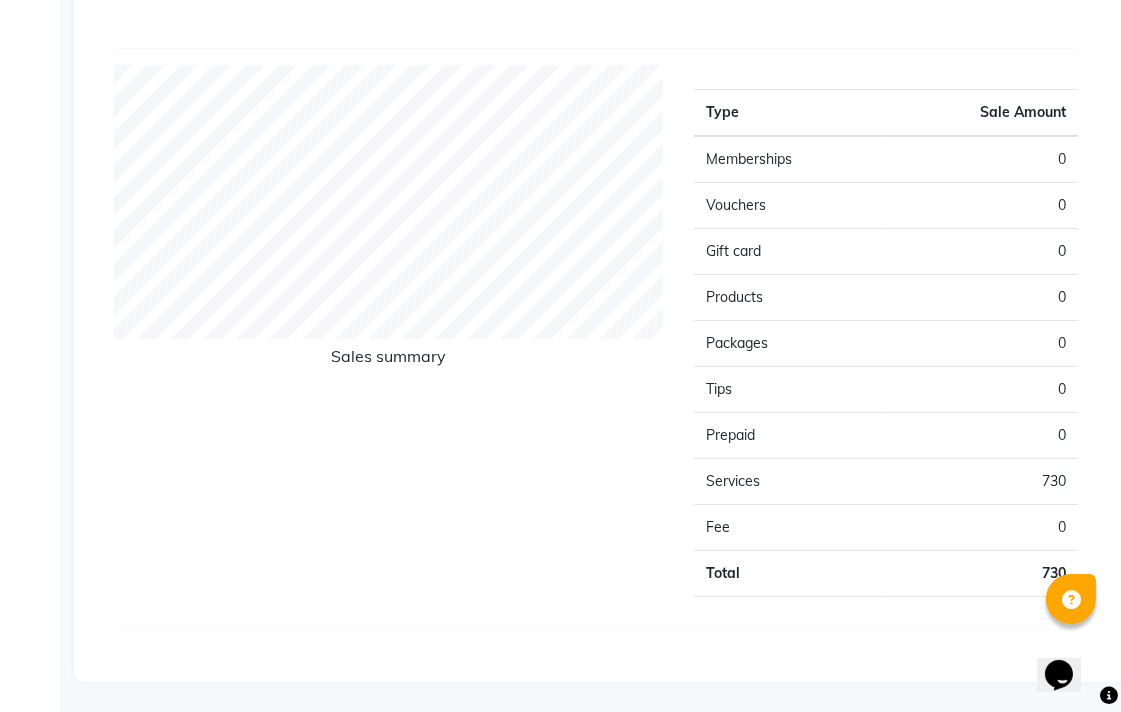 scroll, scrollTop: 0, scrollLeft: 0, axis: both 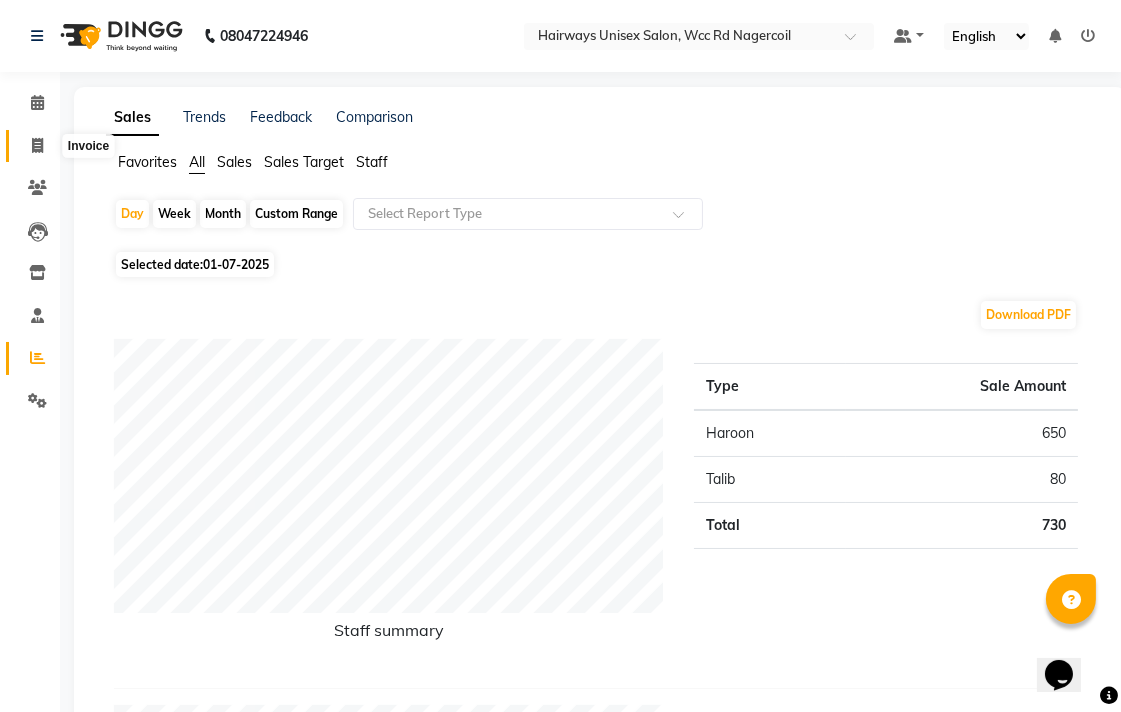 click 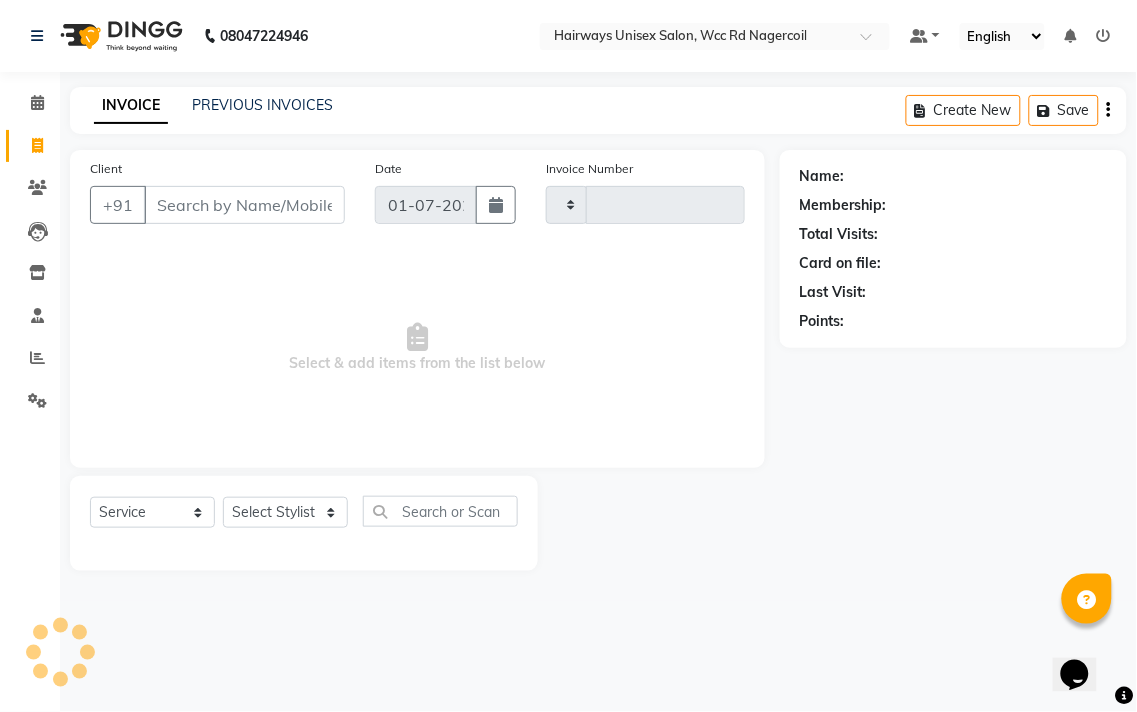 type on "3977" 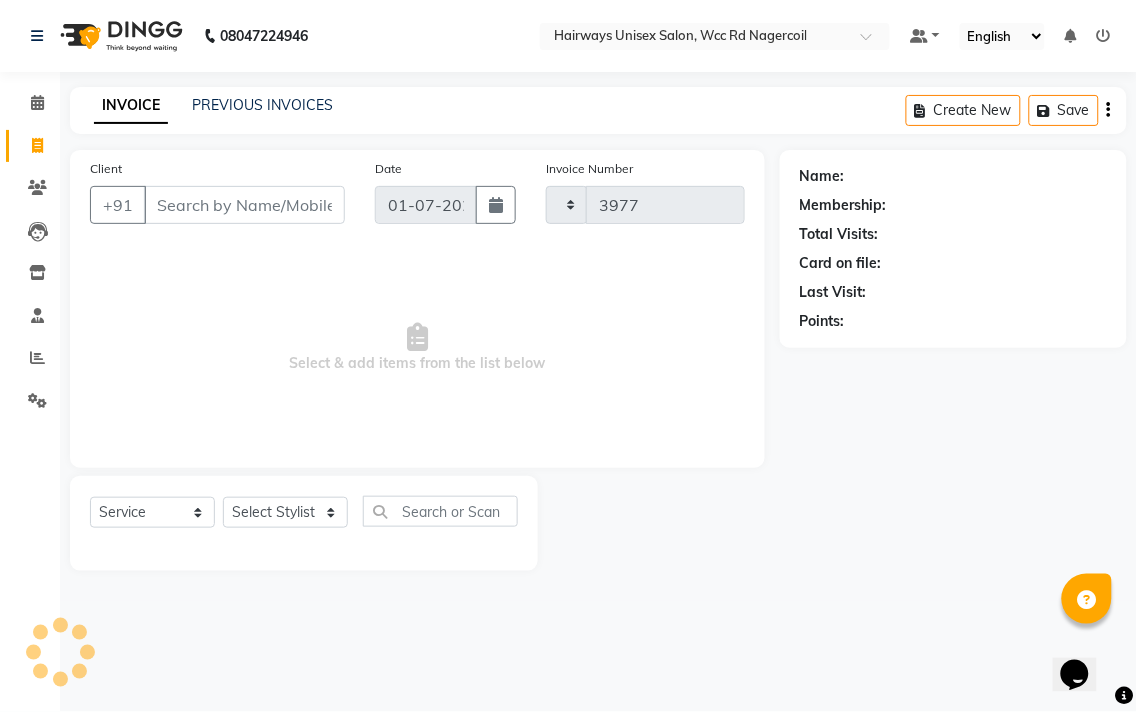 select on "6523" 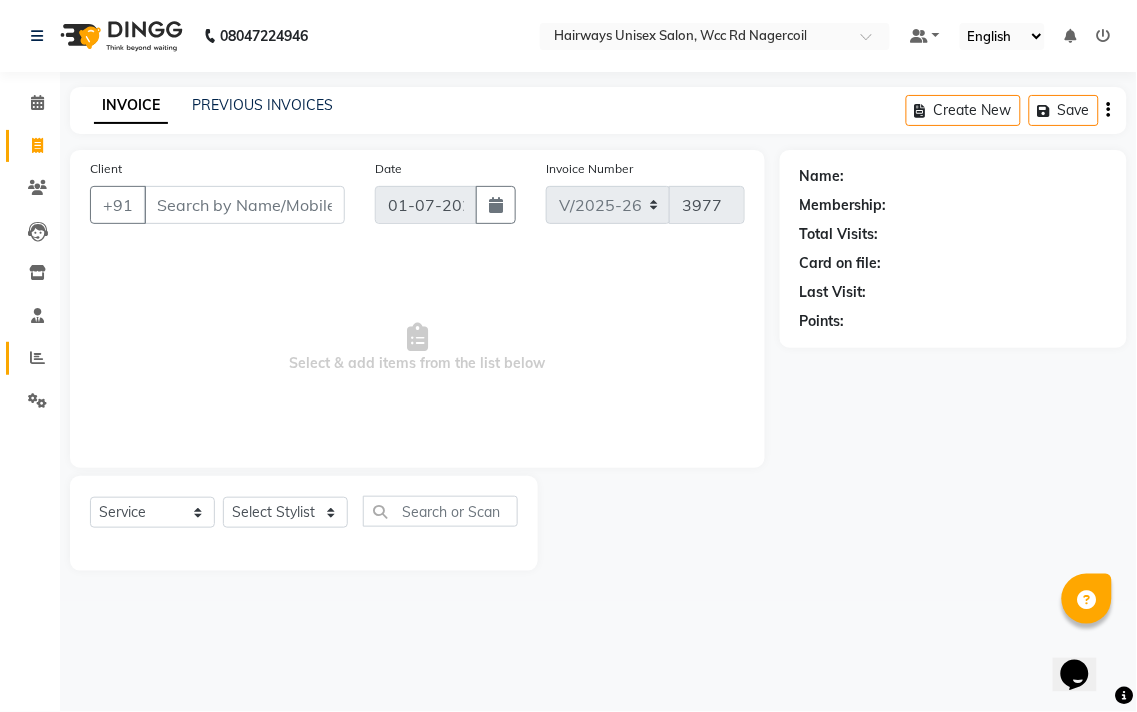 click on "Reports" 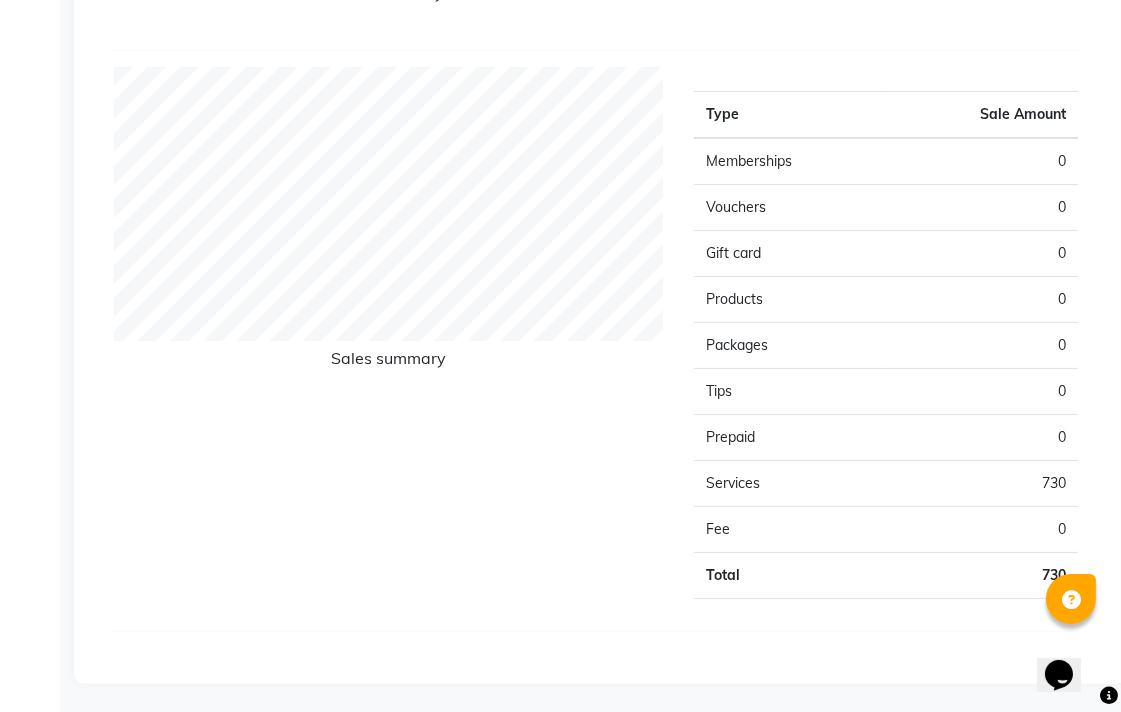 scroll, scrollTop: 640, scrollLeft: 0, axis: vertical 